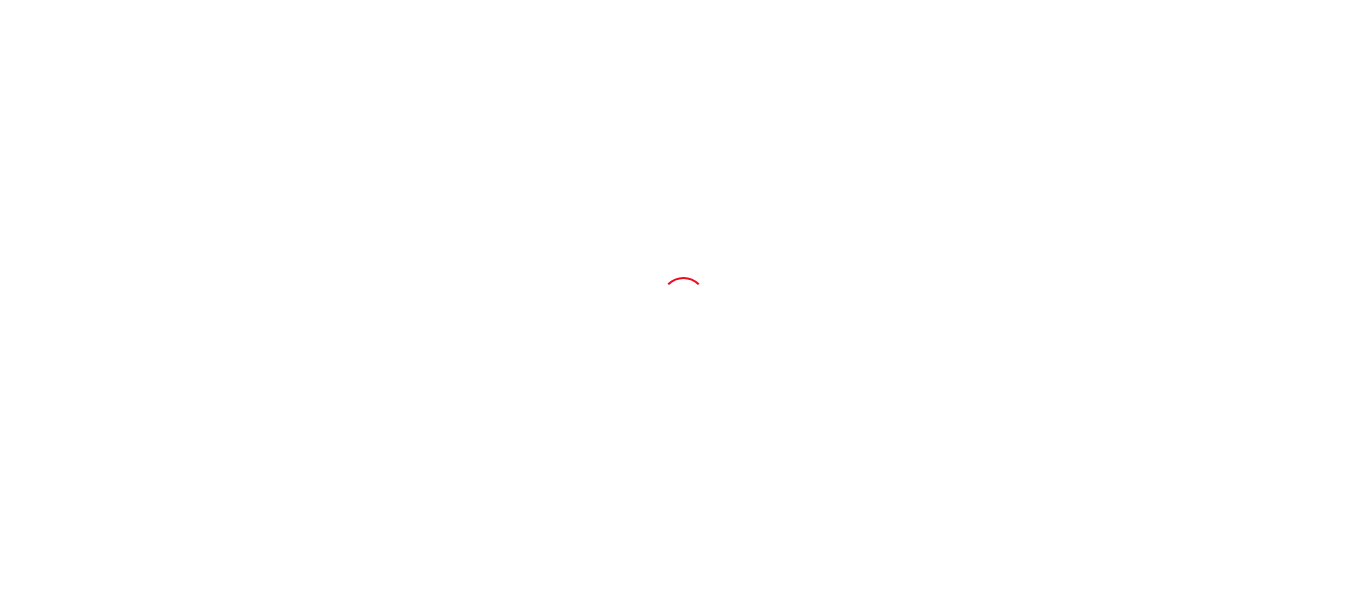 scroll, scrollTop: 0, scrollLeft: 0, axis: both 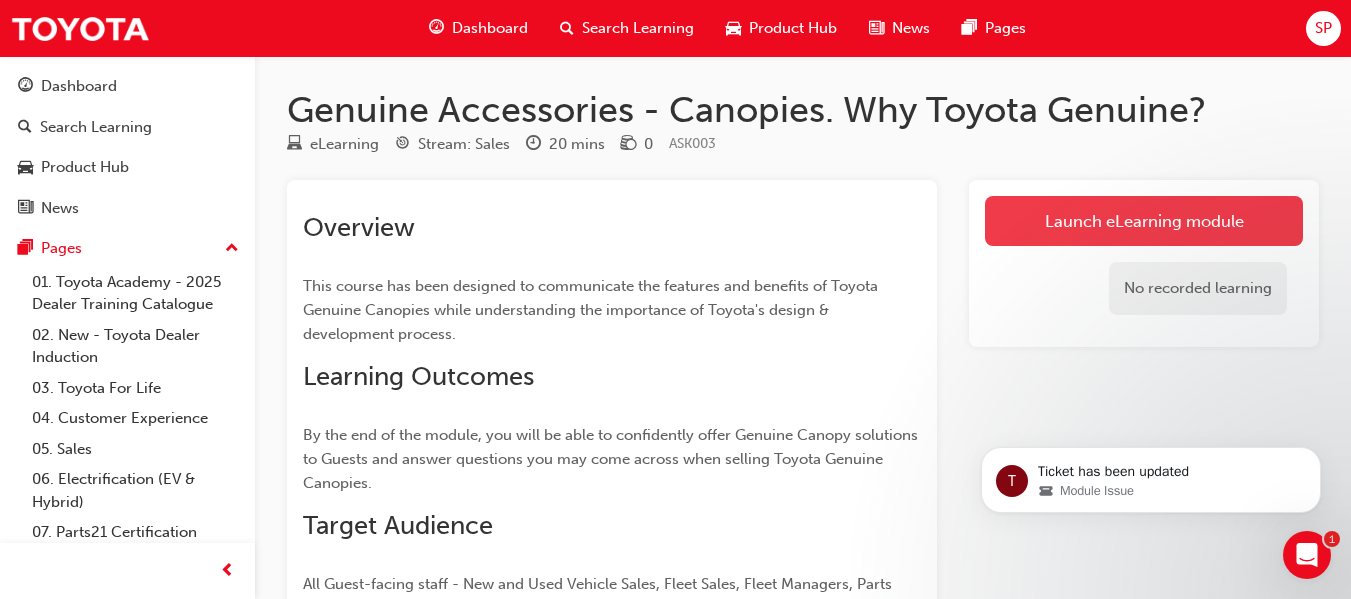 click on "Launch eLearning module" at bounding box center [1144, 221] 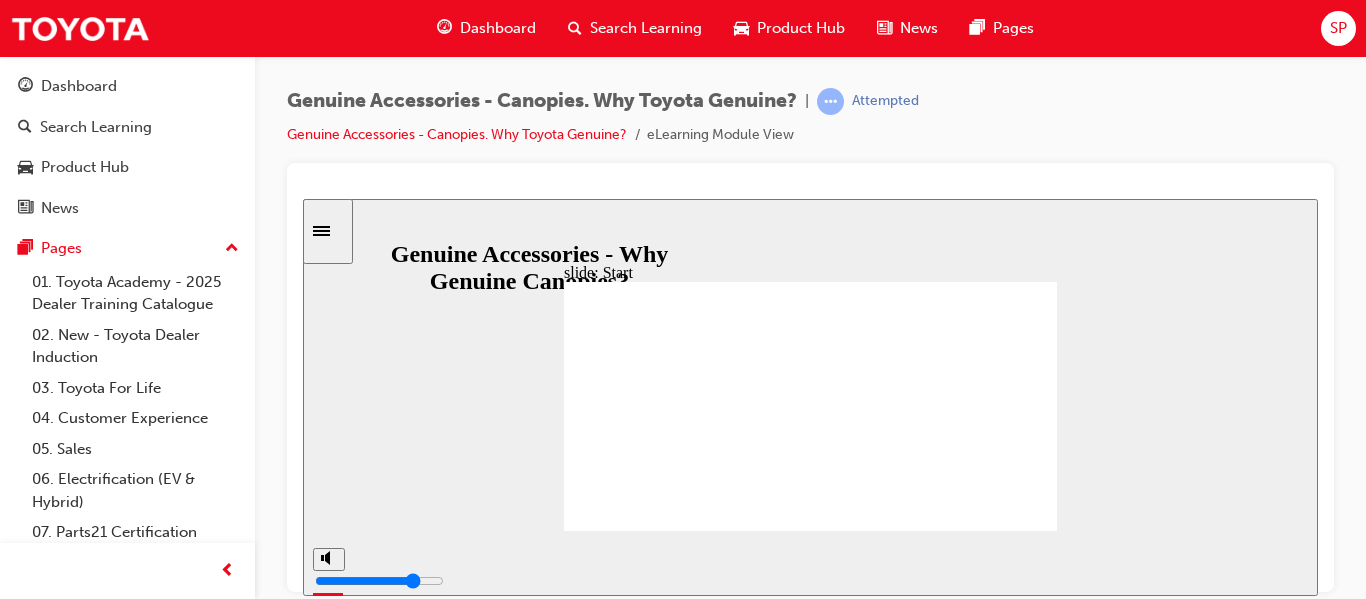 scroll, scrollTop: 0, scrollLeft: 0, axis: both 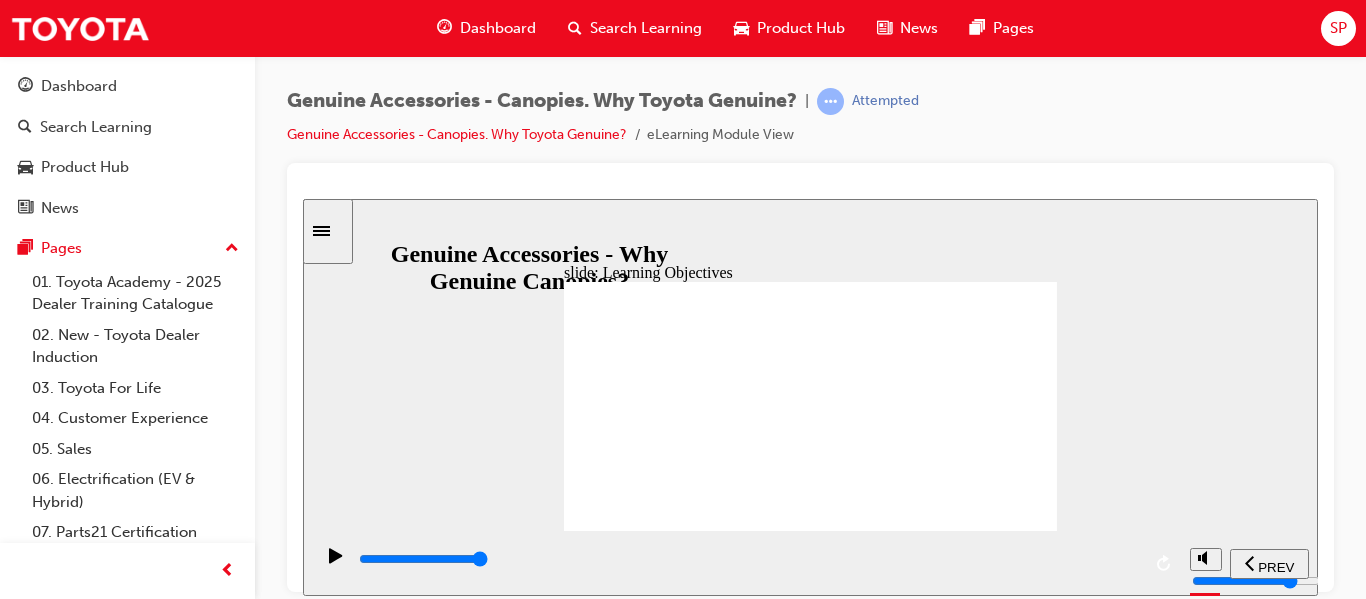 click 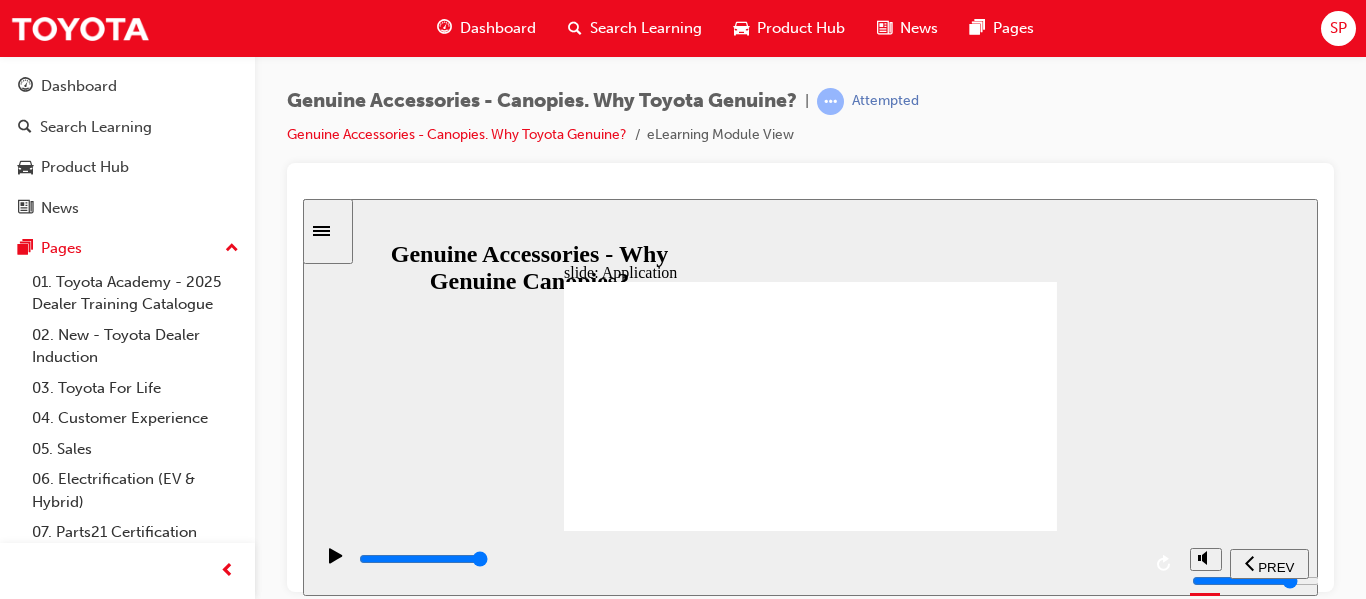 click 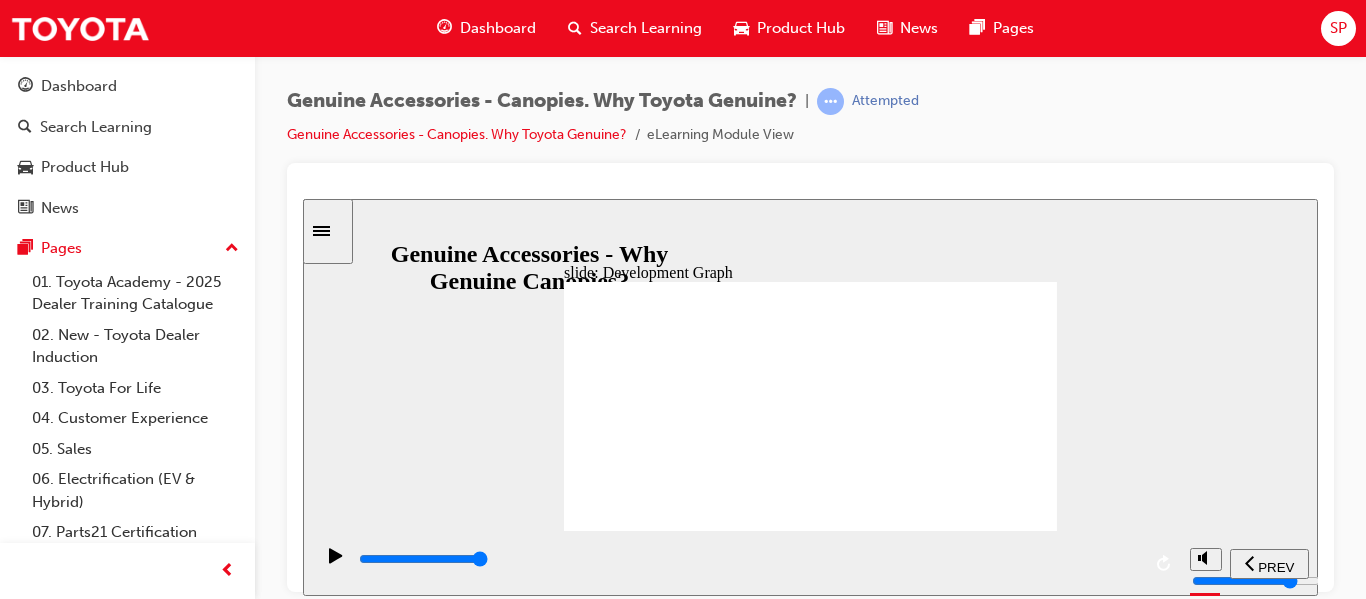 click 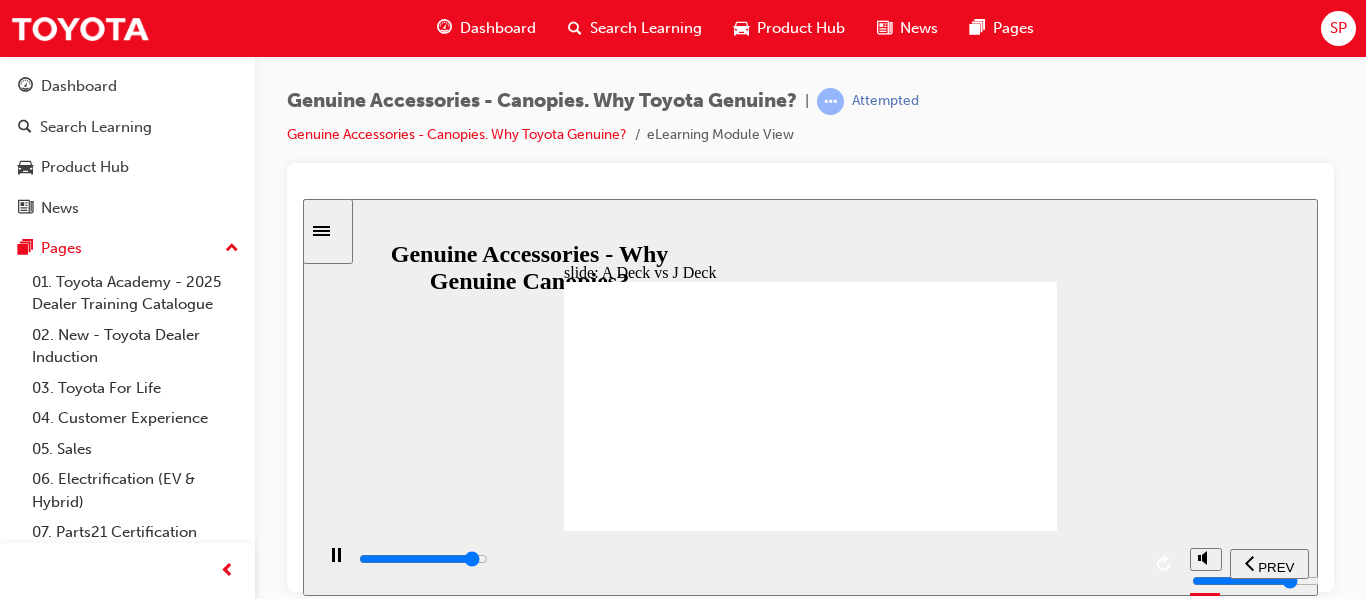 drag, startPoint x: 672, startPoint y: 367, endPoint x: 665, endPoint y: 376, distance: 11.401754 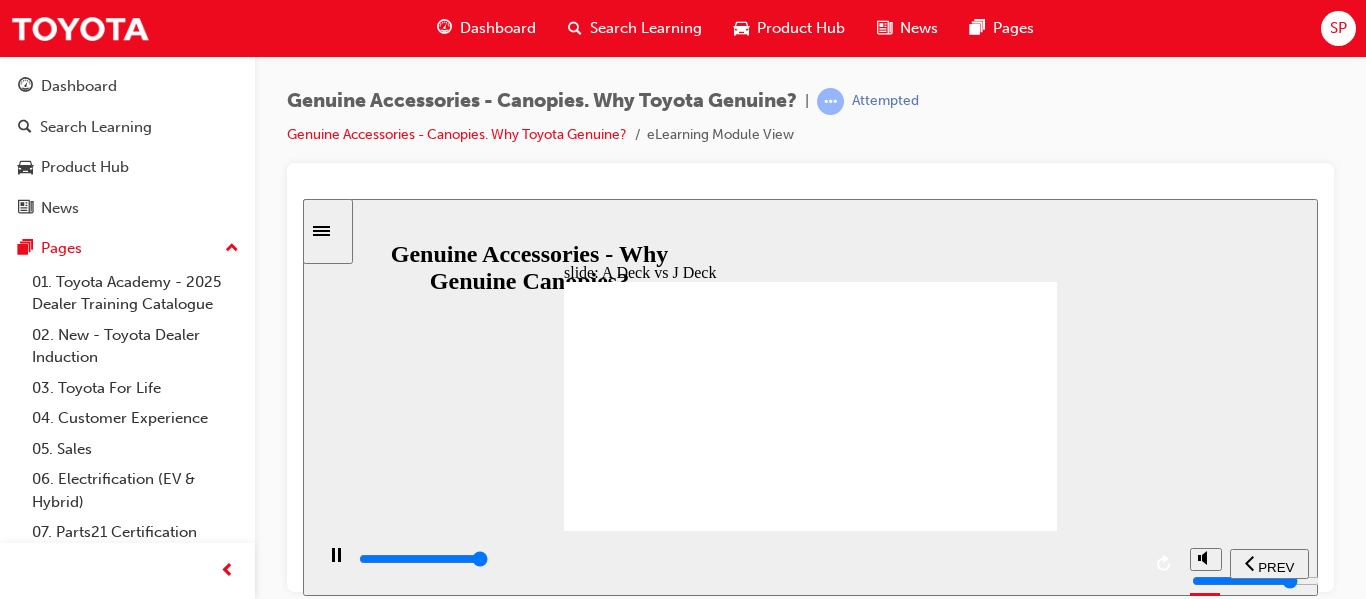 click 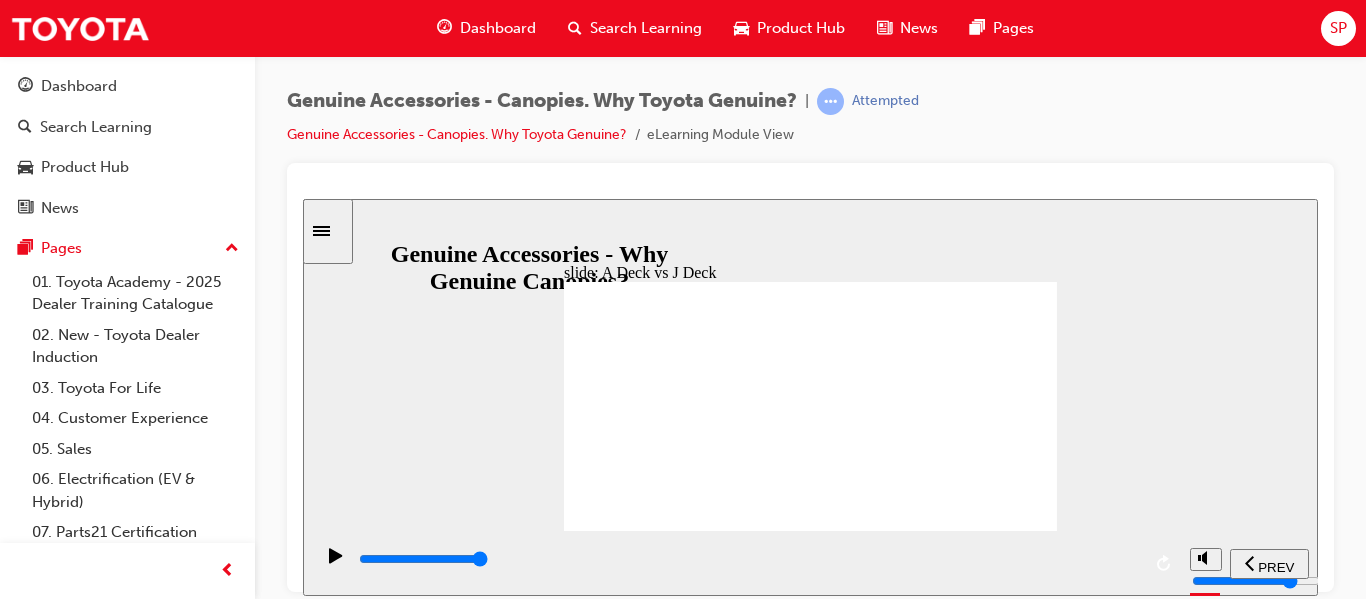 click 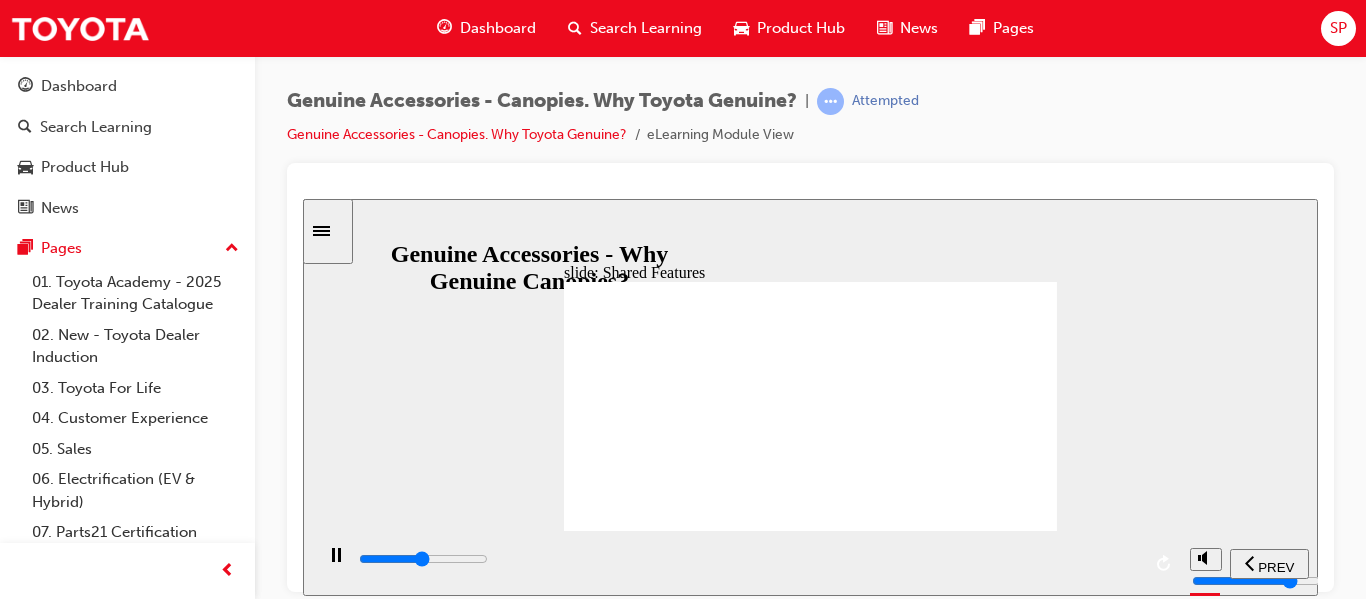 click 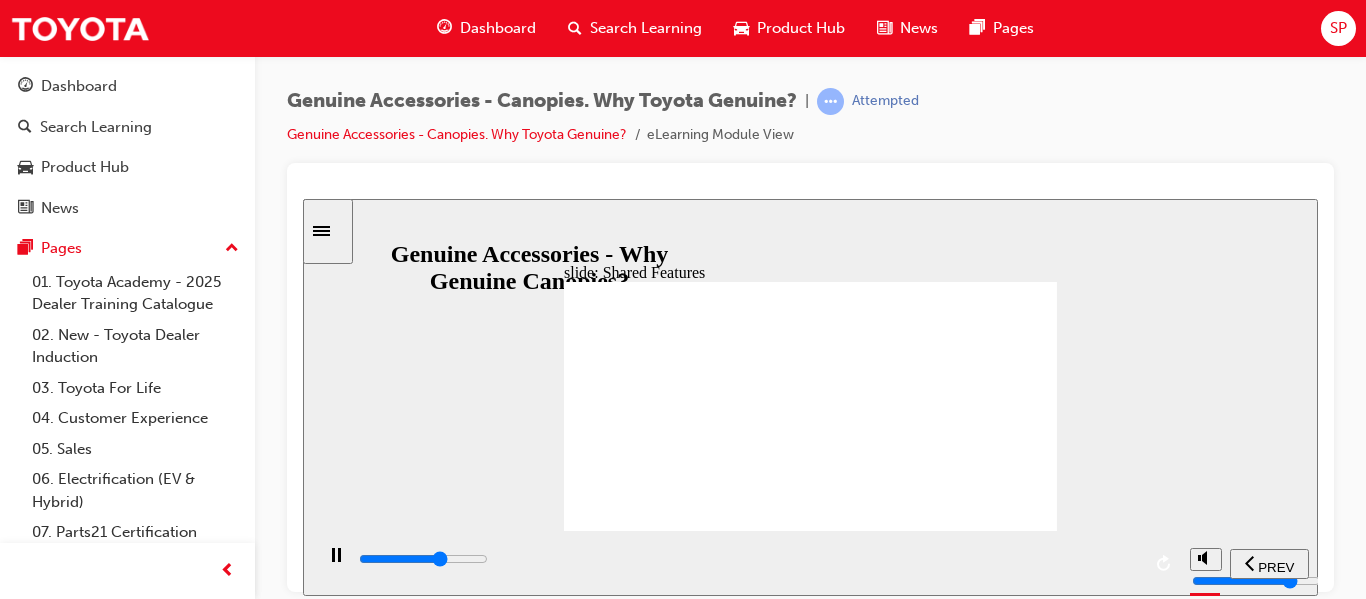 click 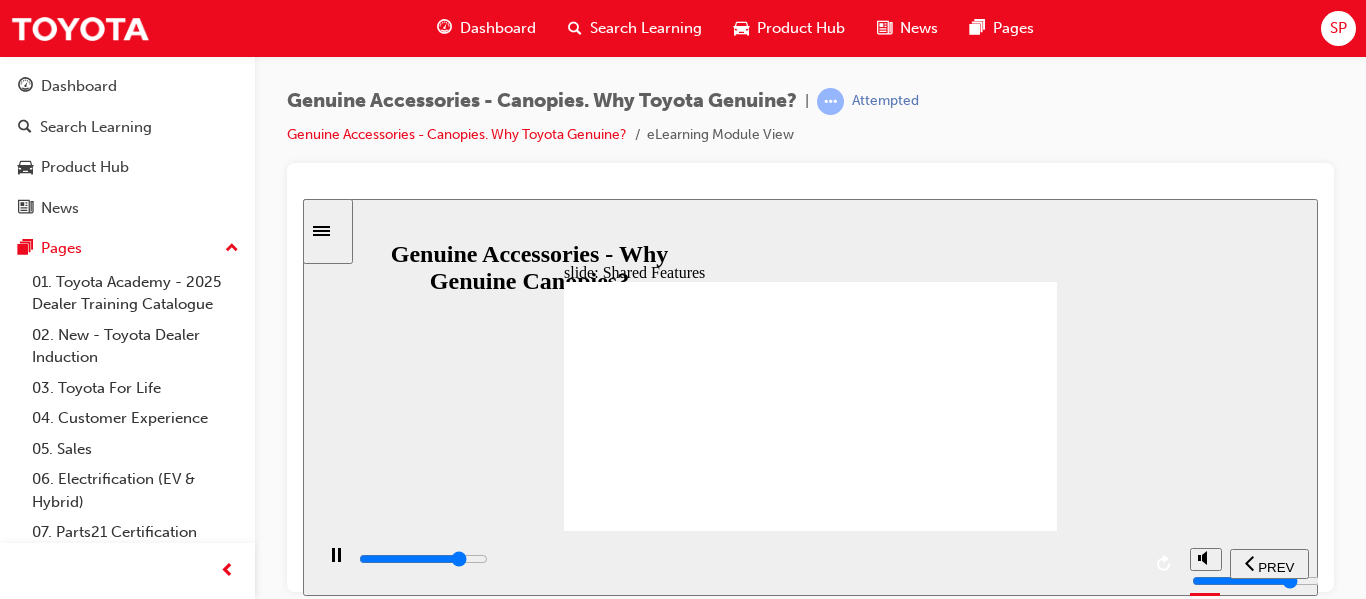 click 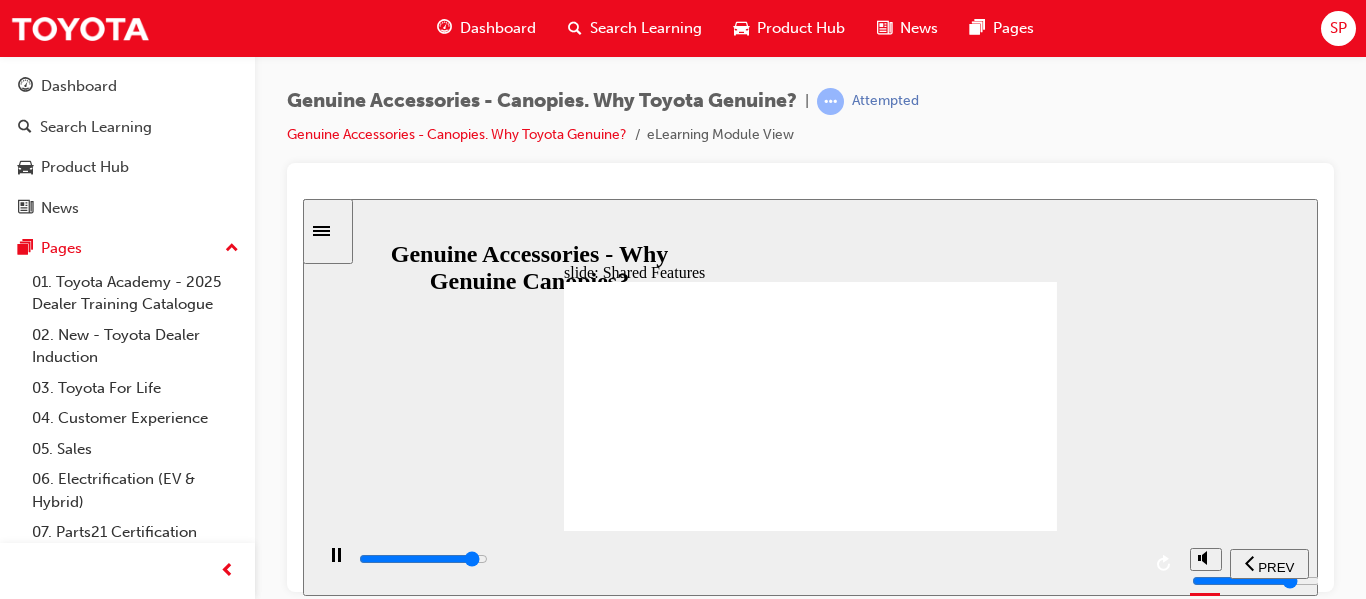 click at bounding box center [810, 1202] 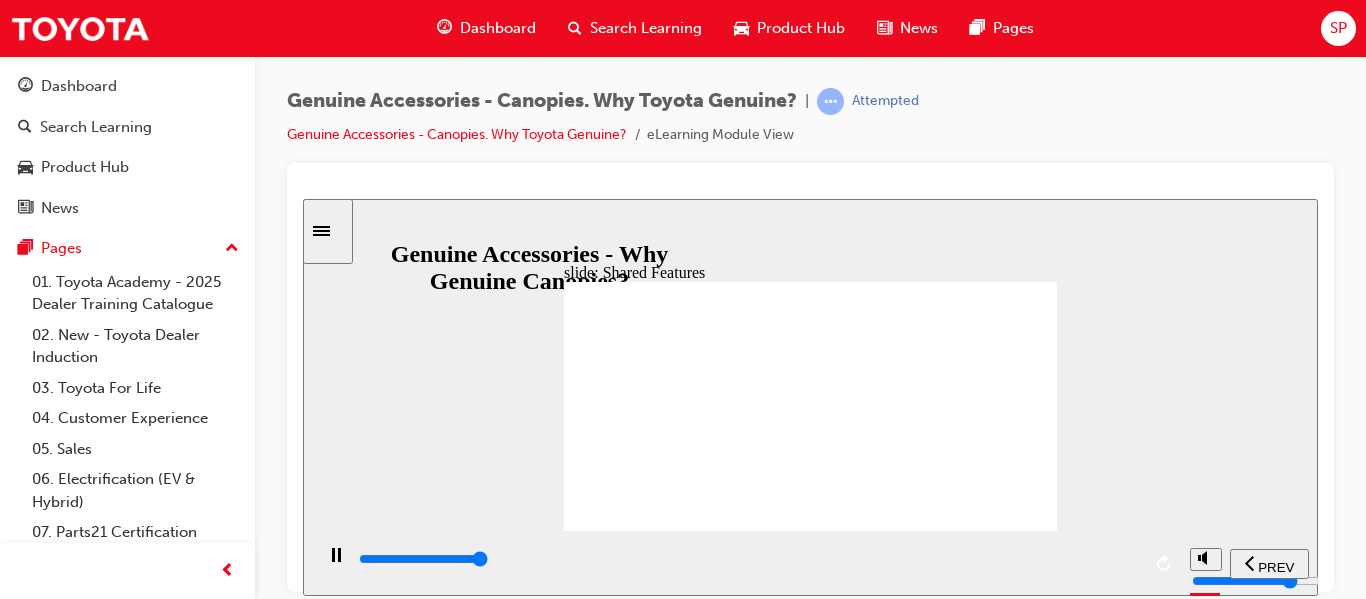 click 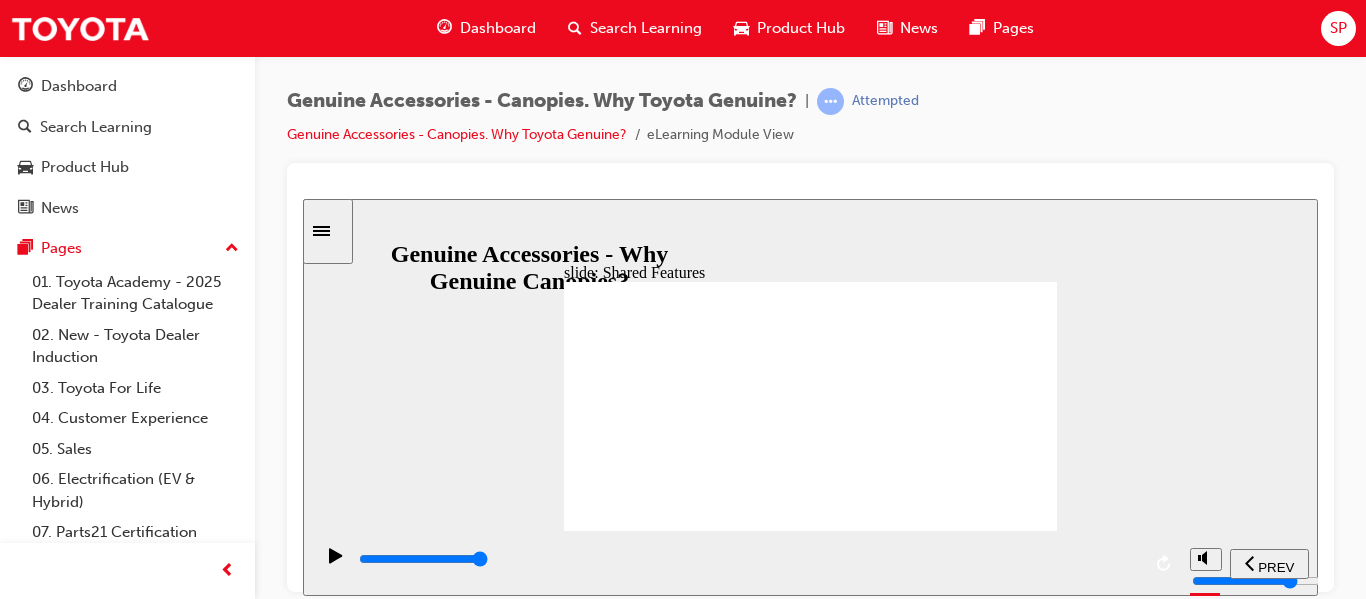 click at bounding box center [810, 1202] 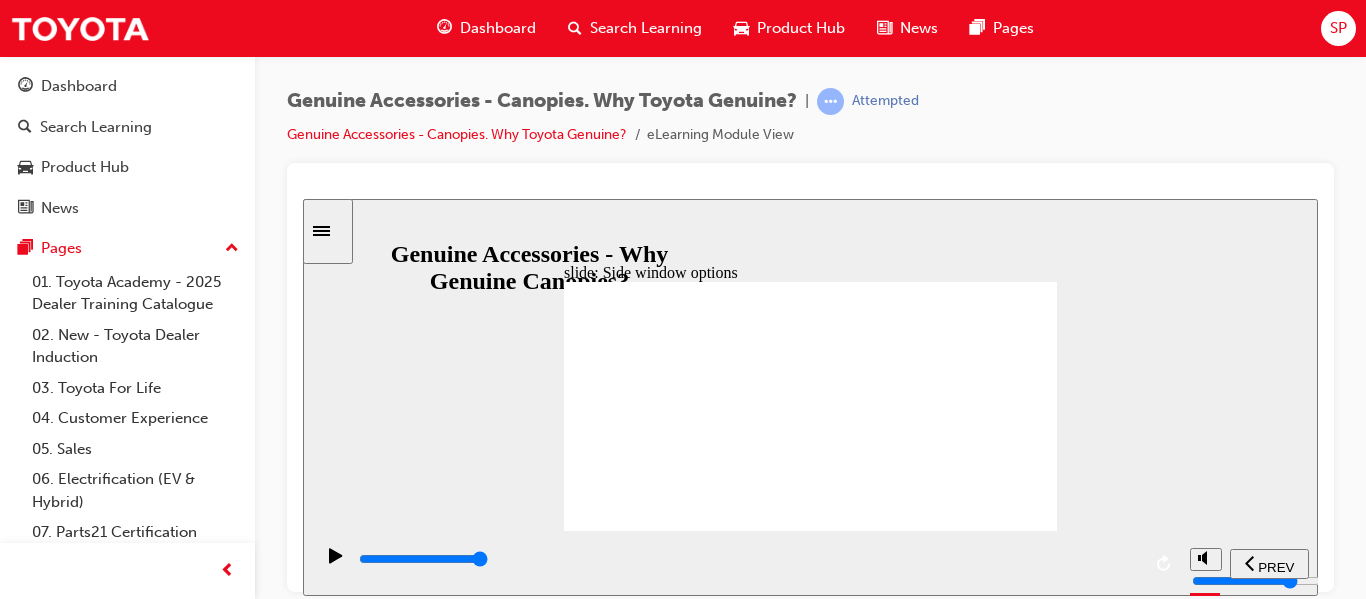 click 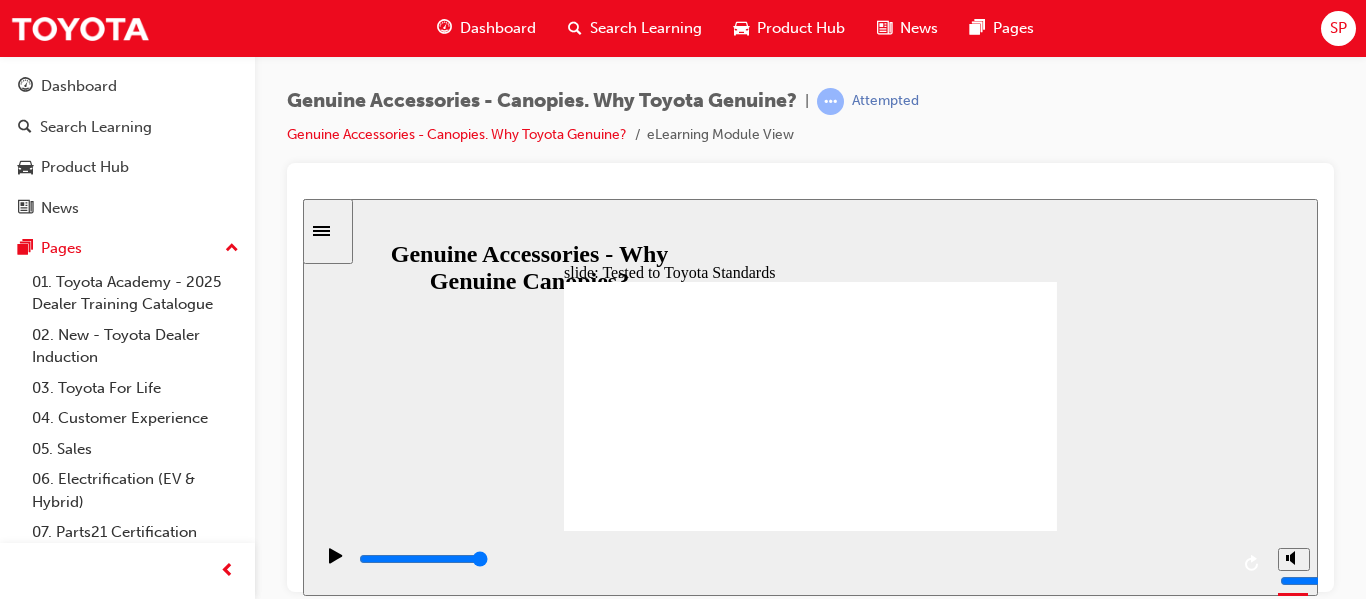 click 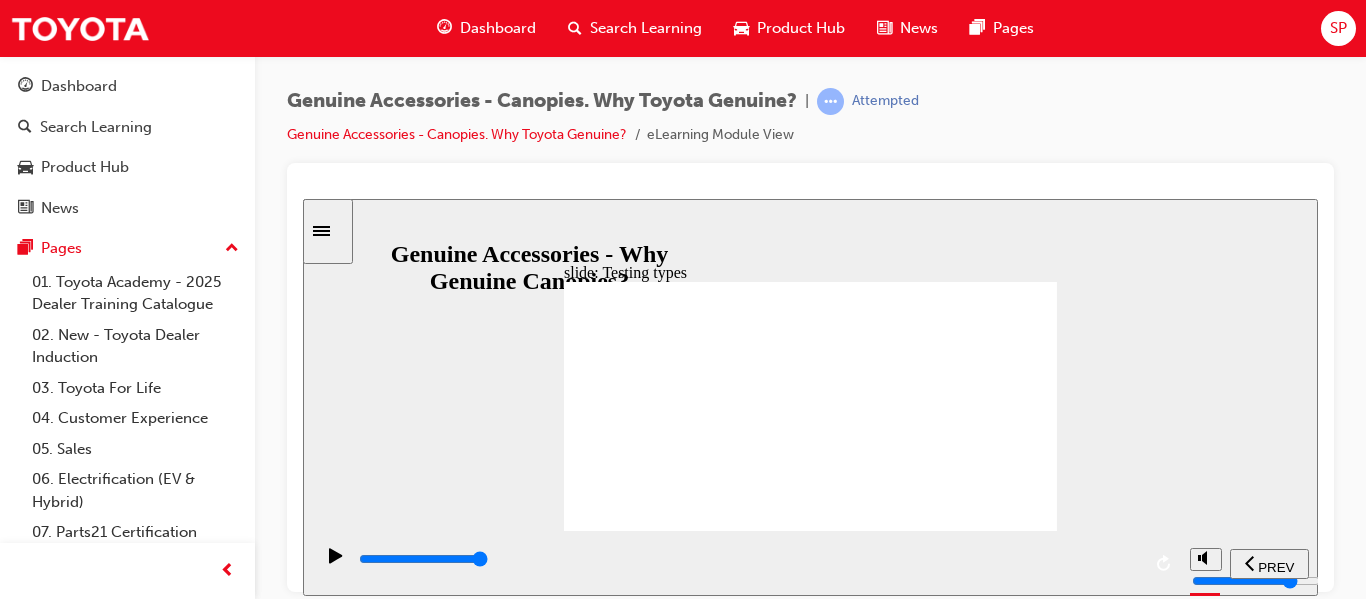 click 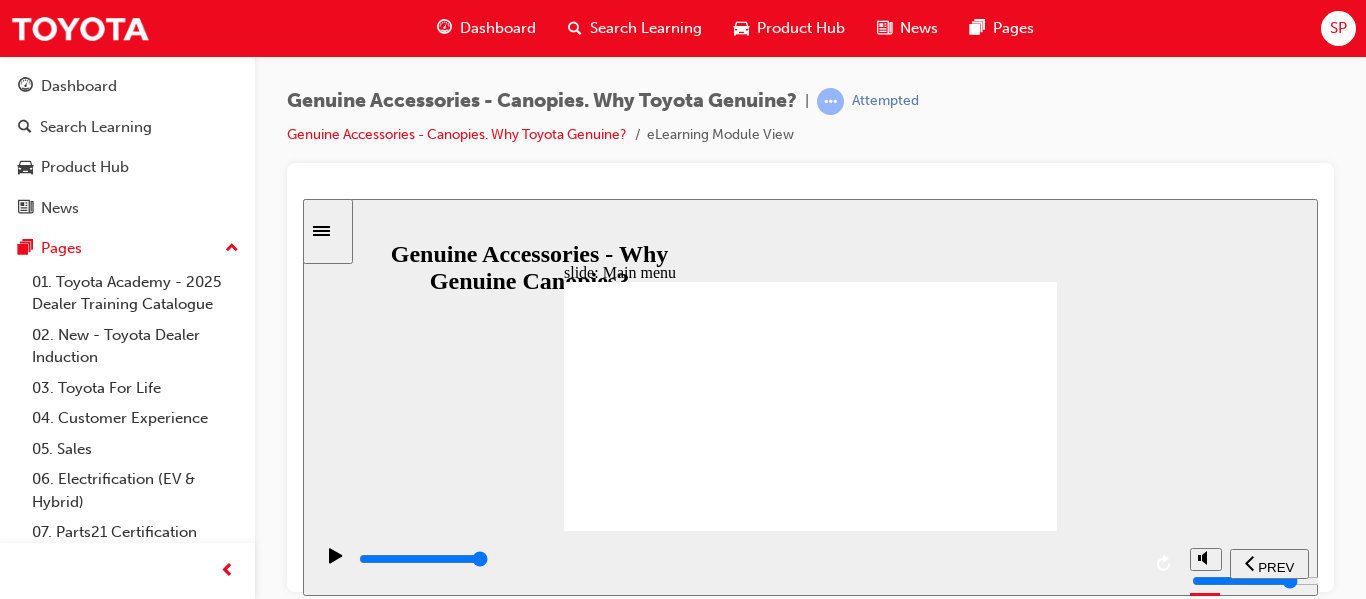 click 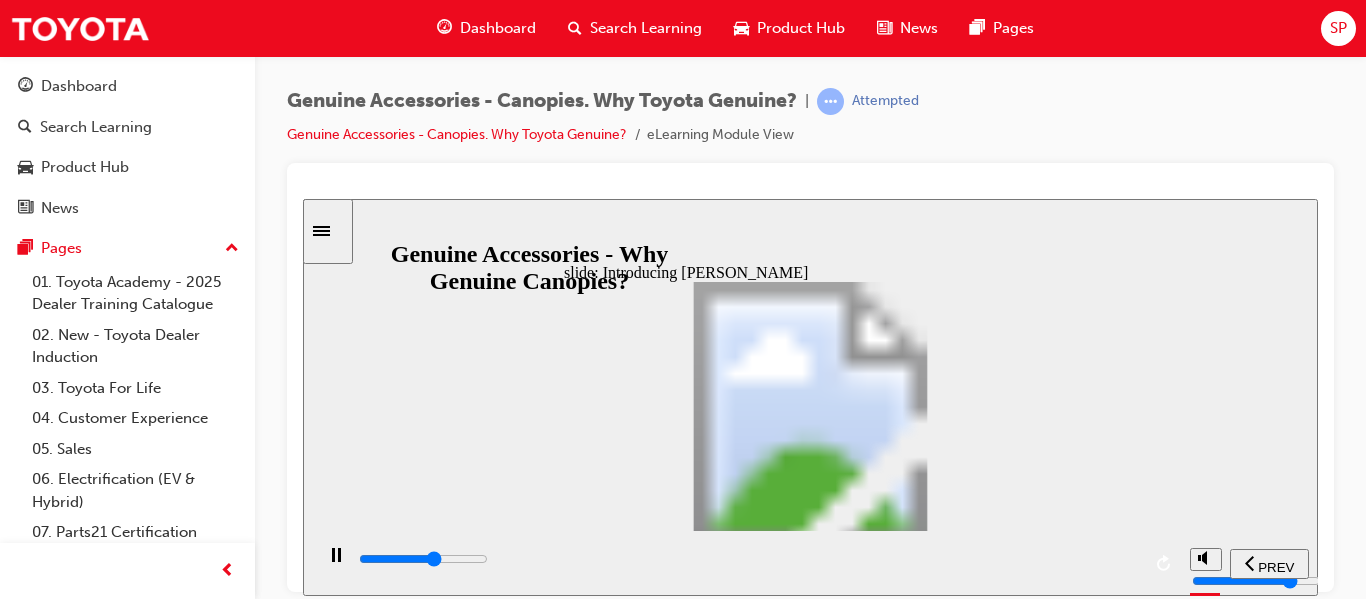 click 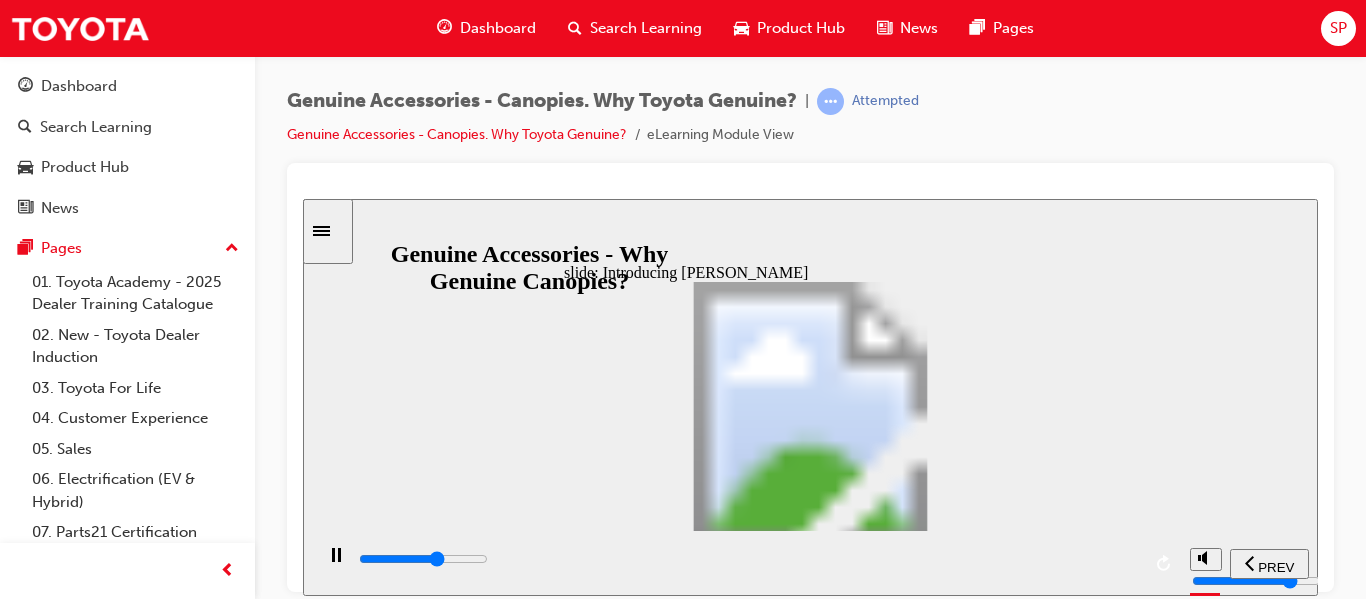 click 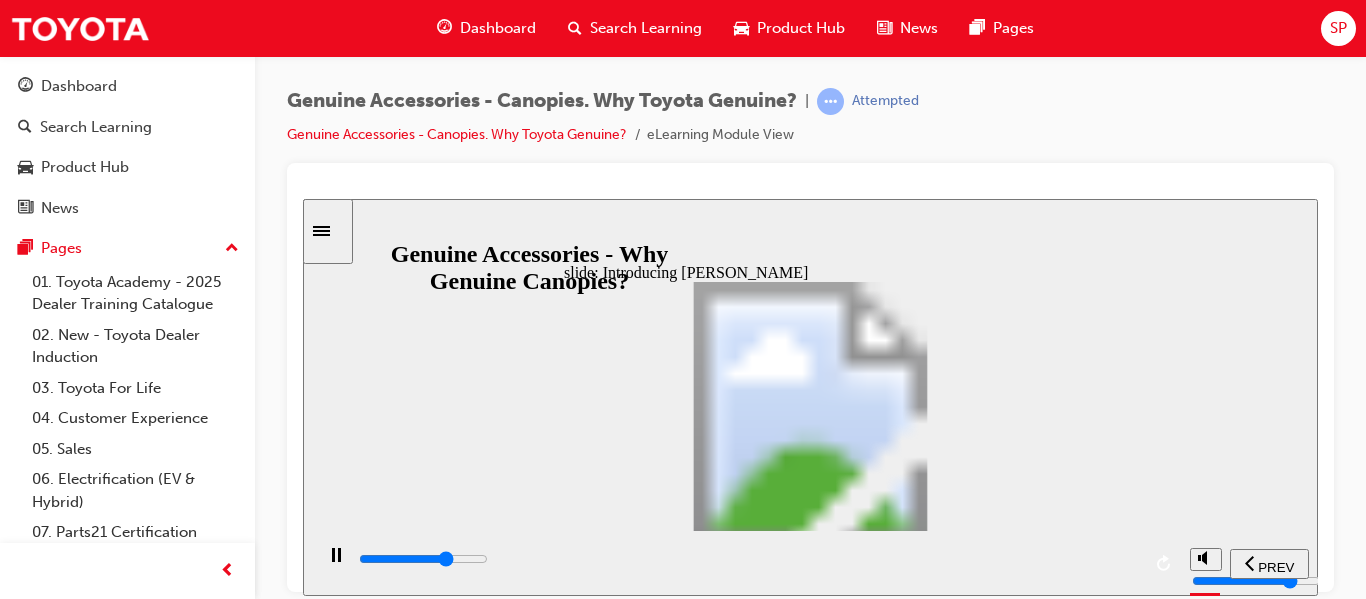 drag, startPoint x: 776, startPoint y: 315, endPoint x: 776, endPoint y: 326, distance: 11 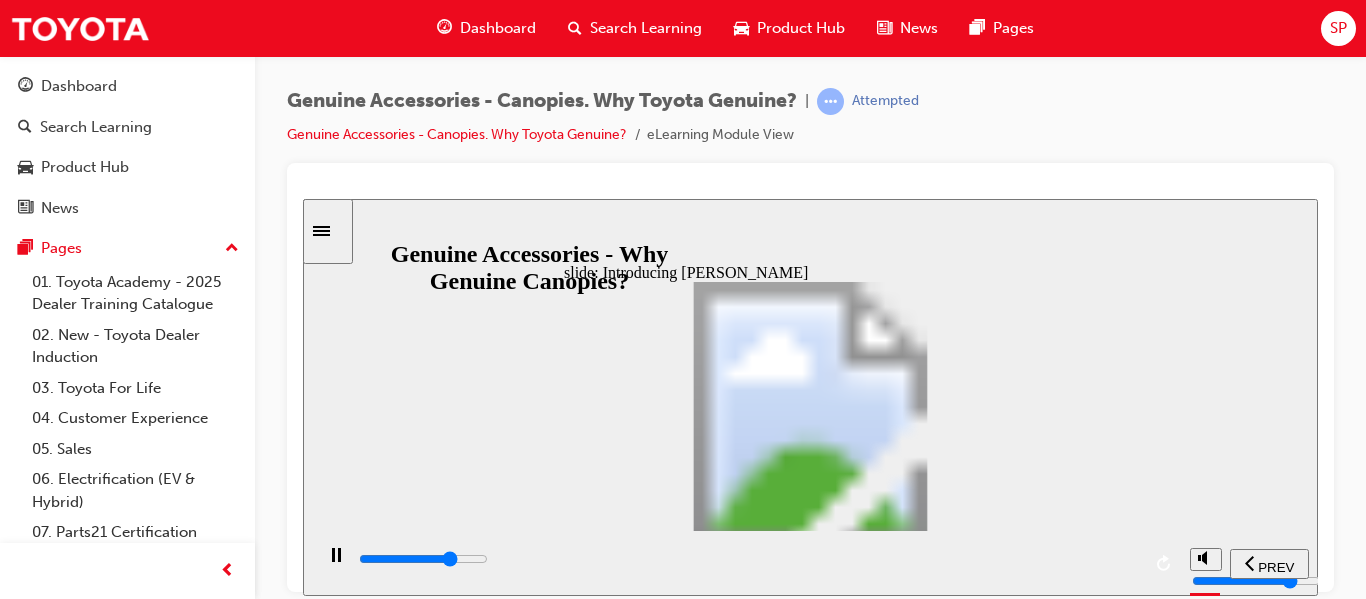 click 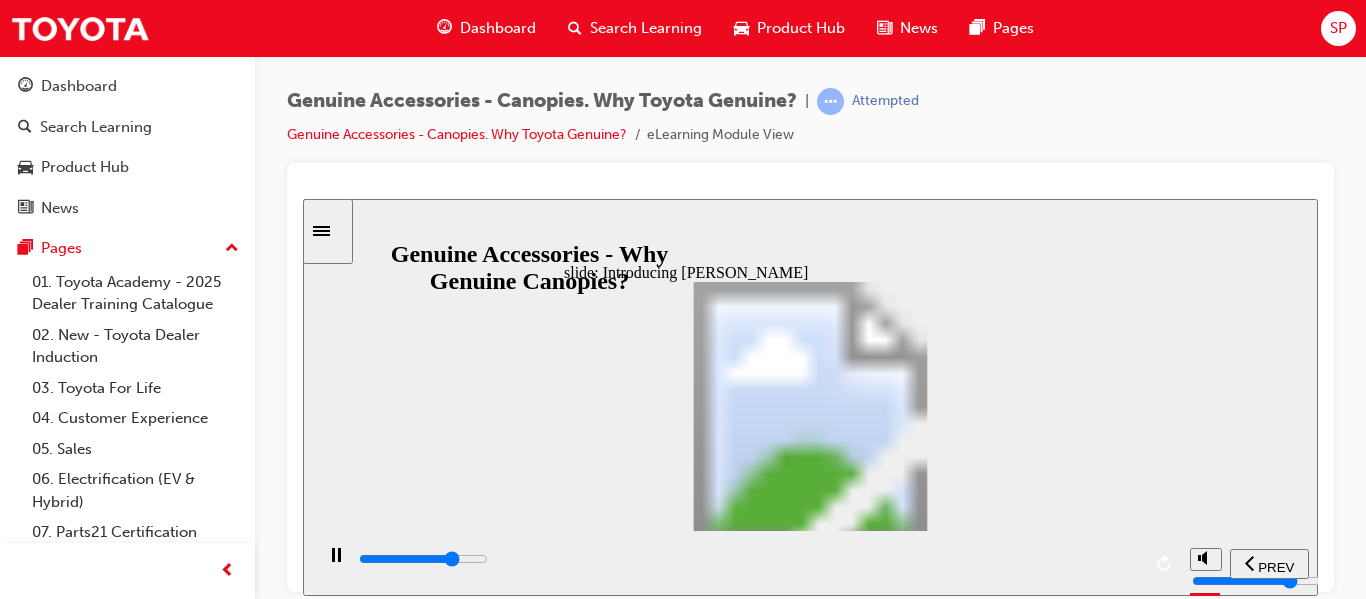 drag, startPoint x: 808, startPoint y: 459, endPoint x: 881, endPoint y: 455, distance: 73.109505 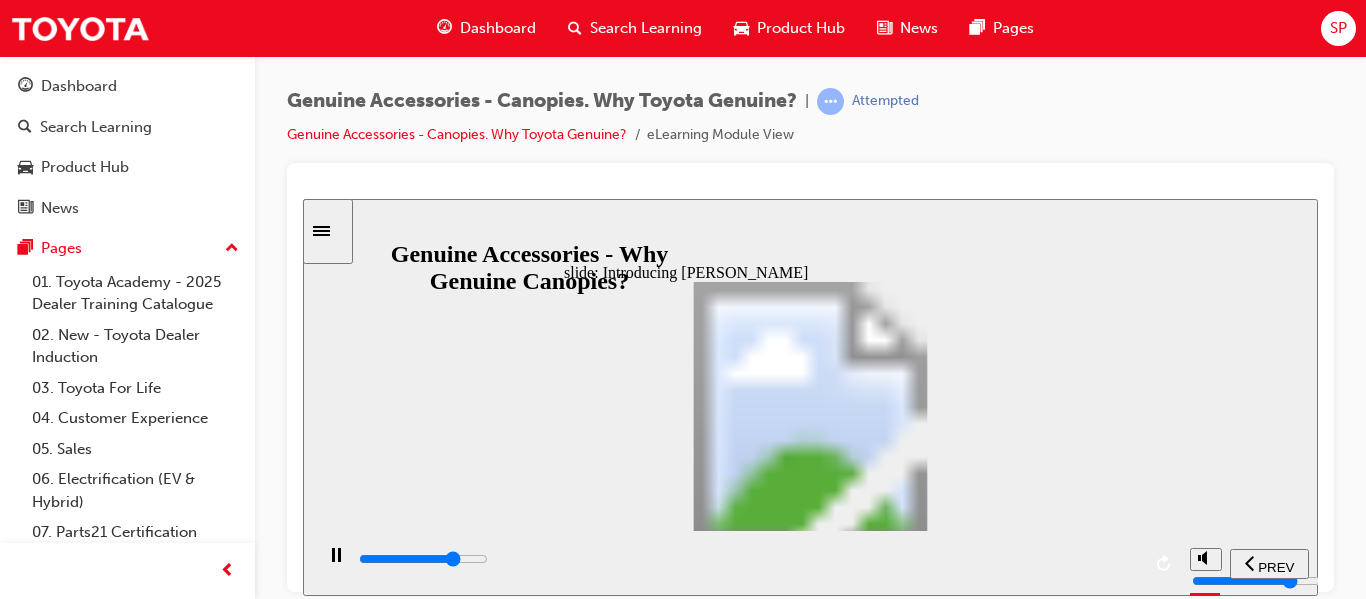 drag, startPoint x: 884, startPoint y: 453, endPoint x: 932, endPoint y: 420, distance: 58.249462 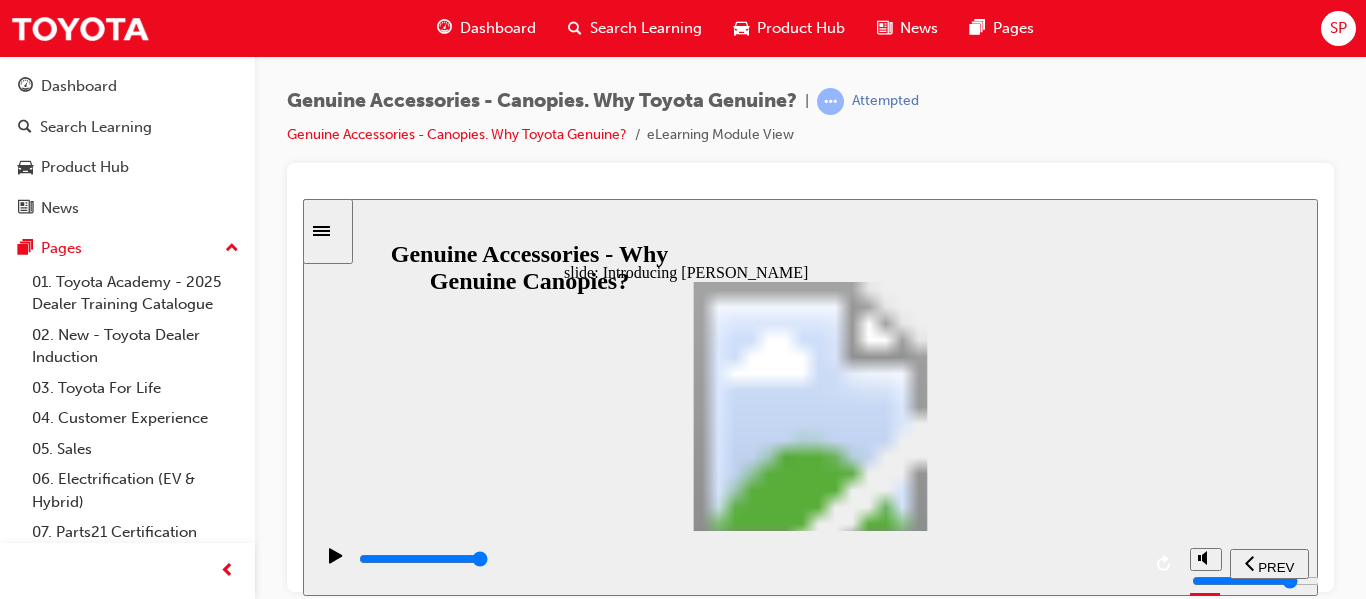 click 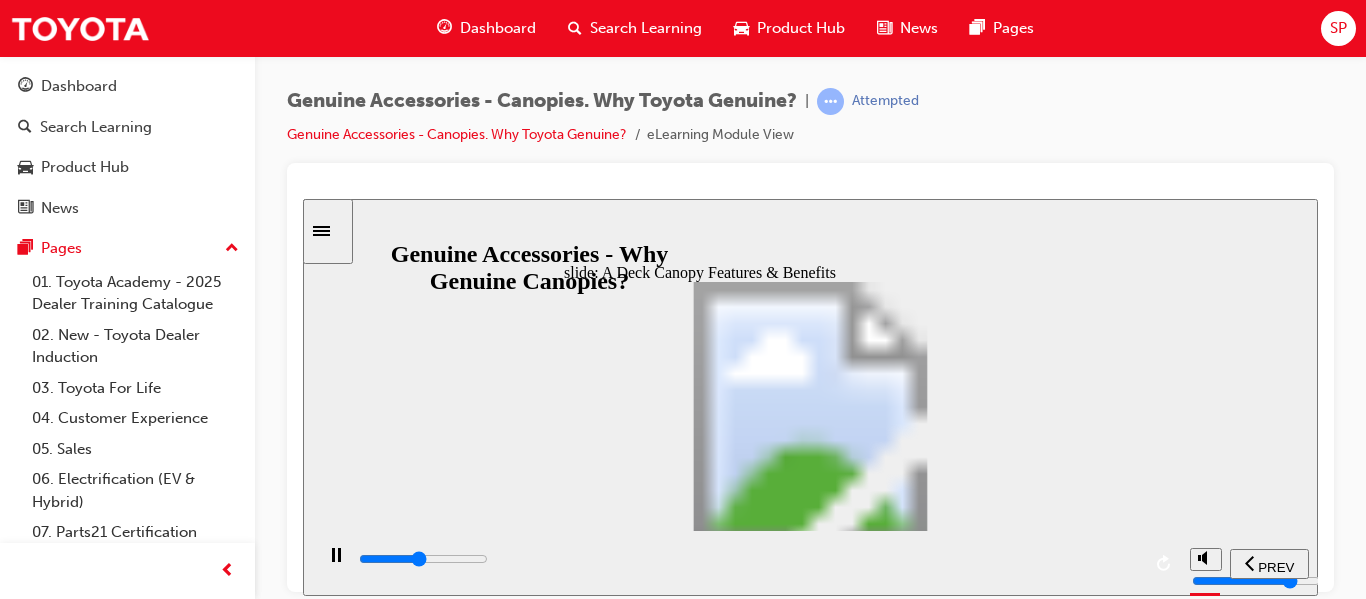 click 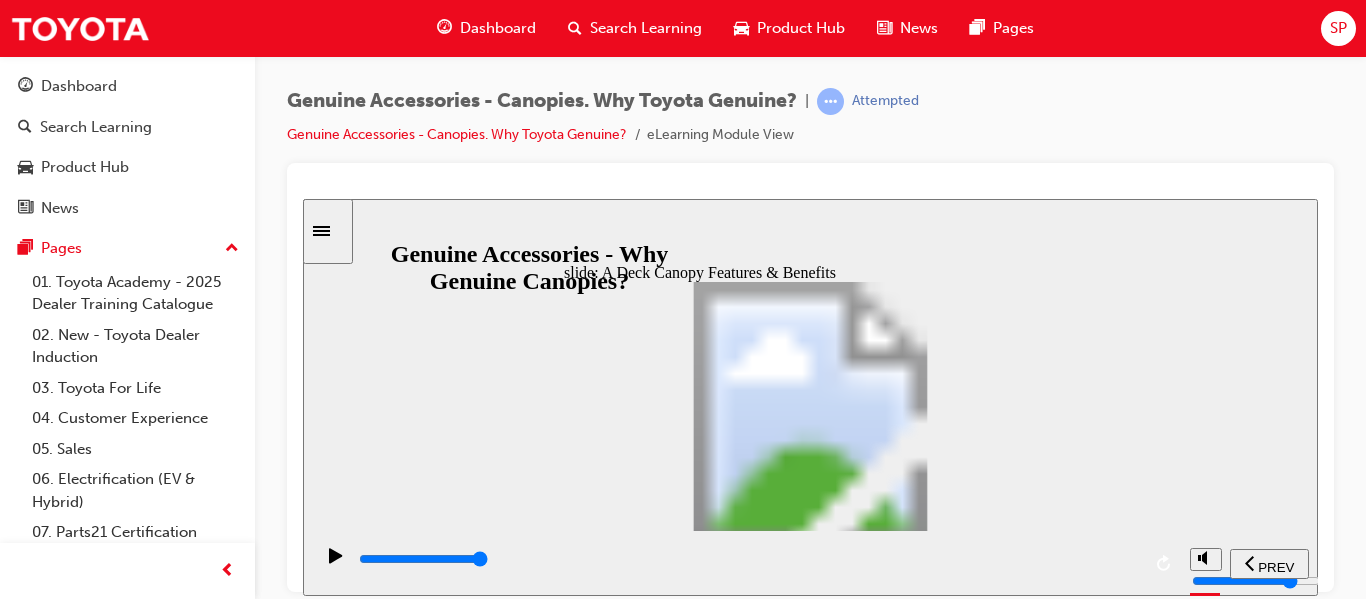 click 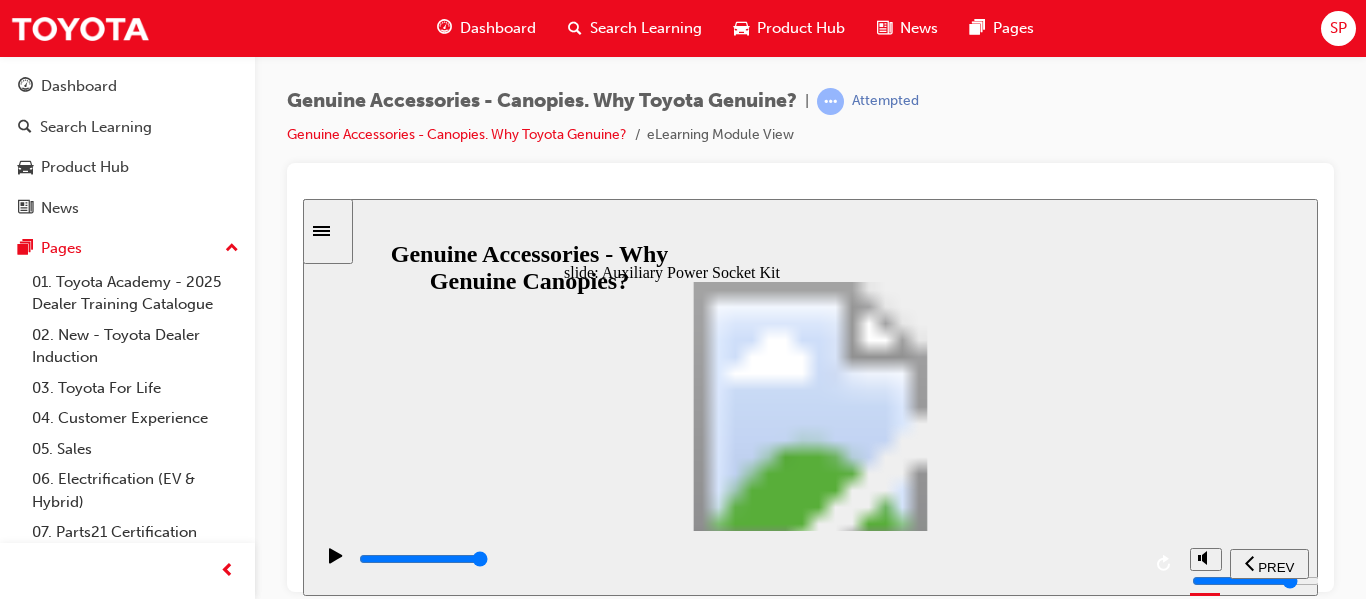 click 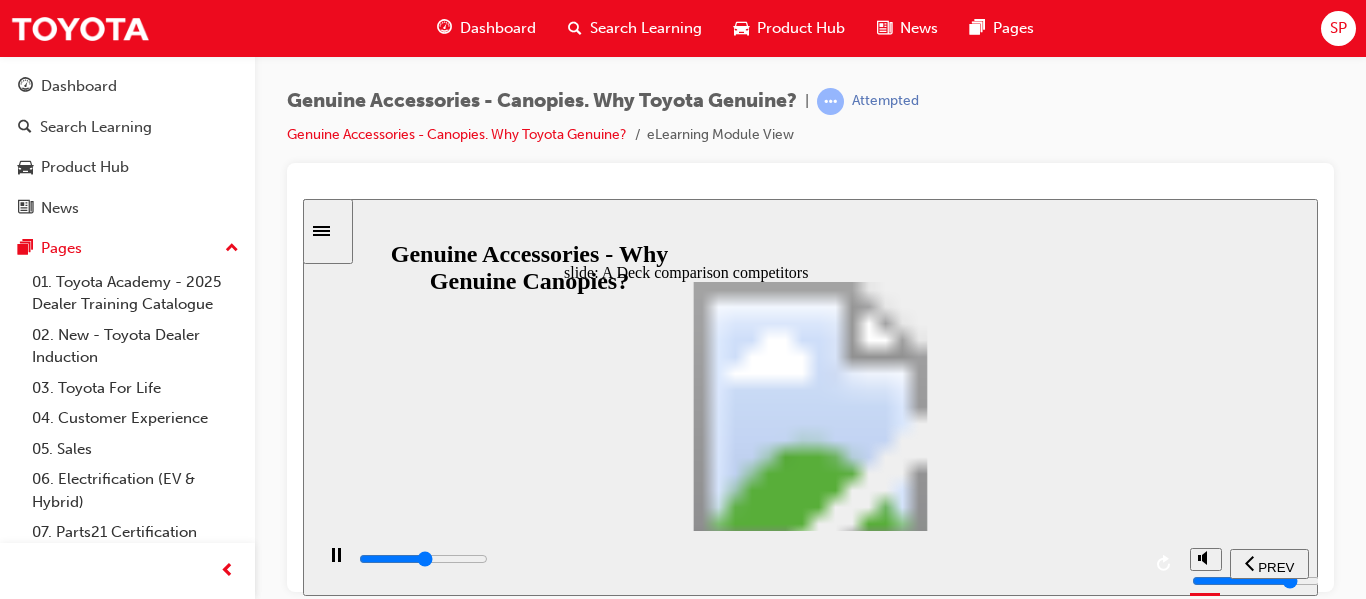 click 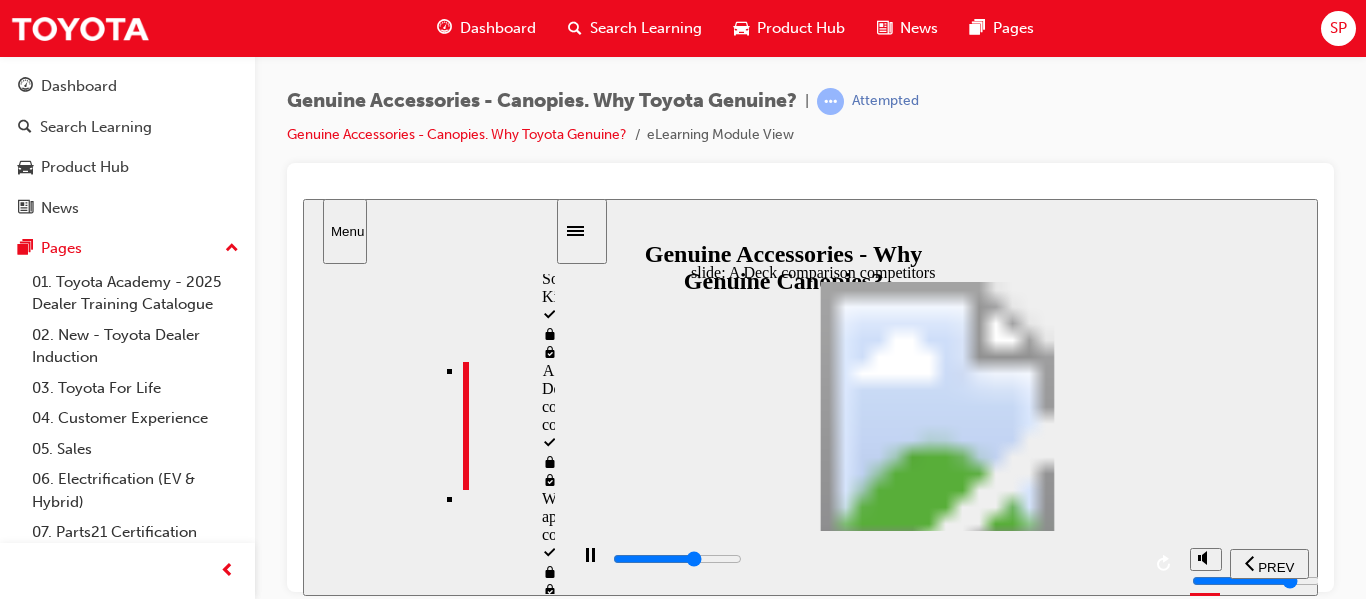 scroll, scrollTop: 1009, scrollLeft: 0, axis: vertical 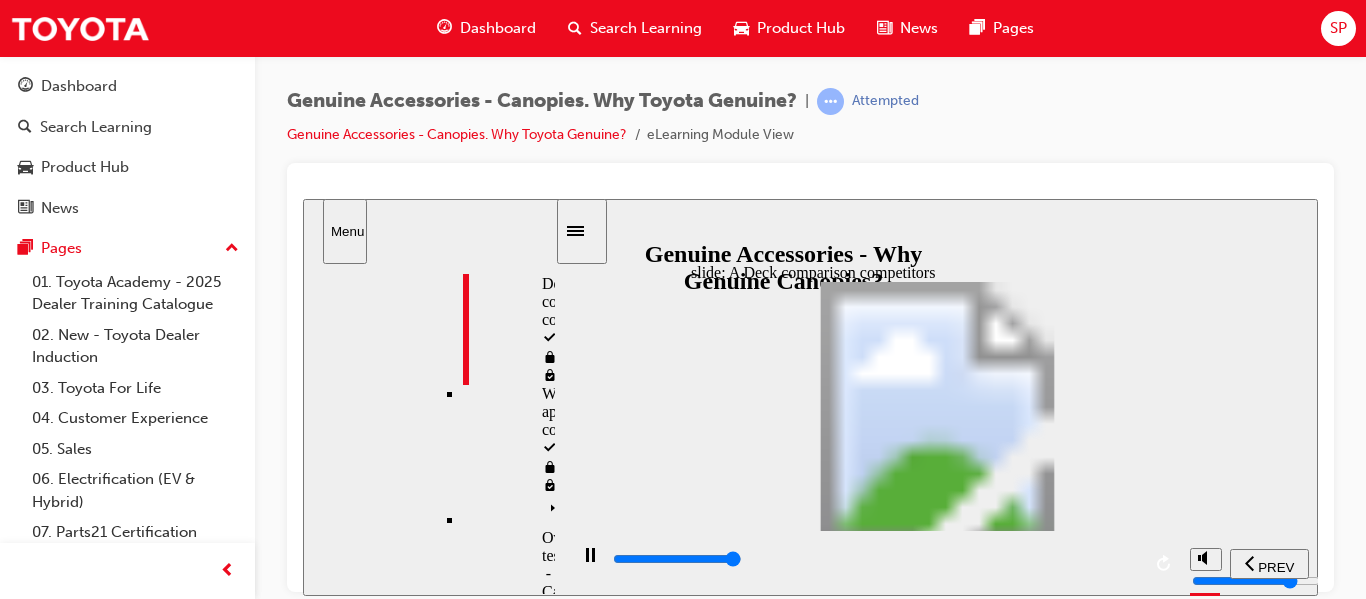 click 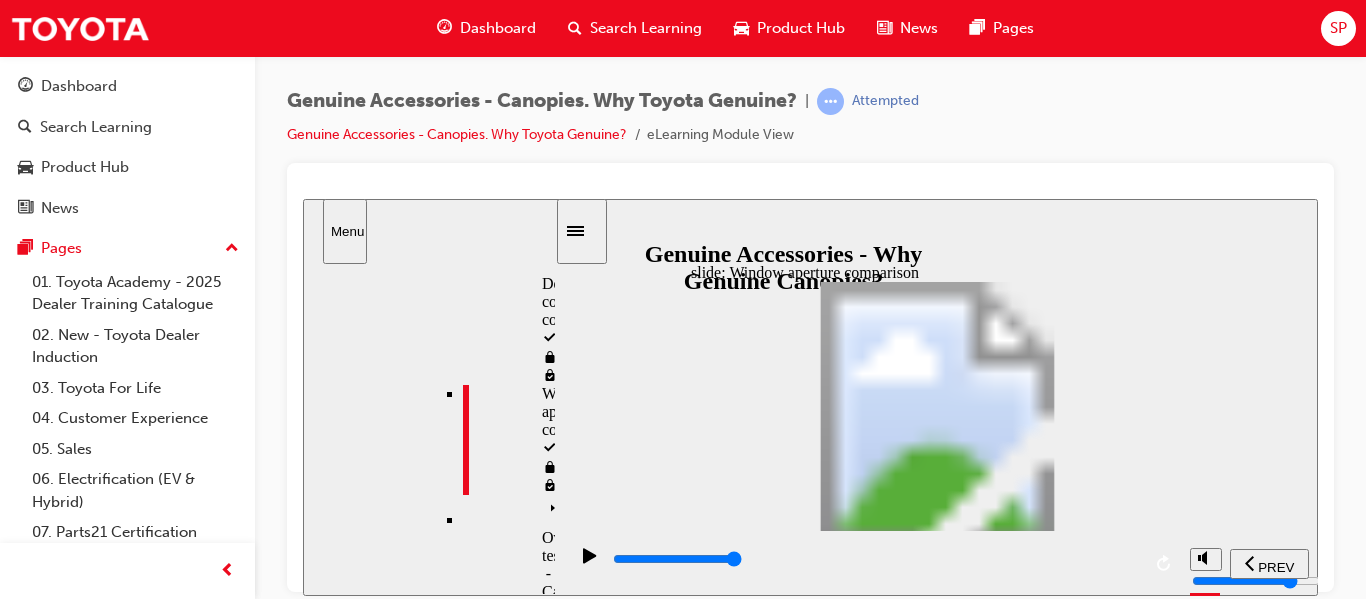 click 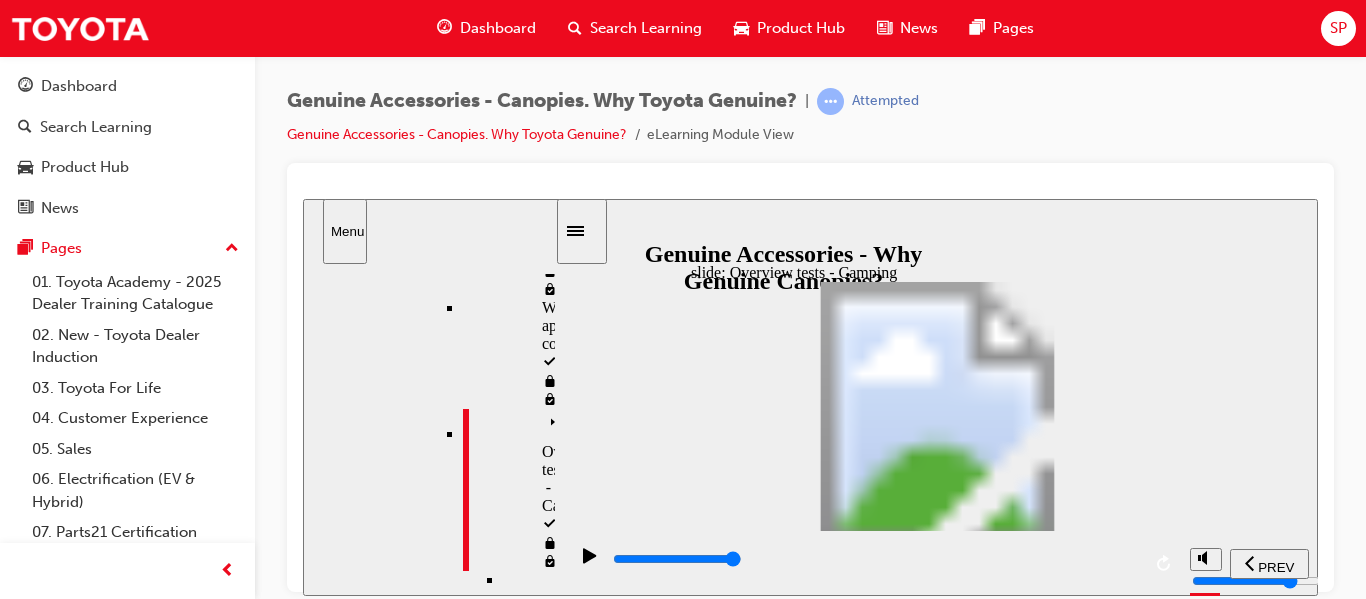 click 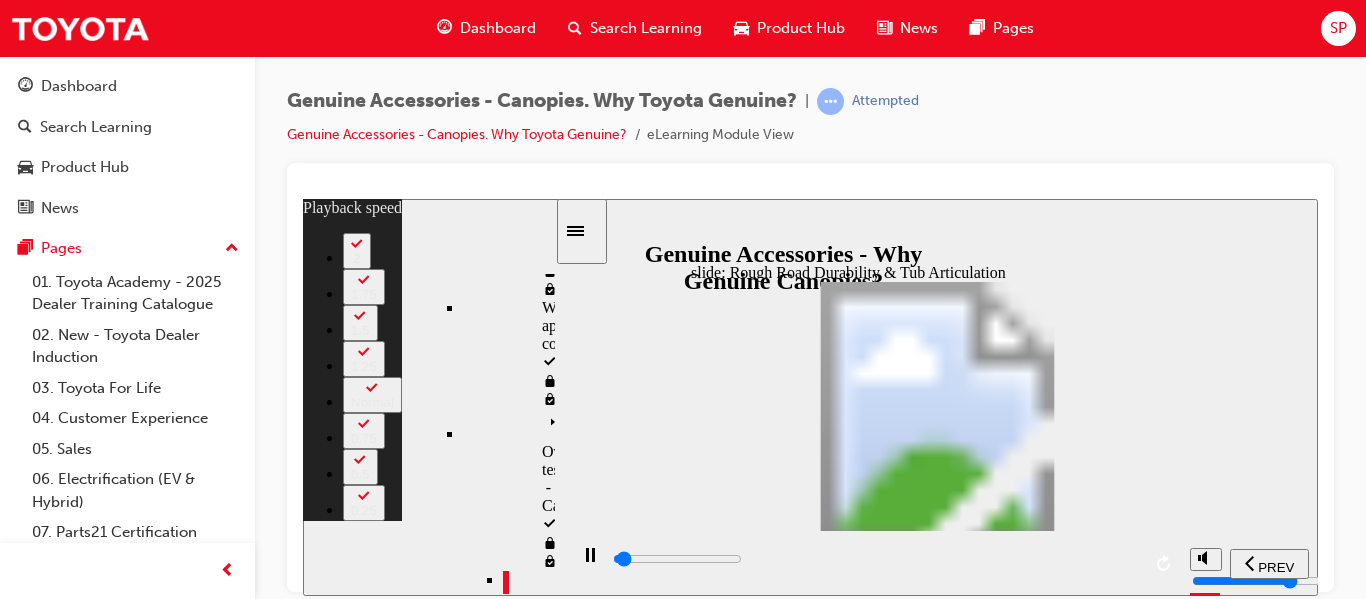 type on "1000" 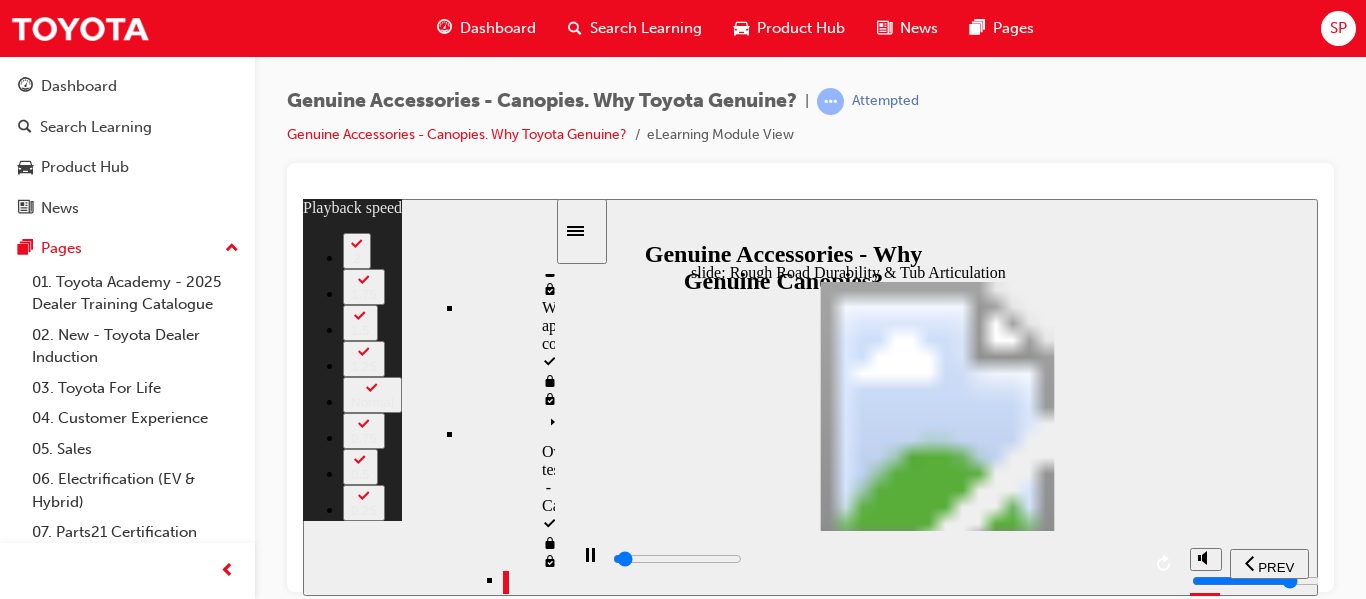 type on "1200" 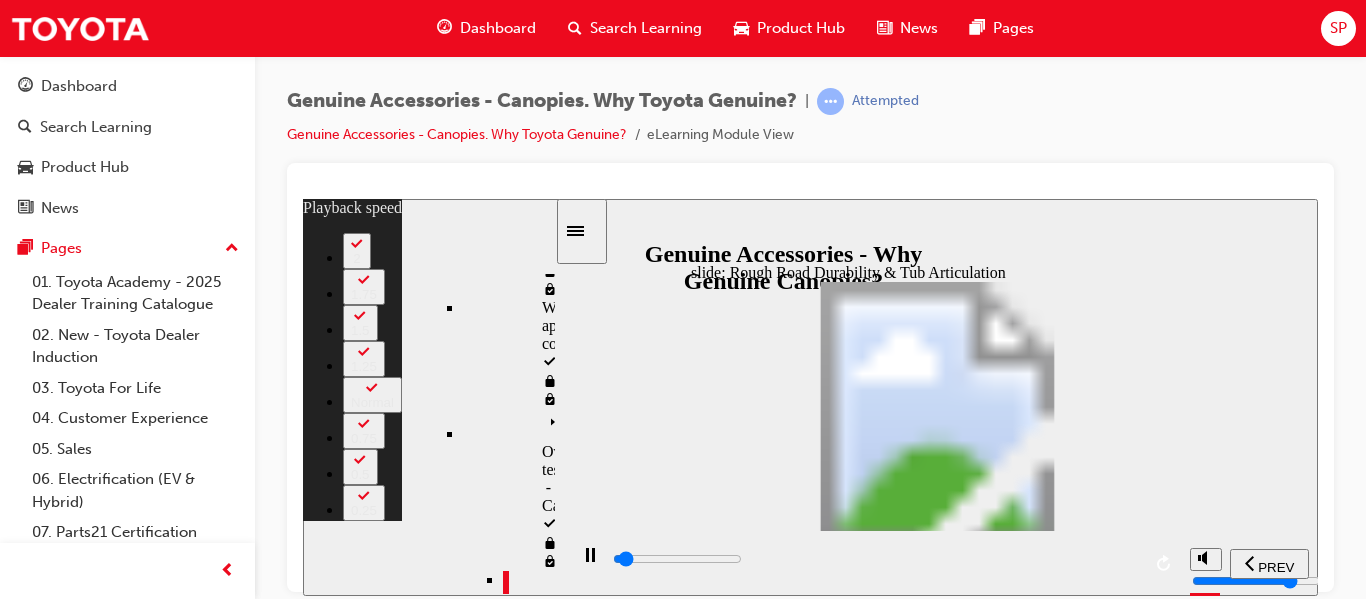 type on "0" 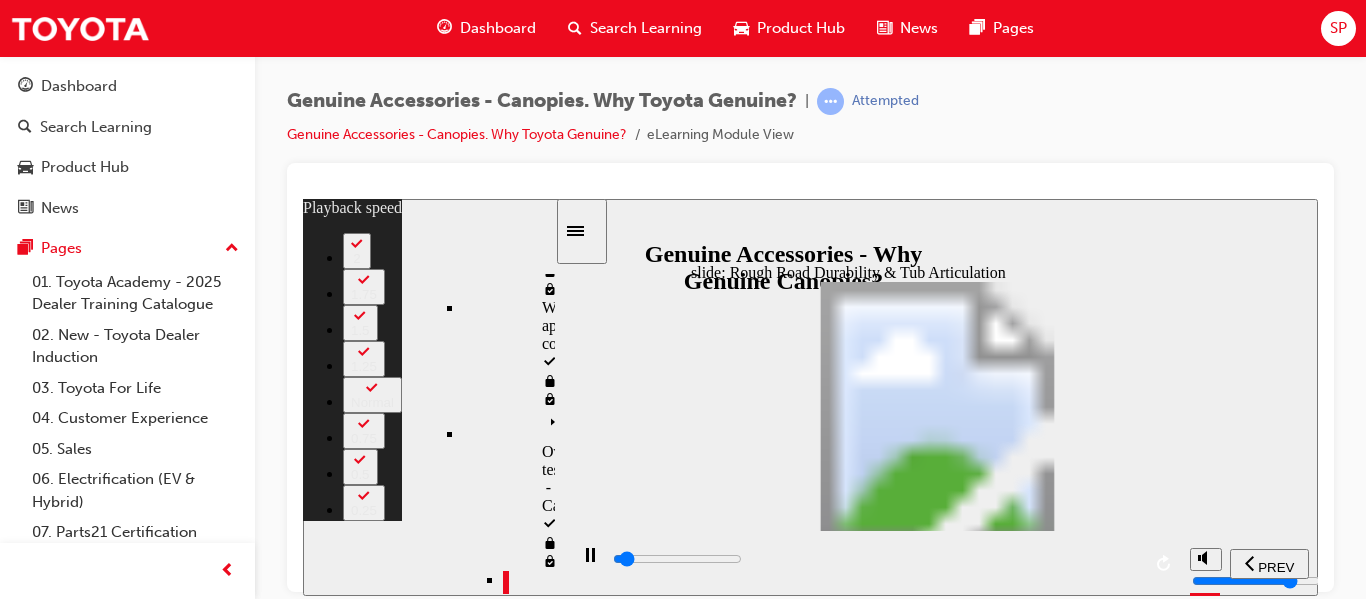 type on "1800" 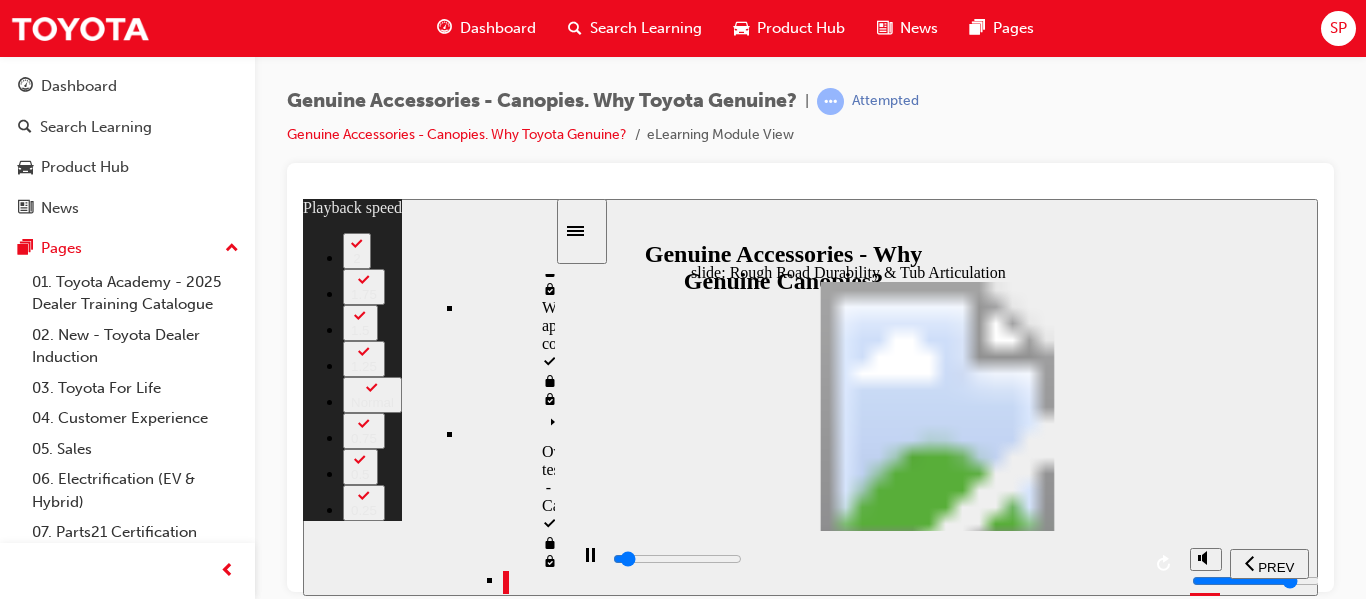 type on "2100" 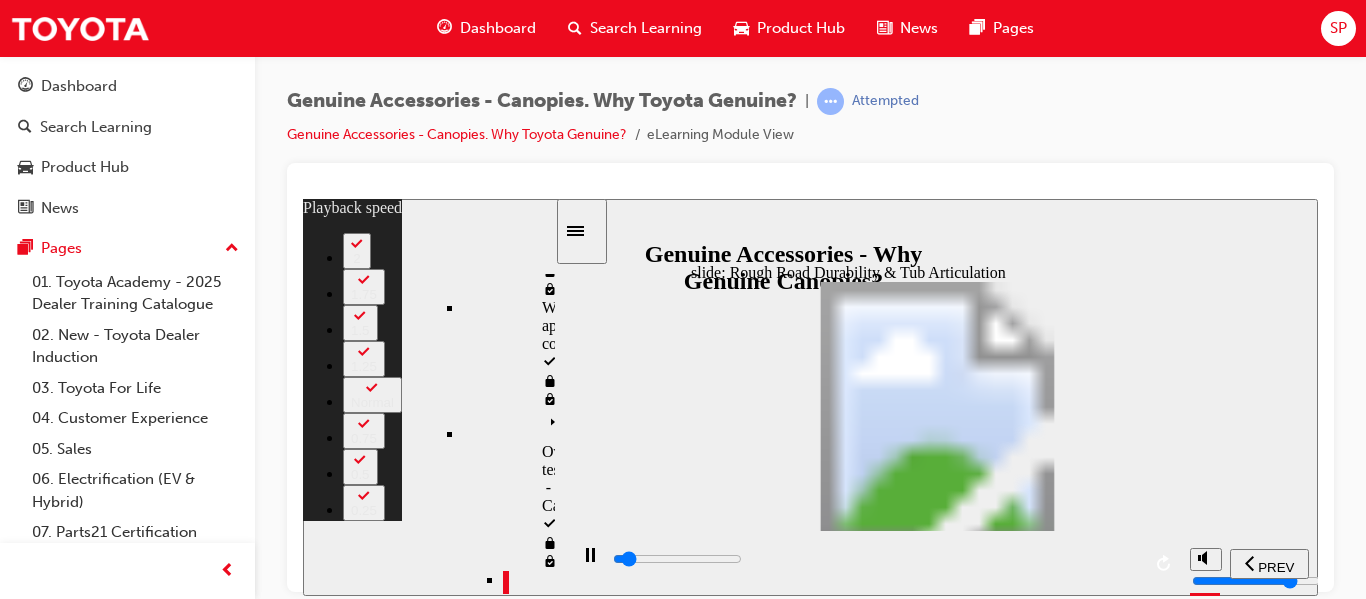 type on "2600" 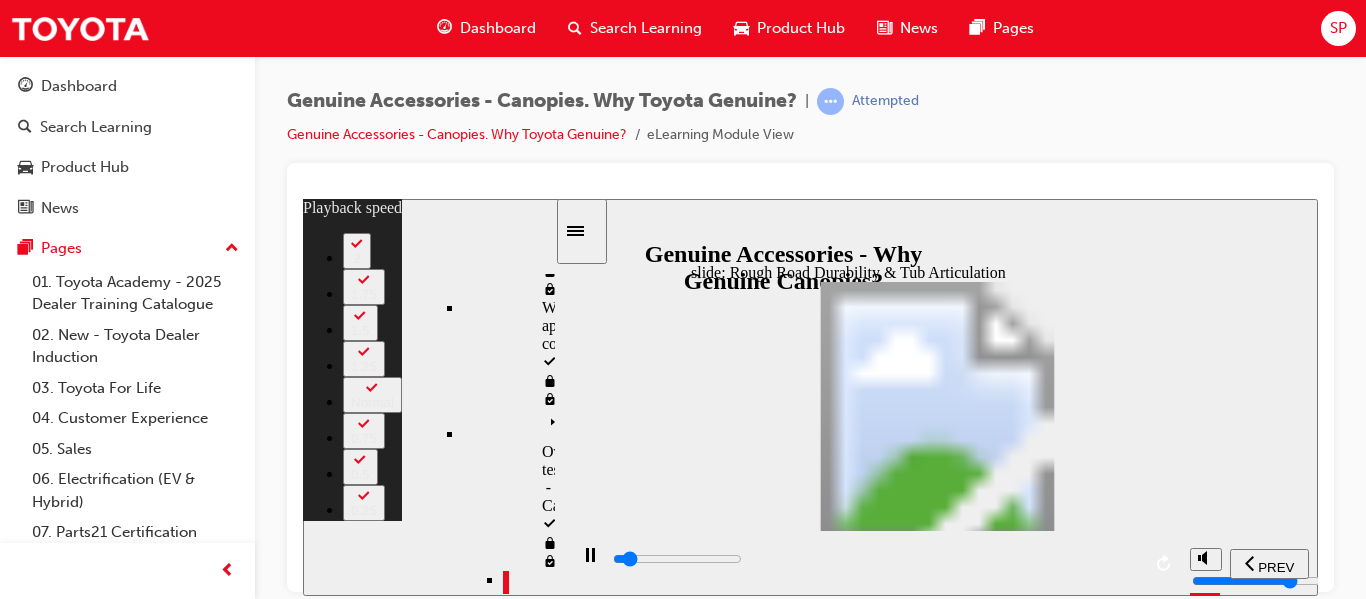 type on "2900" 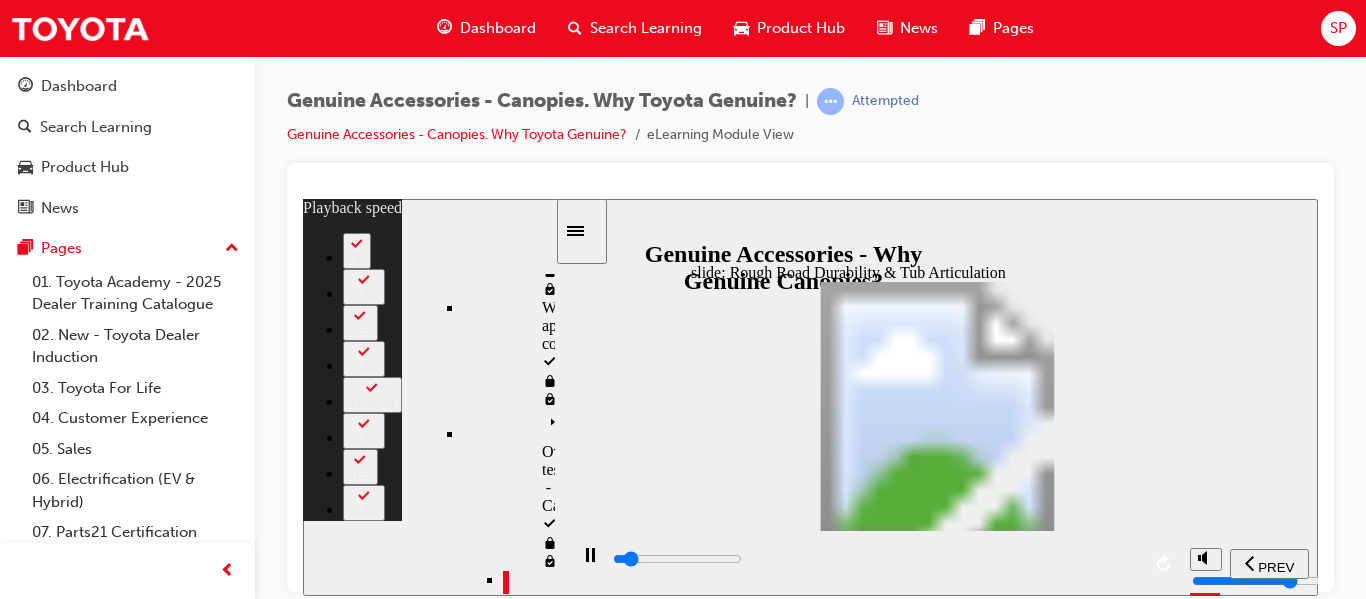 type on "3200" 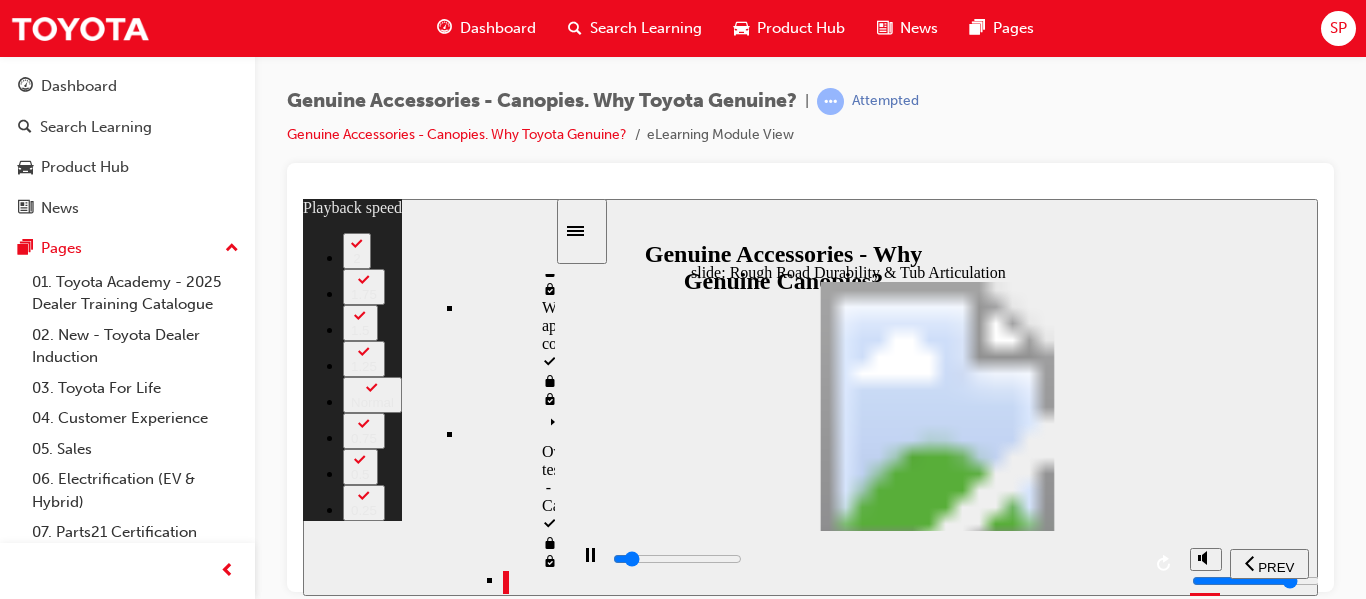 type on "3400" 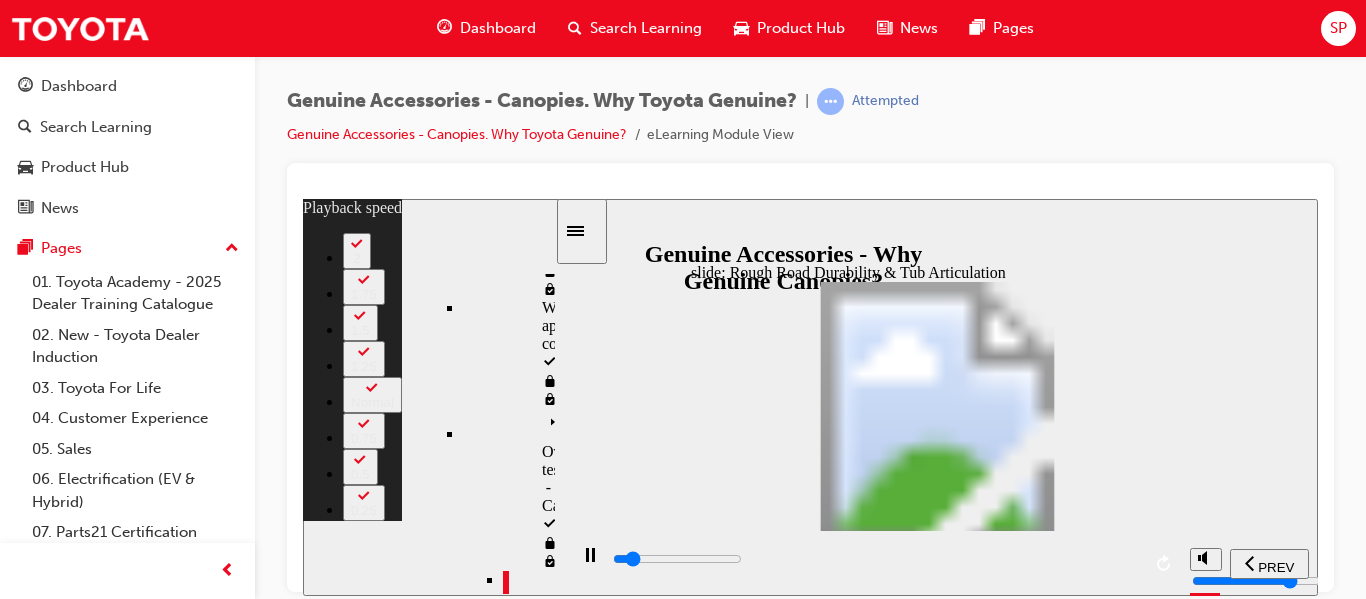 type on "3700" 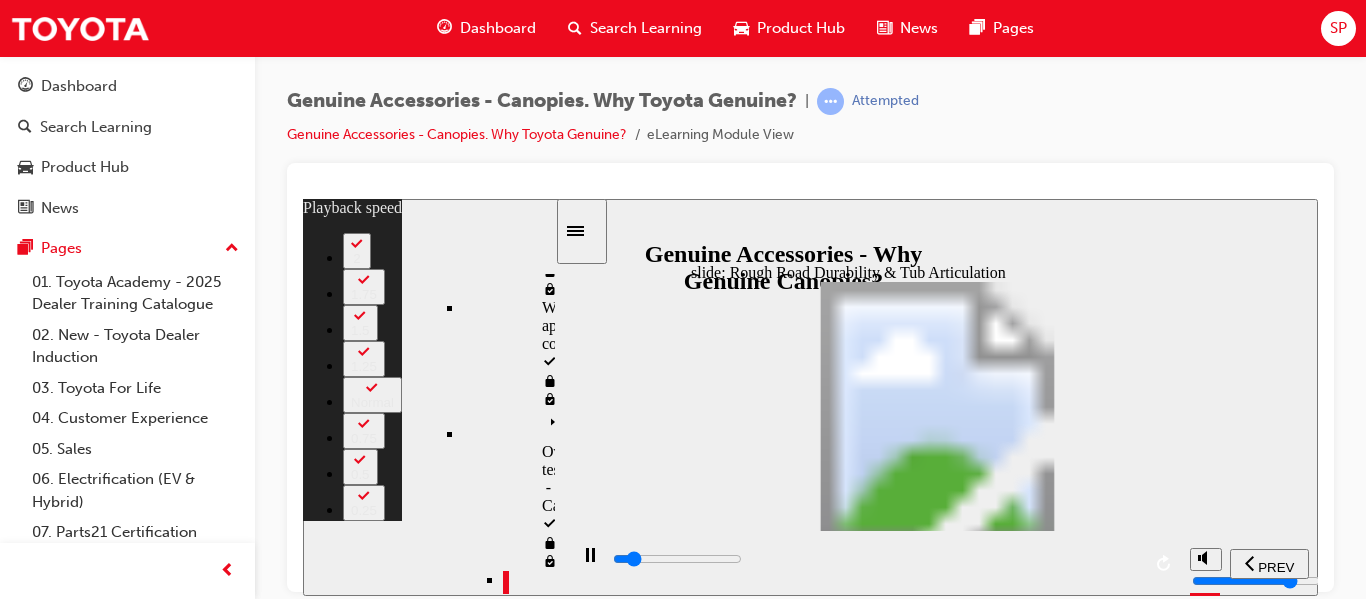 type on "4200" 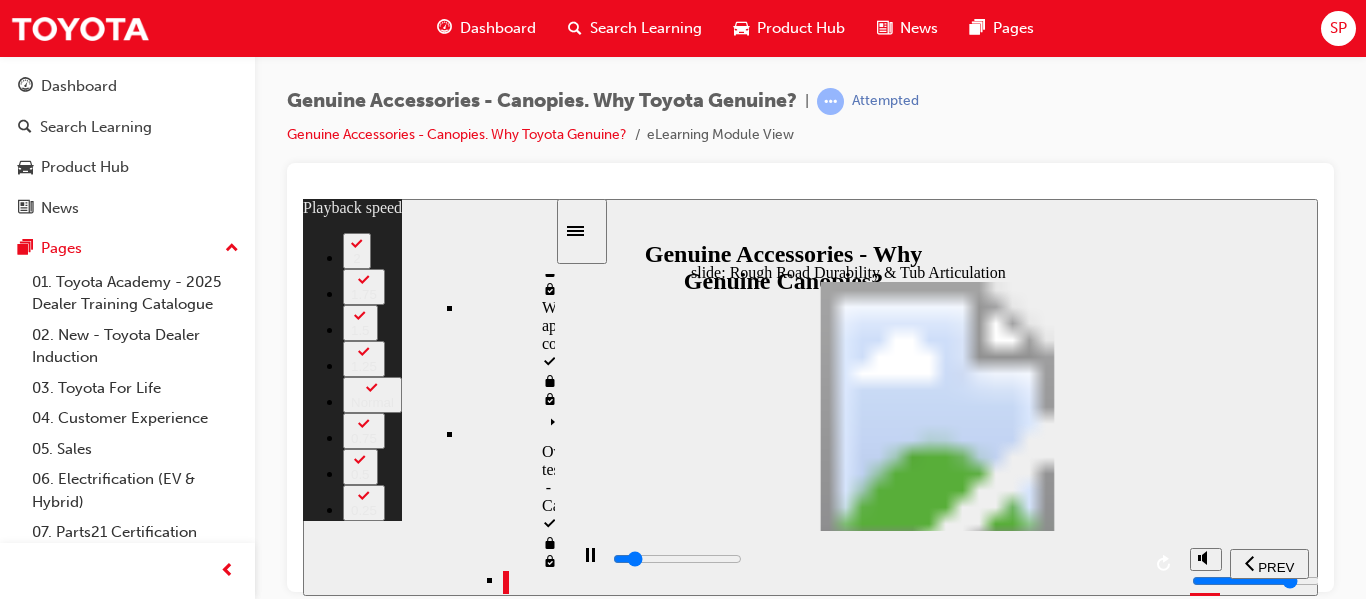 type on "4500" 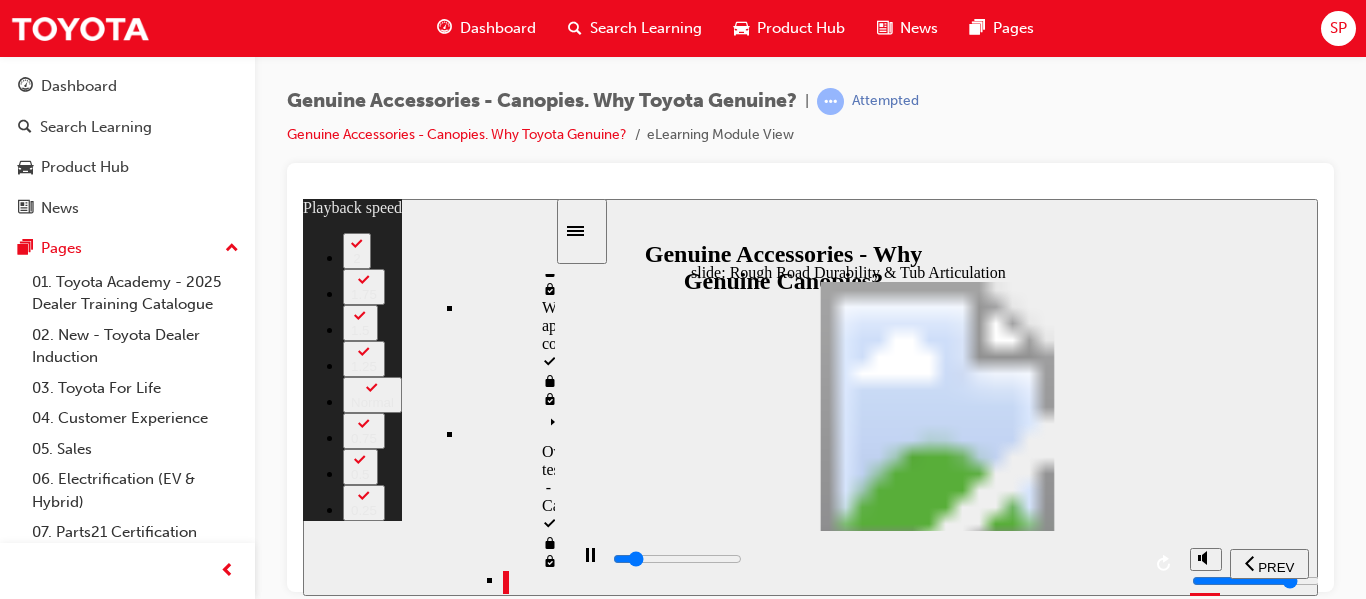 type on "4700" 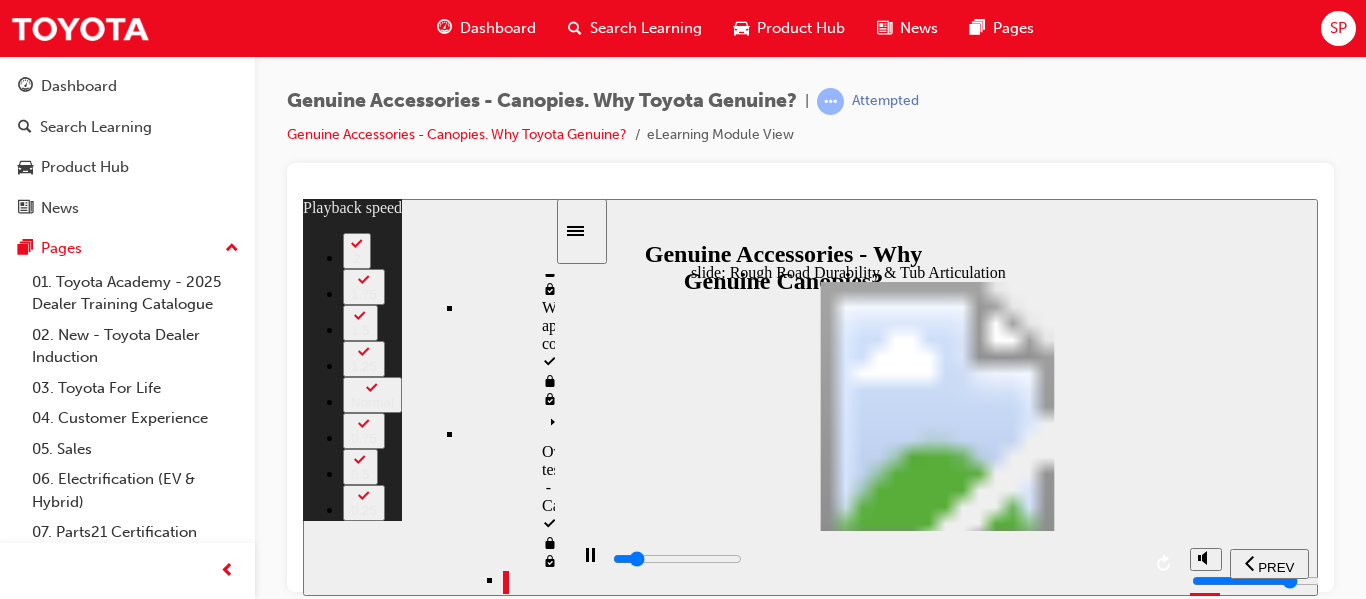 type on "5000" 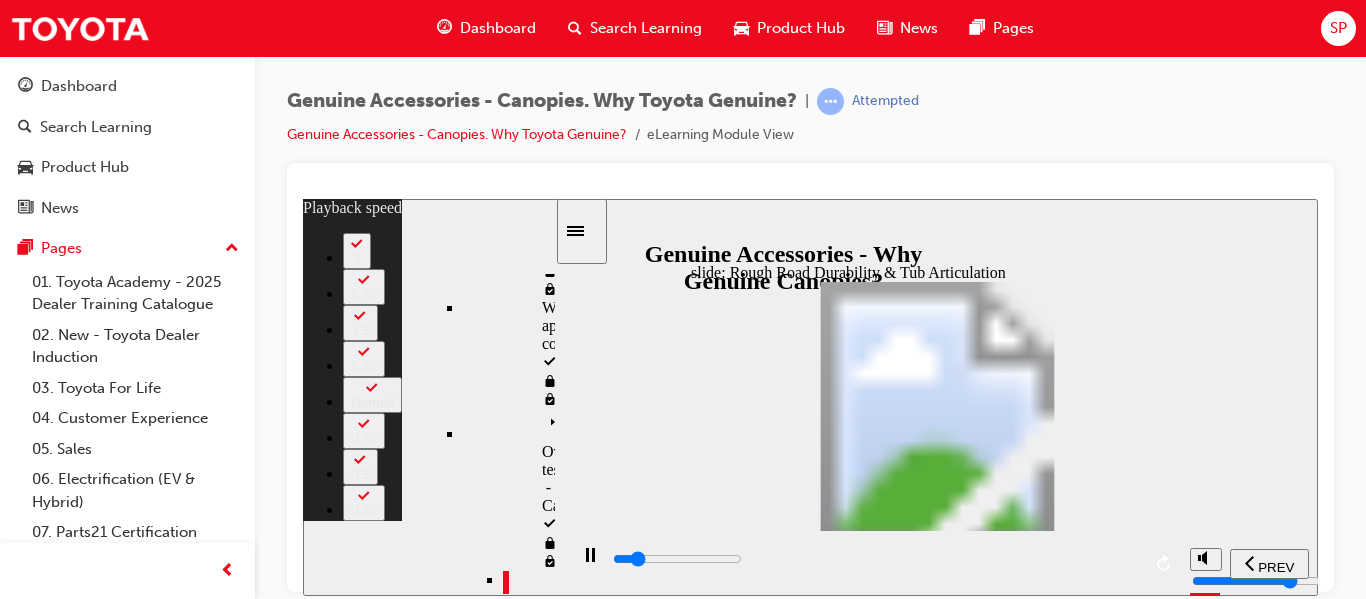 type on "5300" 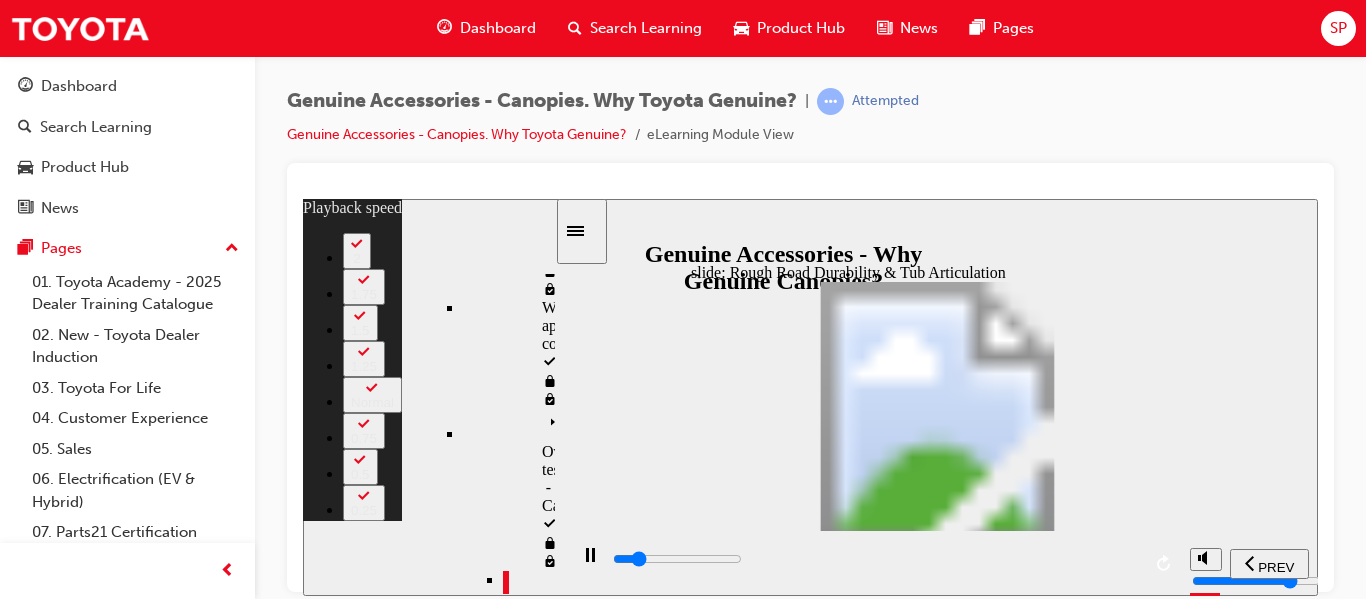 type on "5800" 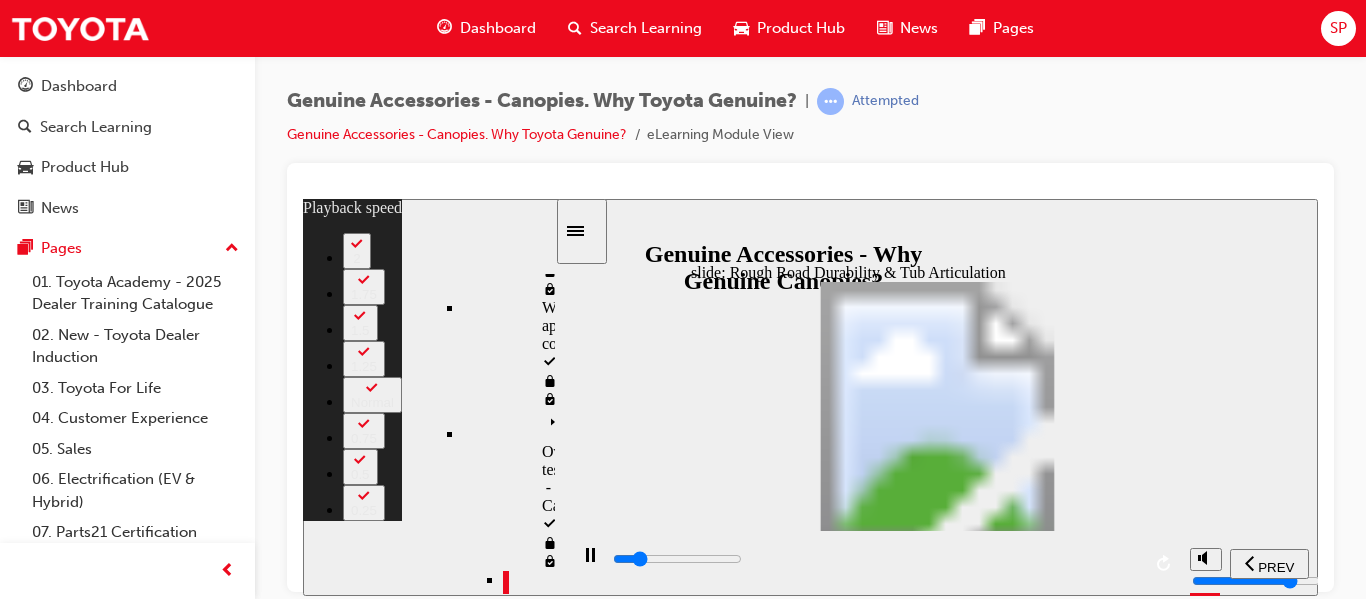 click 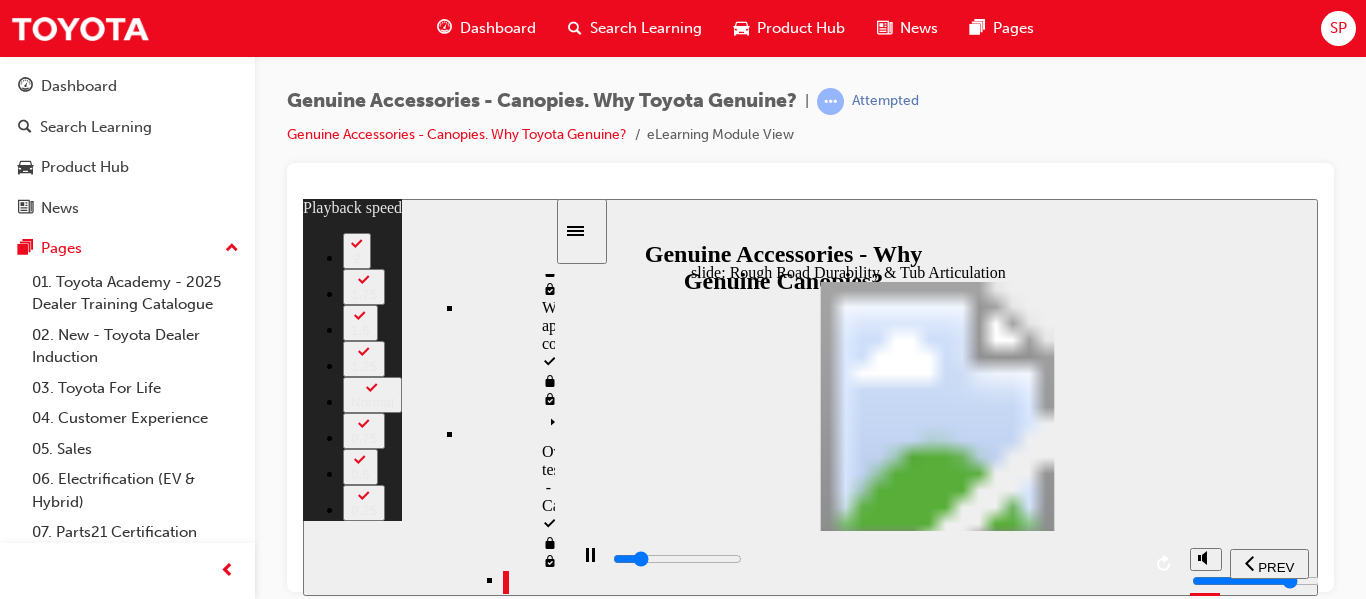 type on "6300" 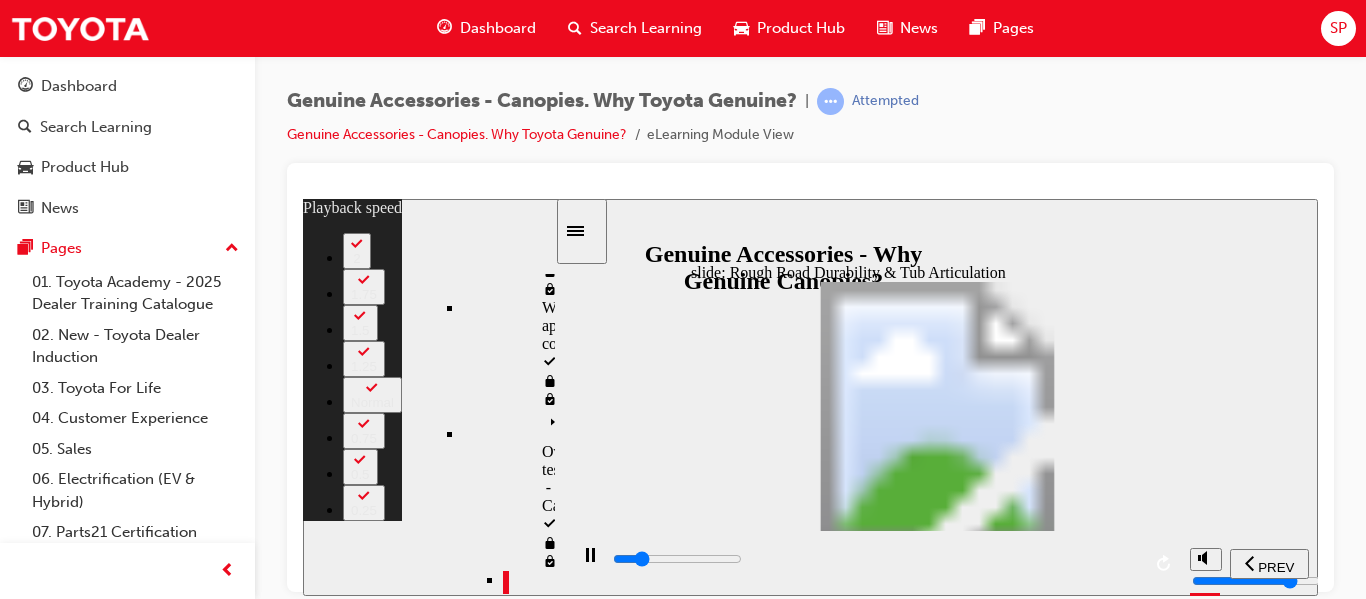 type on "6600" 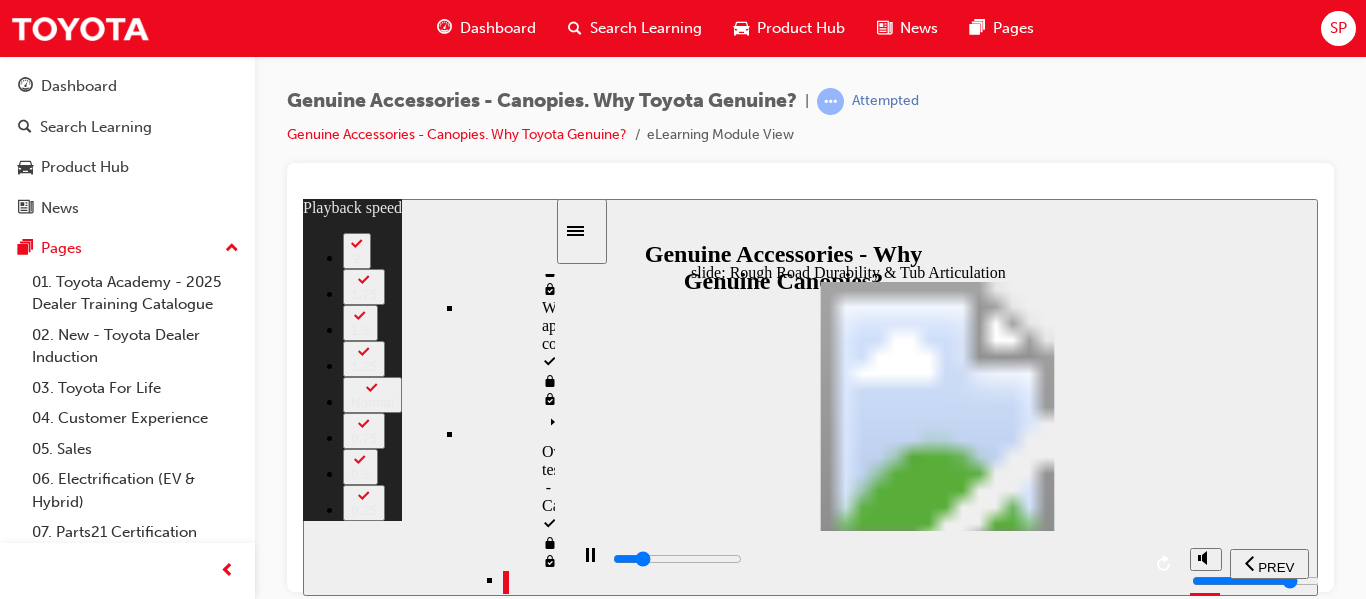 type on "6900" 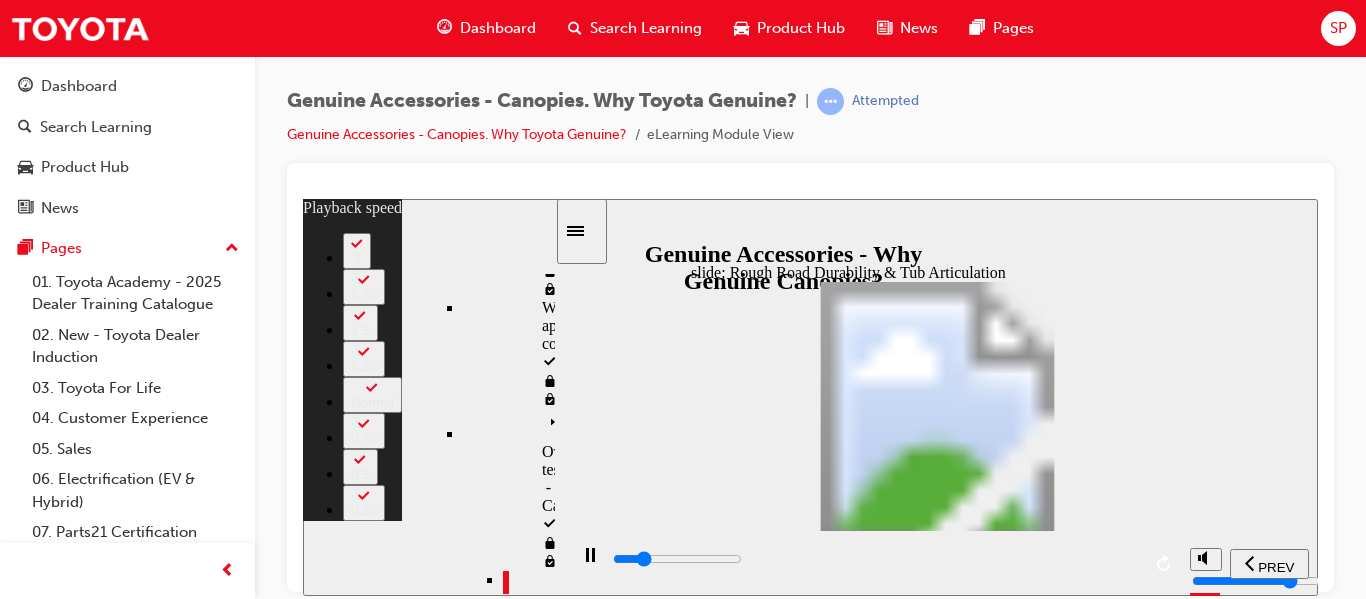 type on "7400" 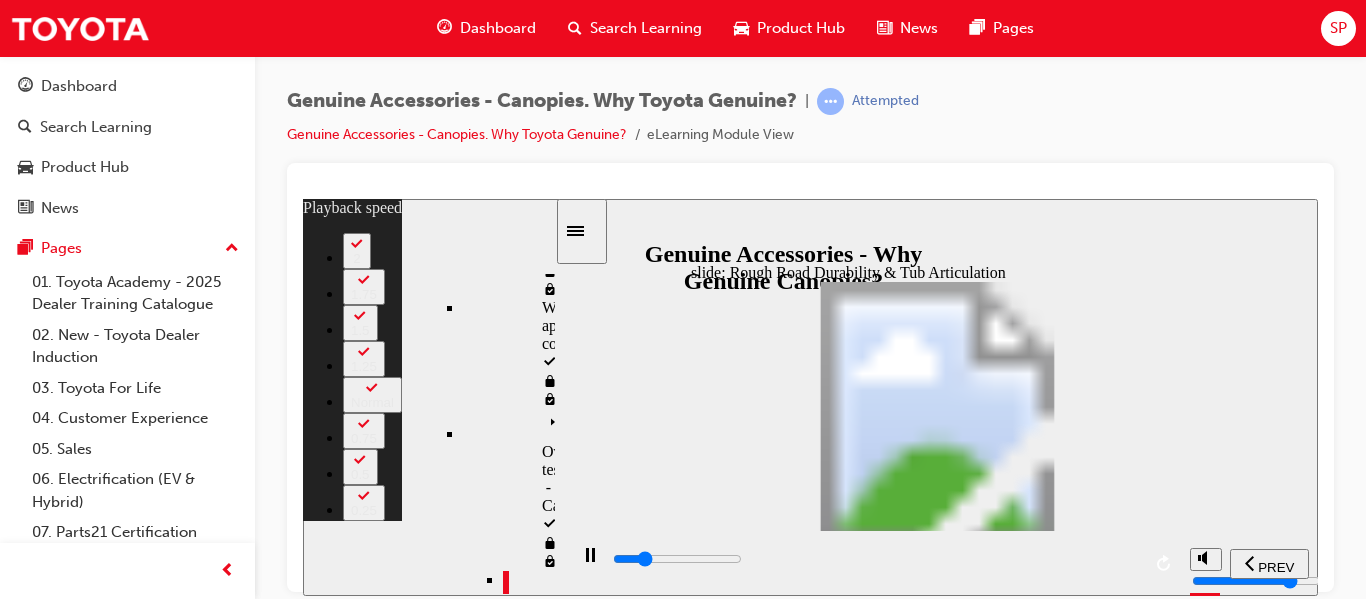 type on "7700" 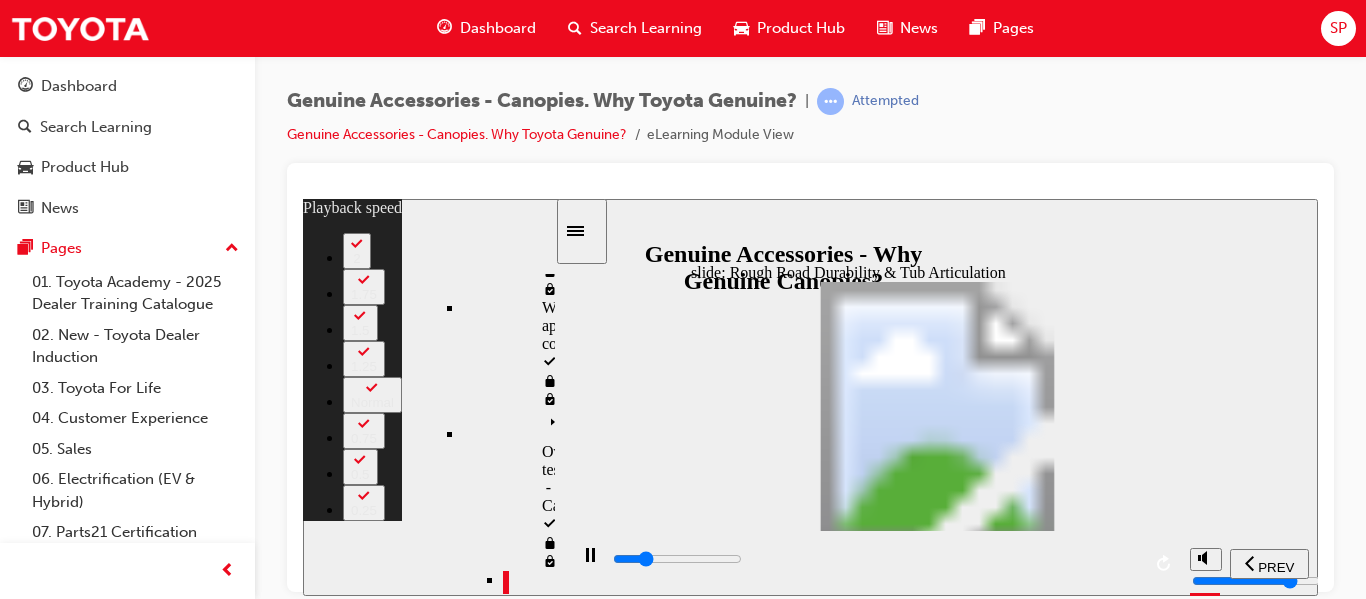 type on "7900" 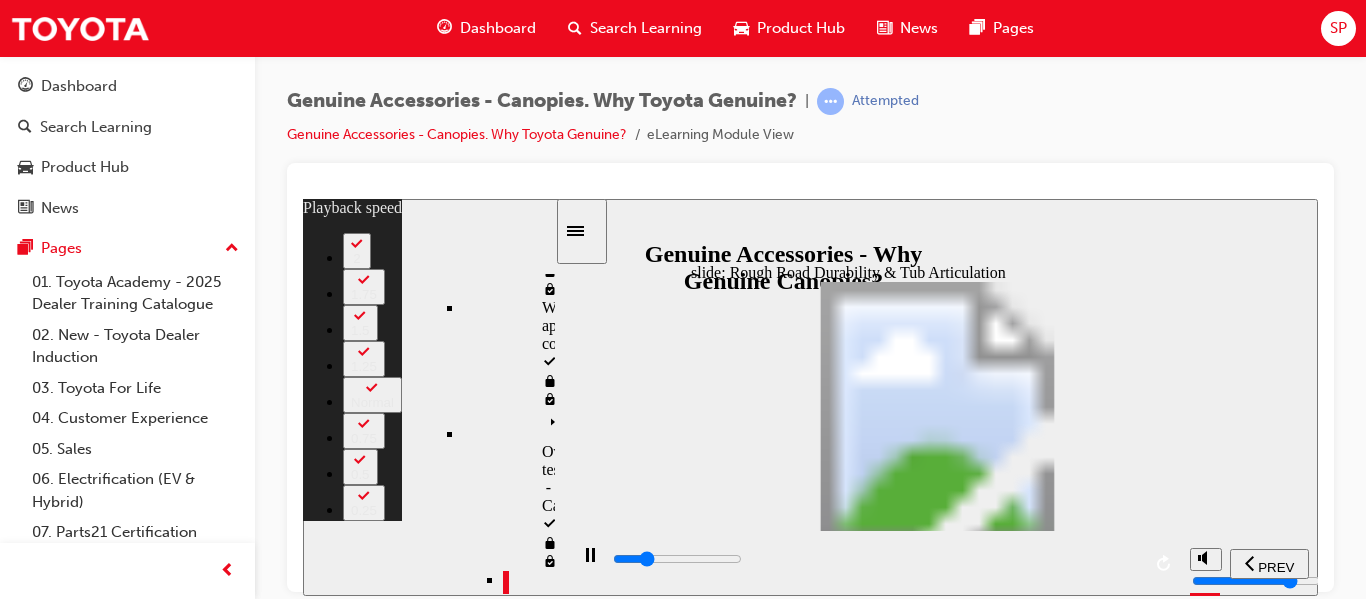 type on "8200" 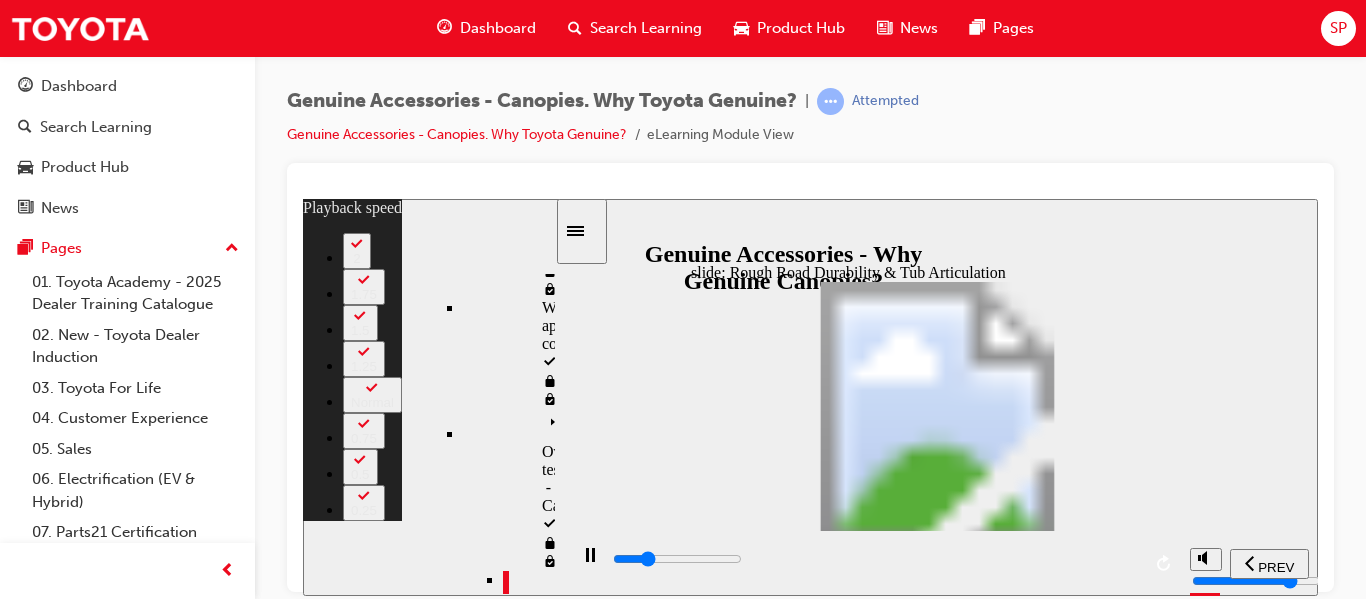 type 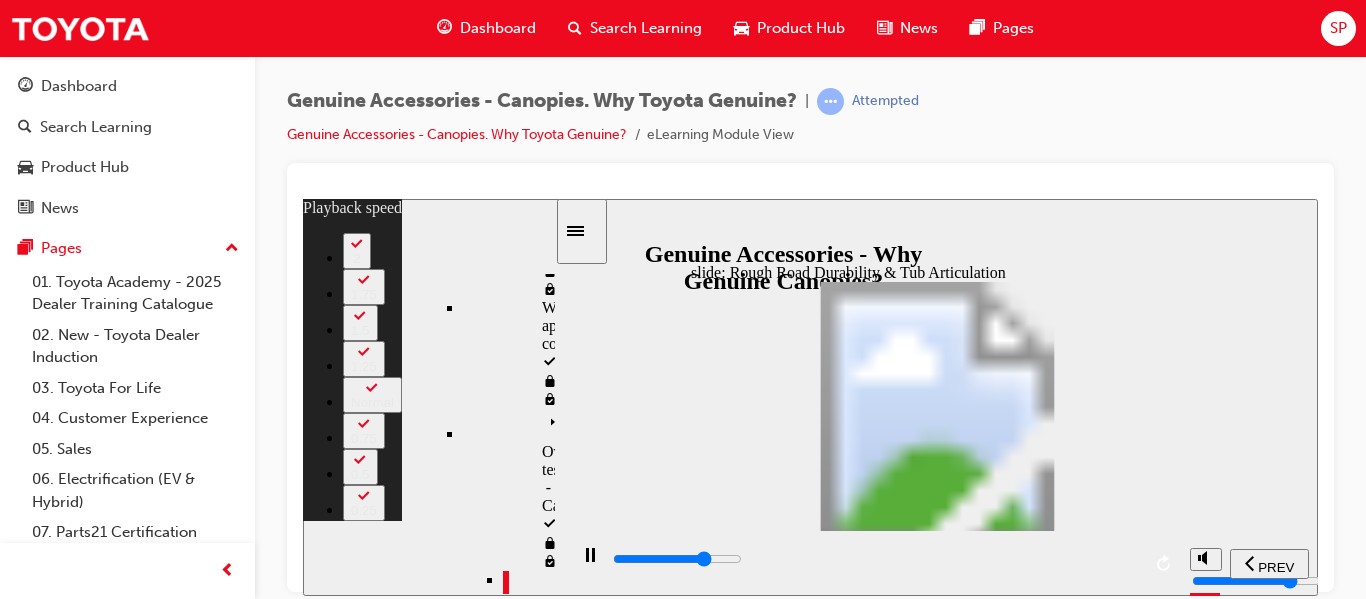 click 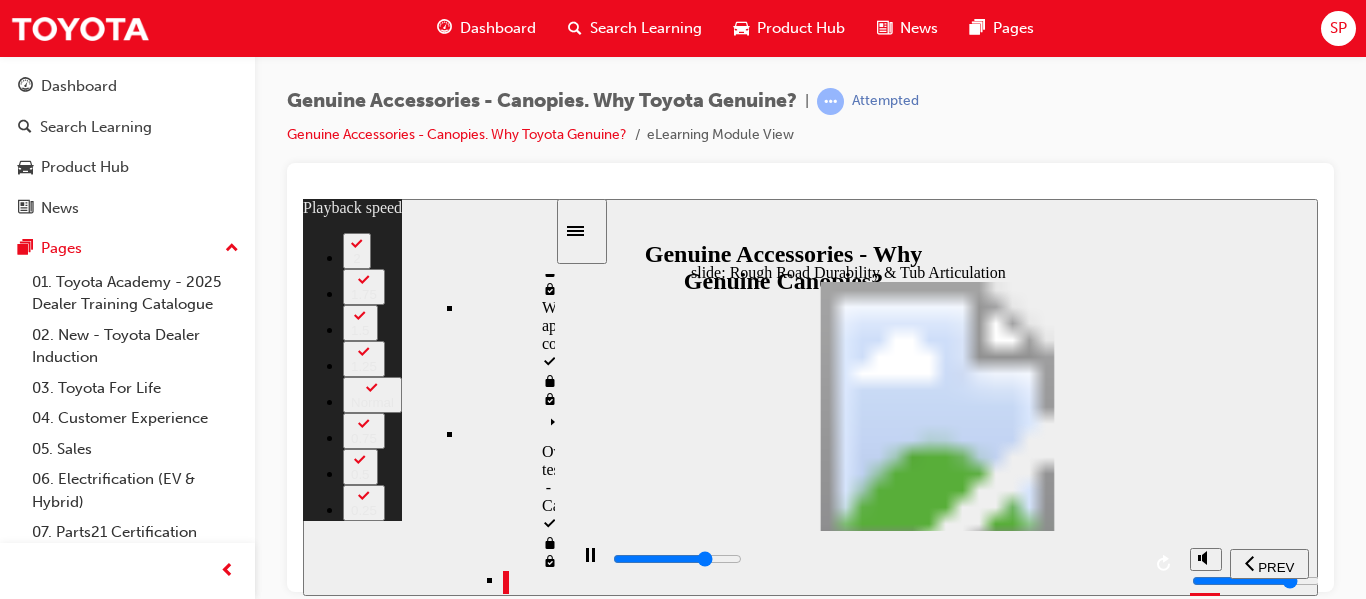 drag, startPoint x: 939, startPoint y: 475, endPoint x: 961, endPoint y: 485, distance: 24.166092 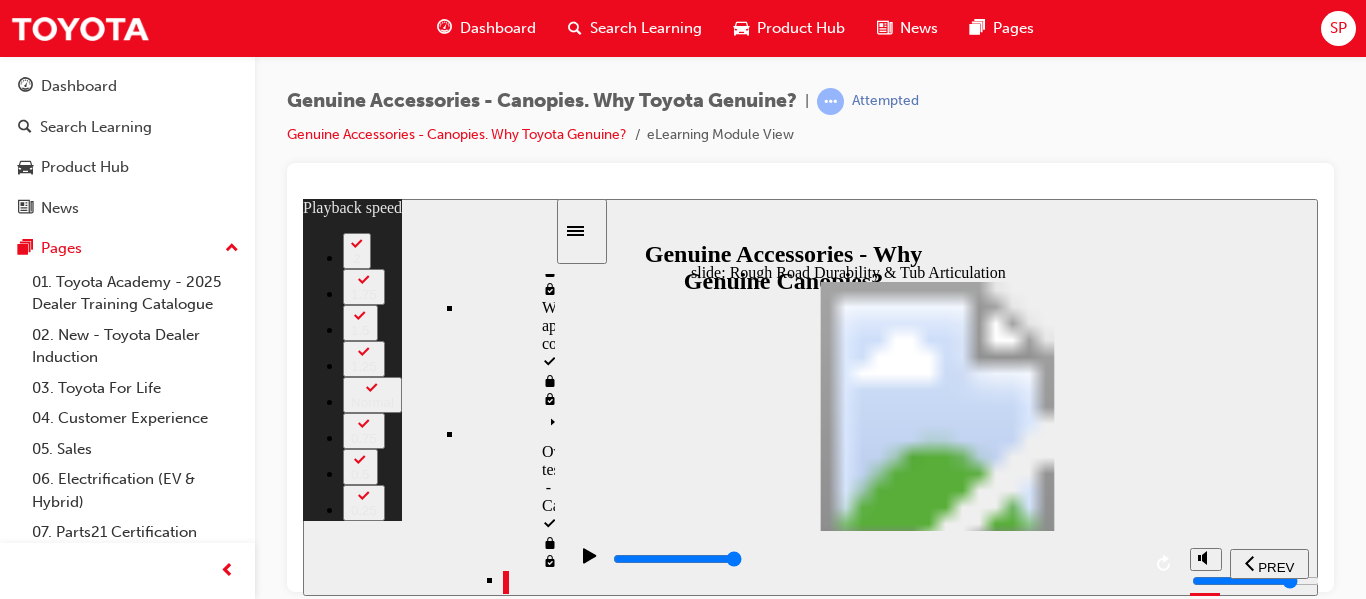 click 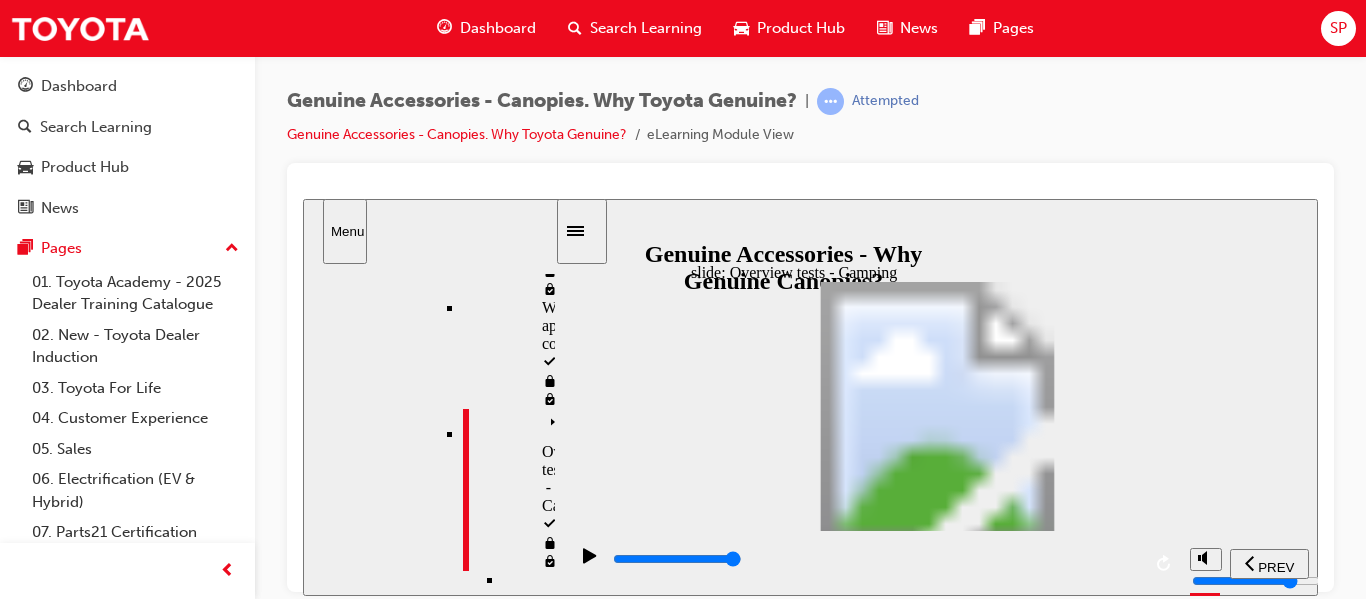 click 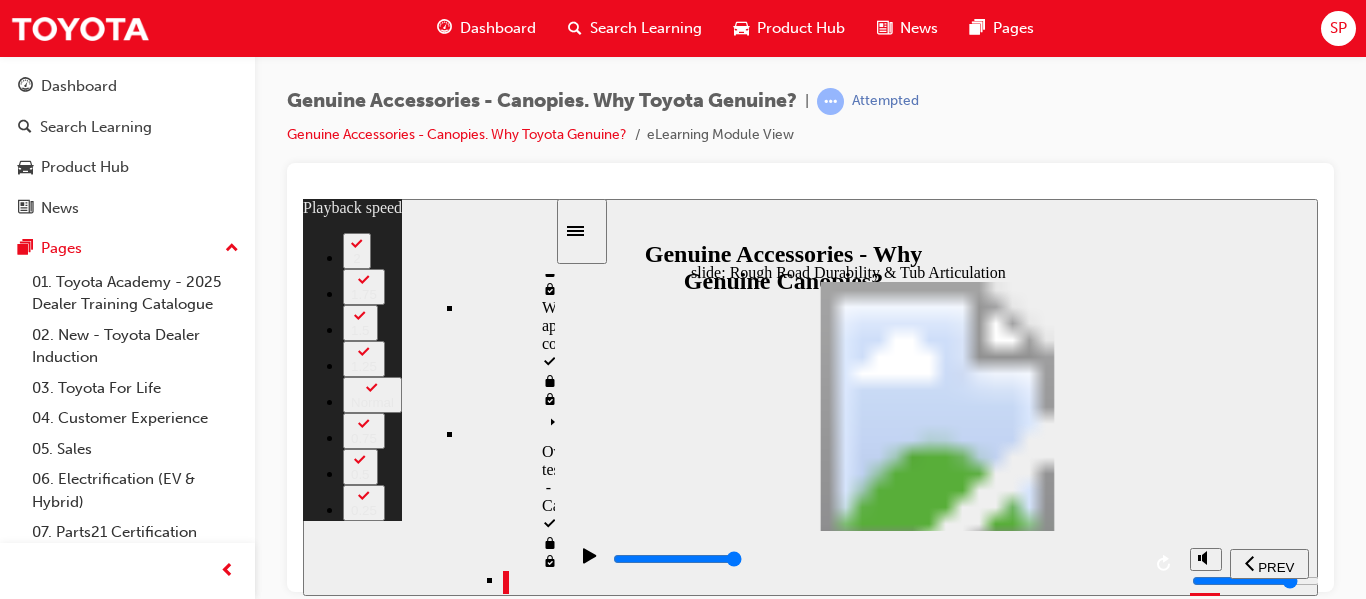 click 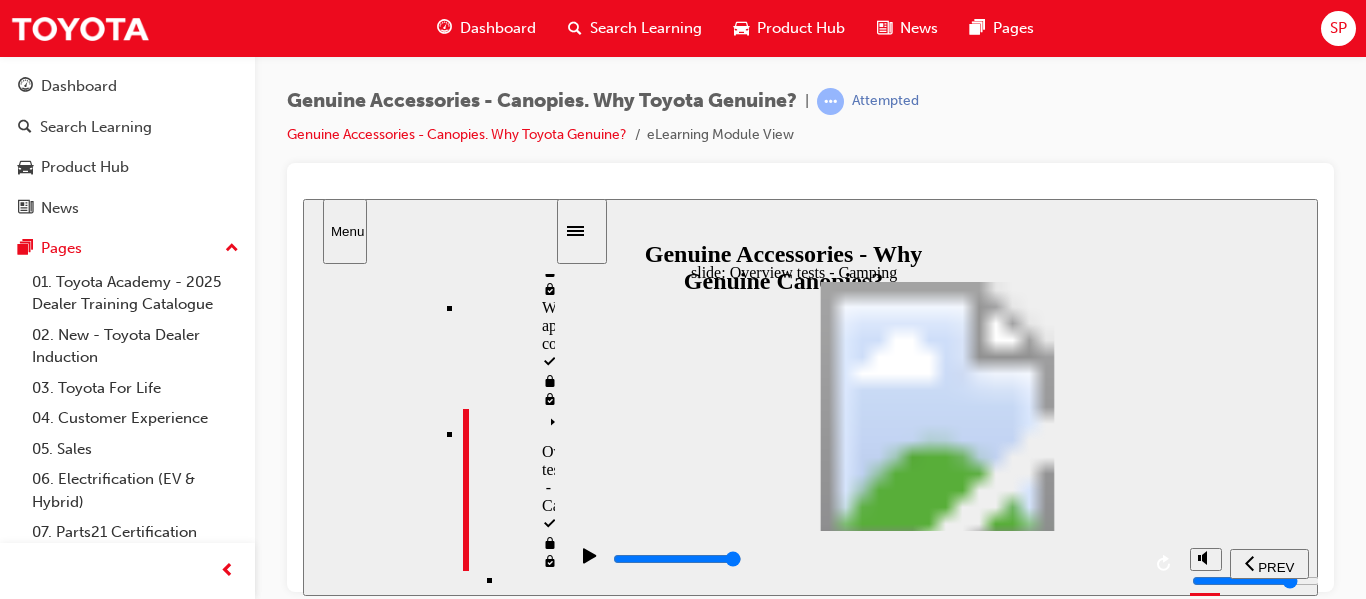 click 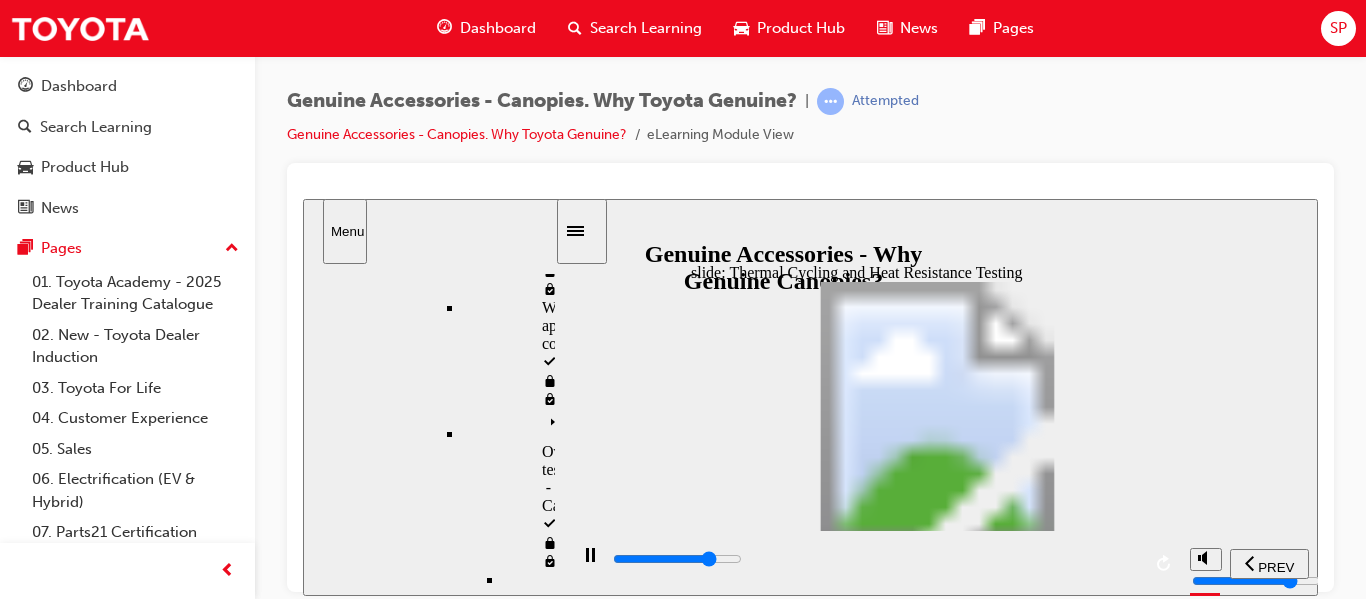 click 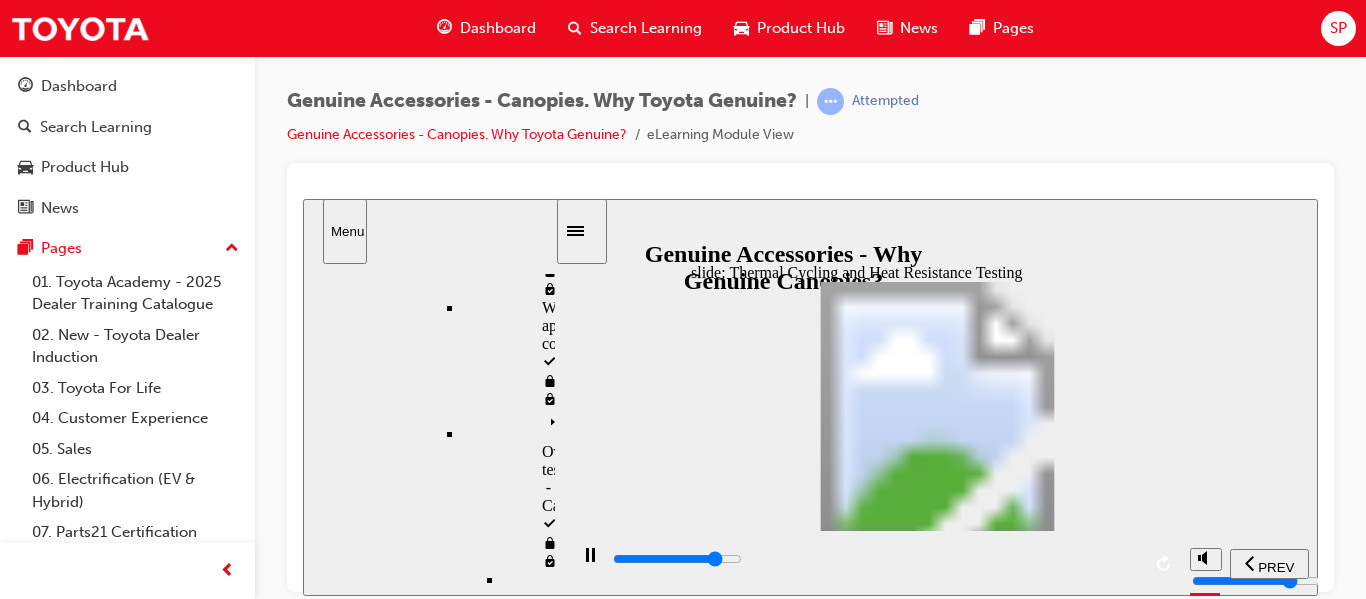 click 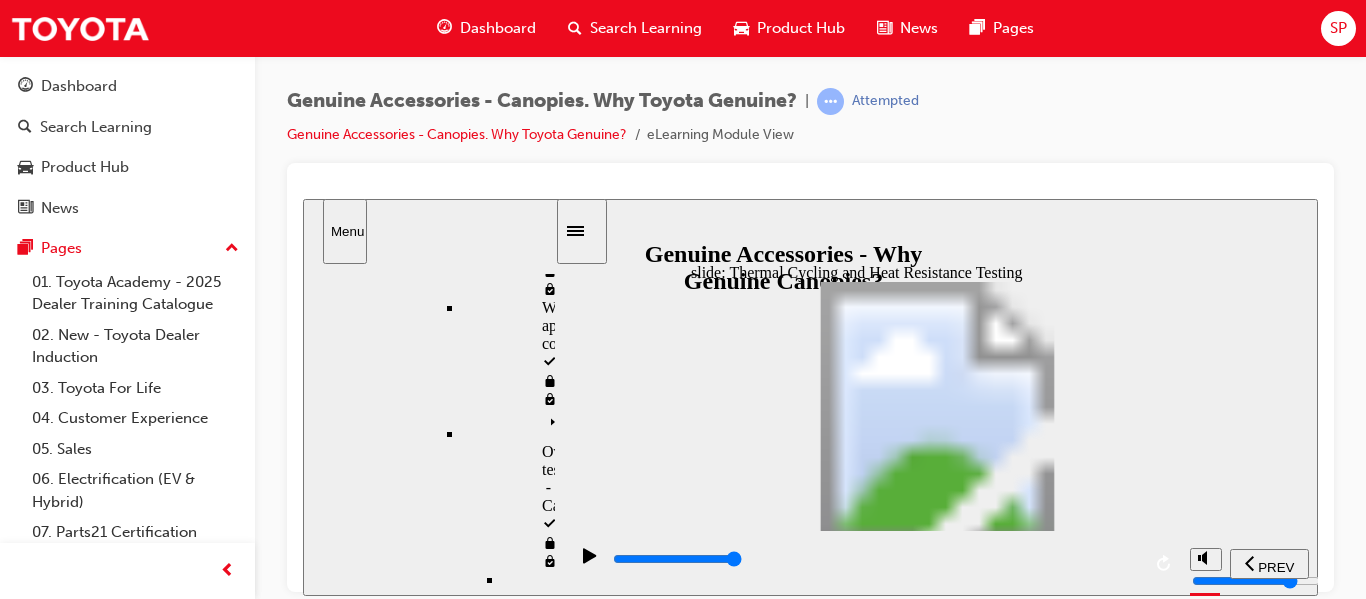 click 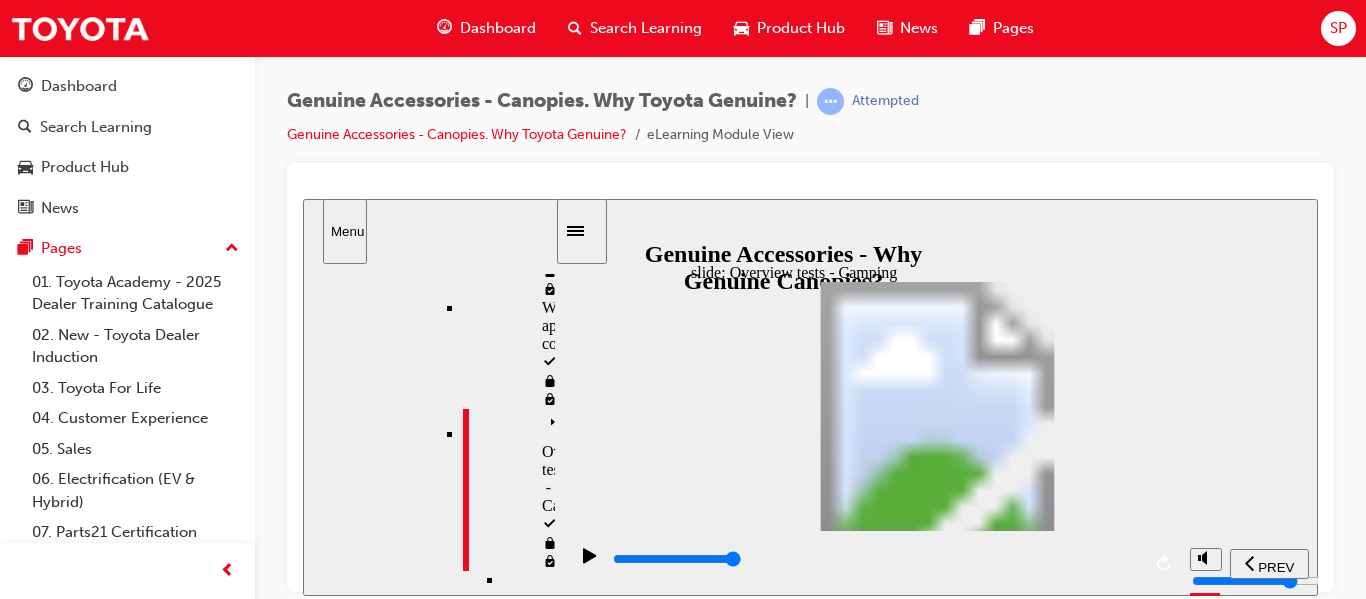click 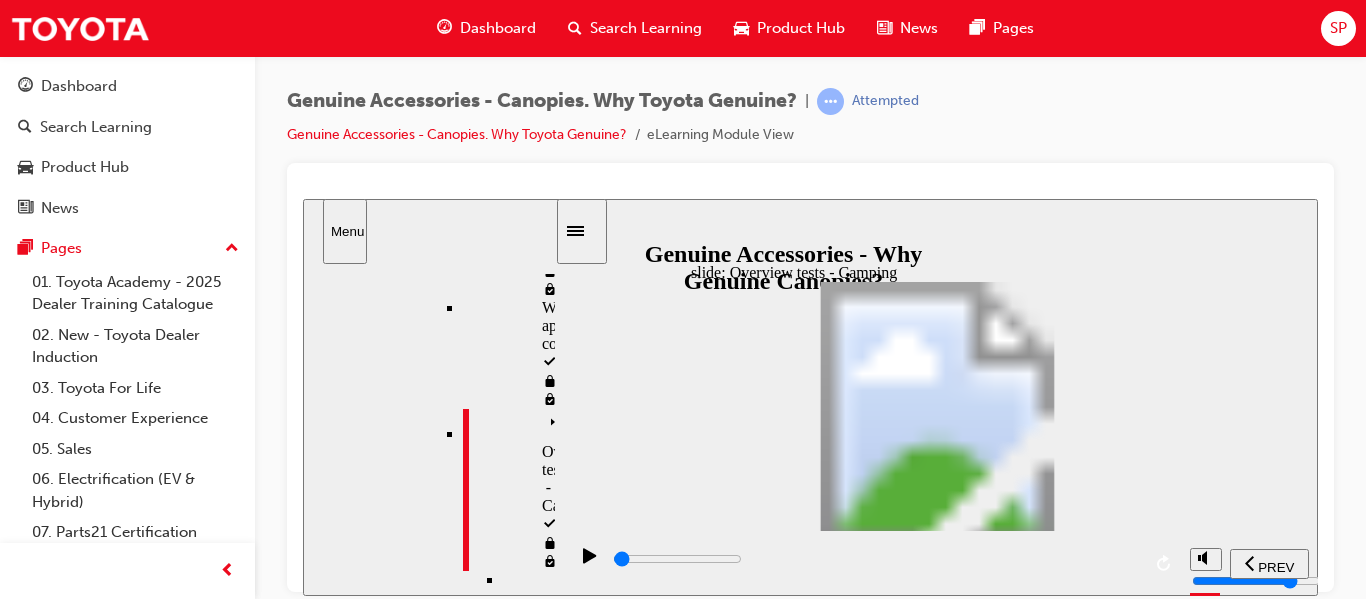 scroll, scrollTop: 1009, scrollLeft: 0, axis: vertical 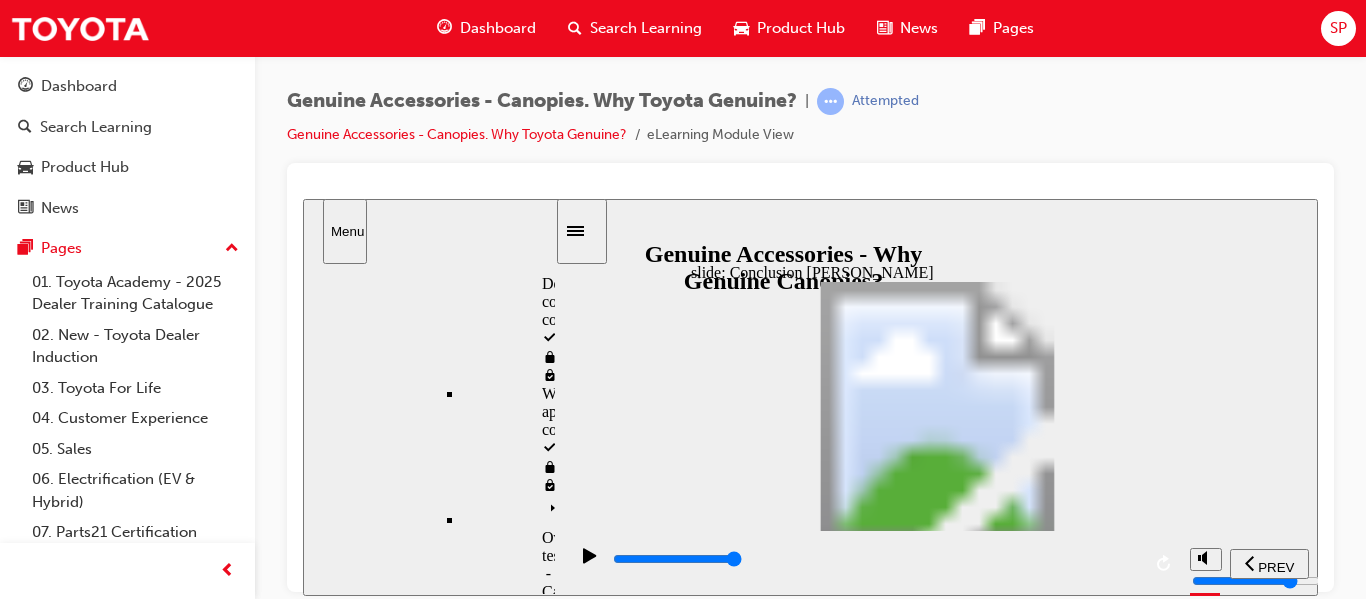 click 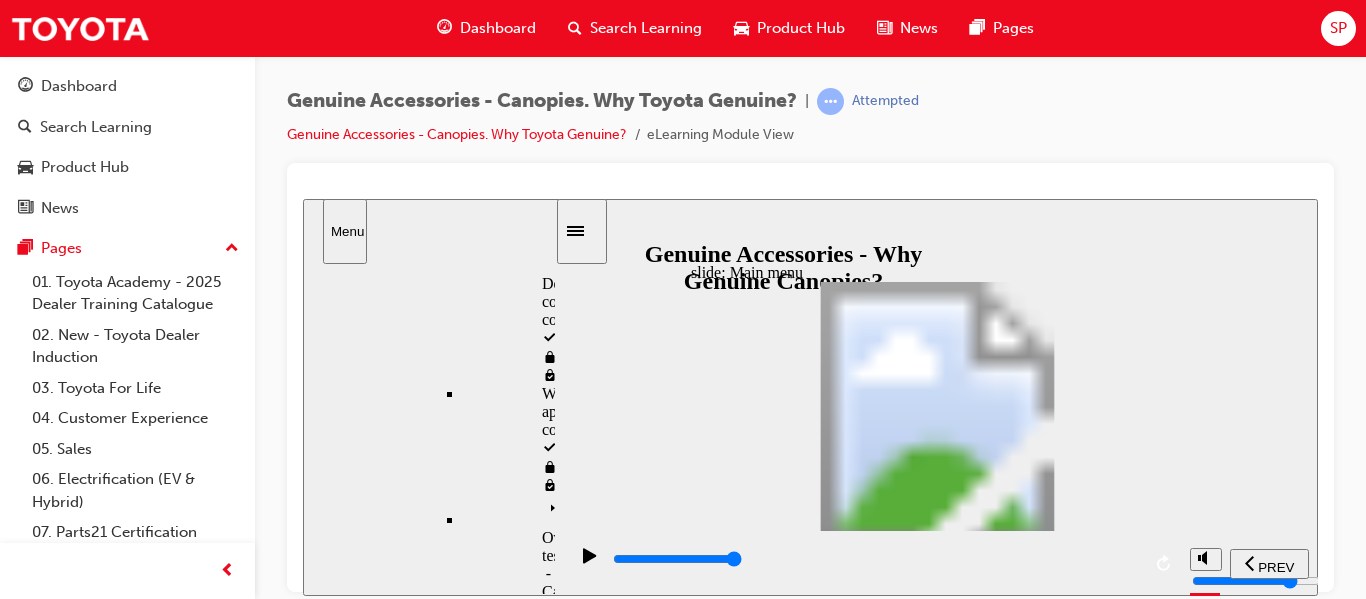 scroll, scrollTop: 701, scrollLeft: 0, axis: vertical 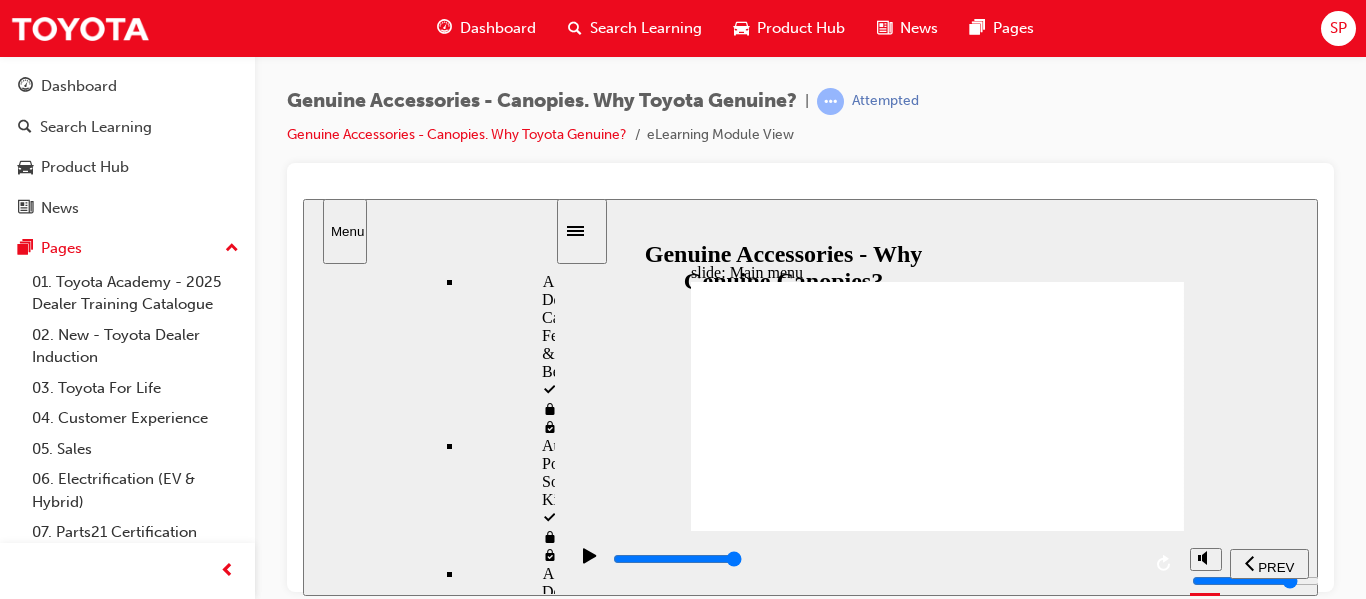 click 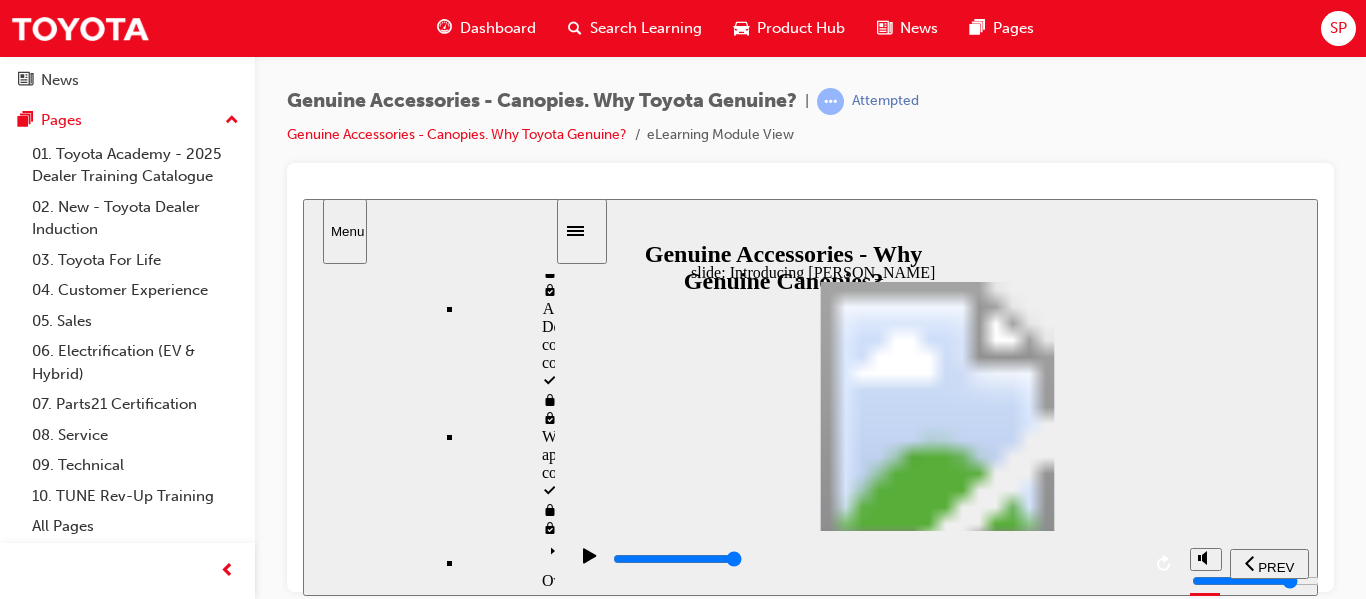 scroll, scrollTop: 129, scrollLeft: 0, axis: vertical 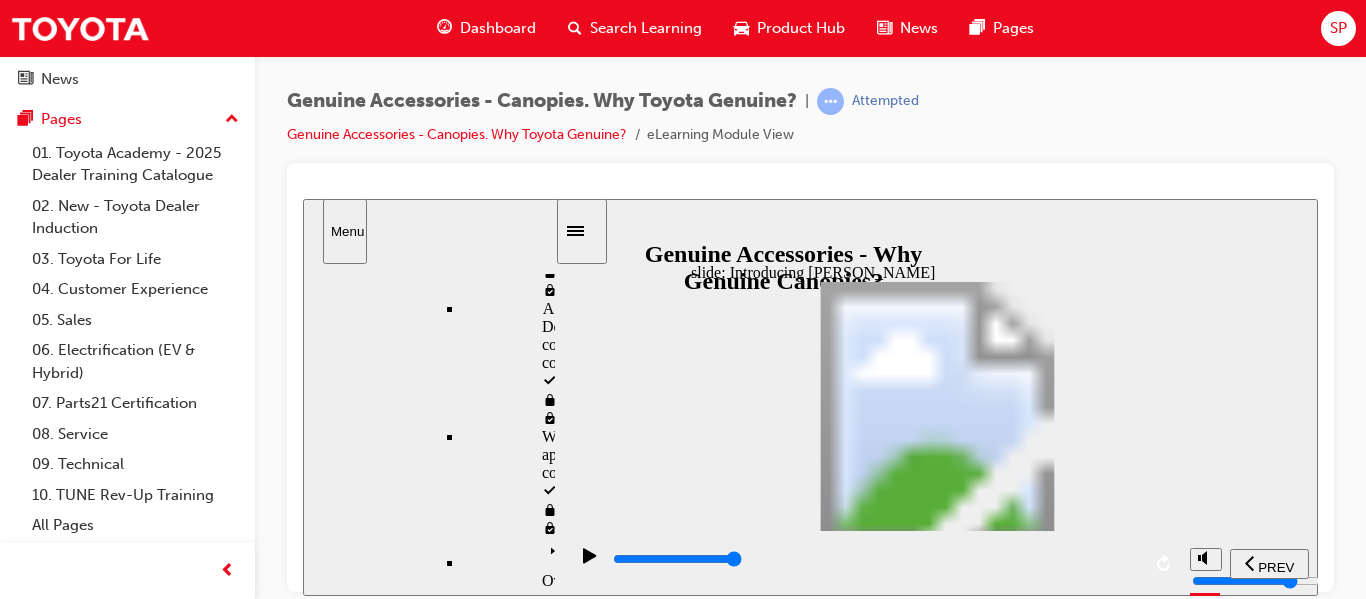 click 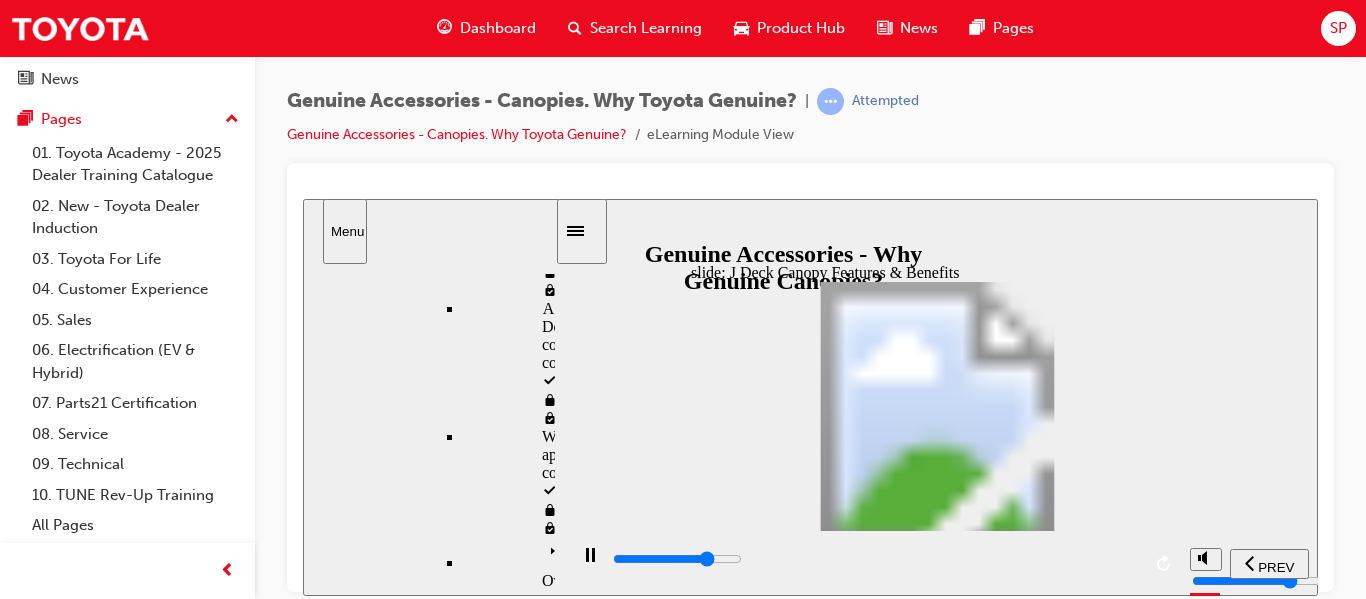 click 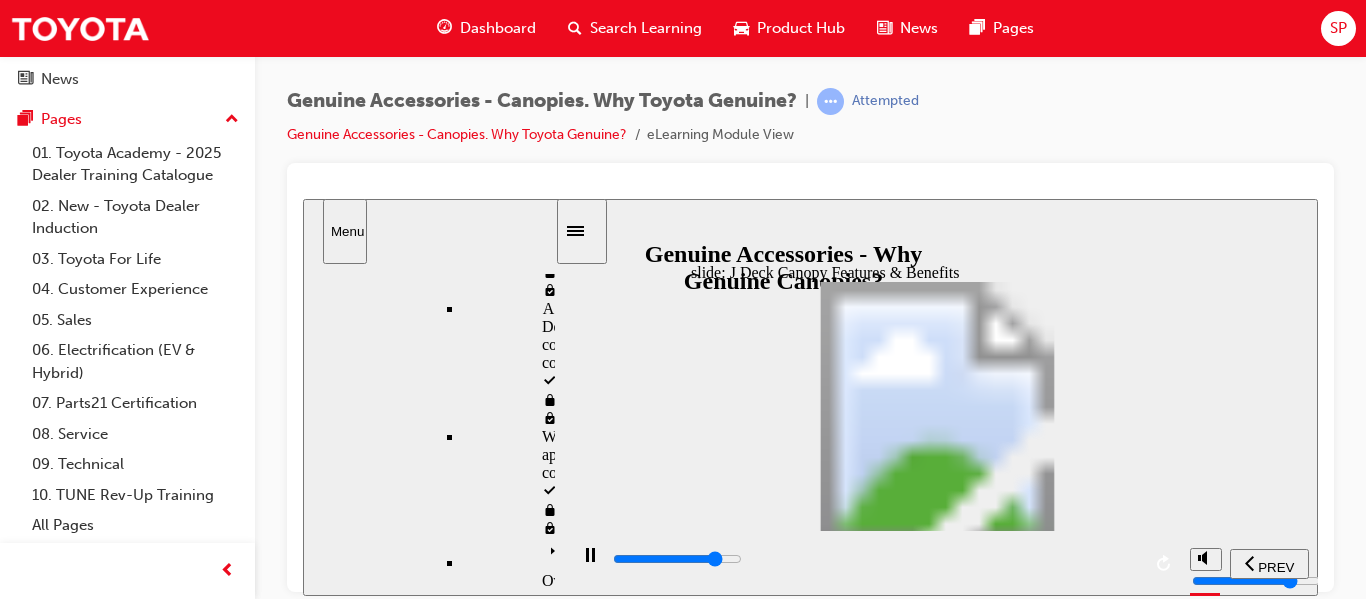 click 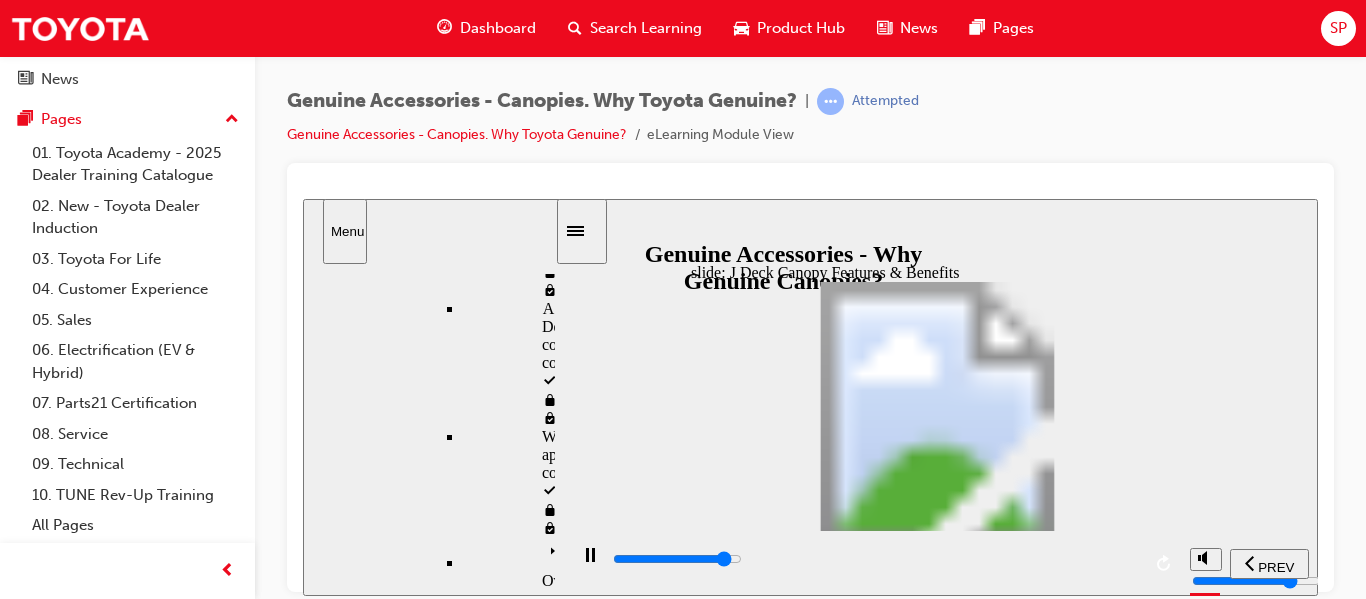 click 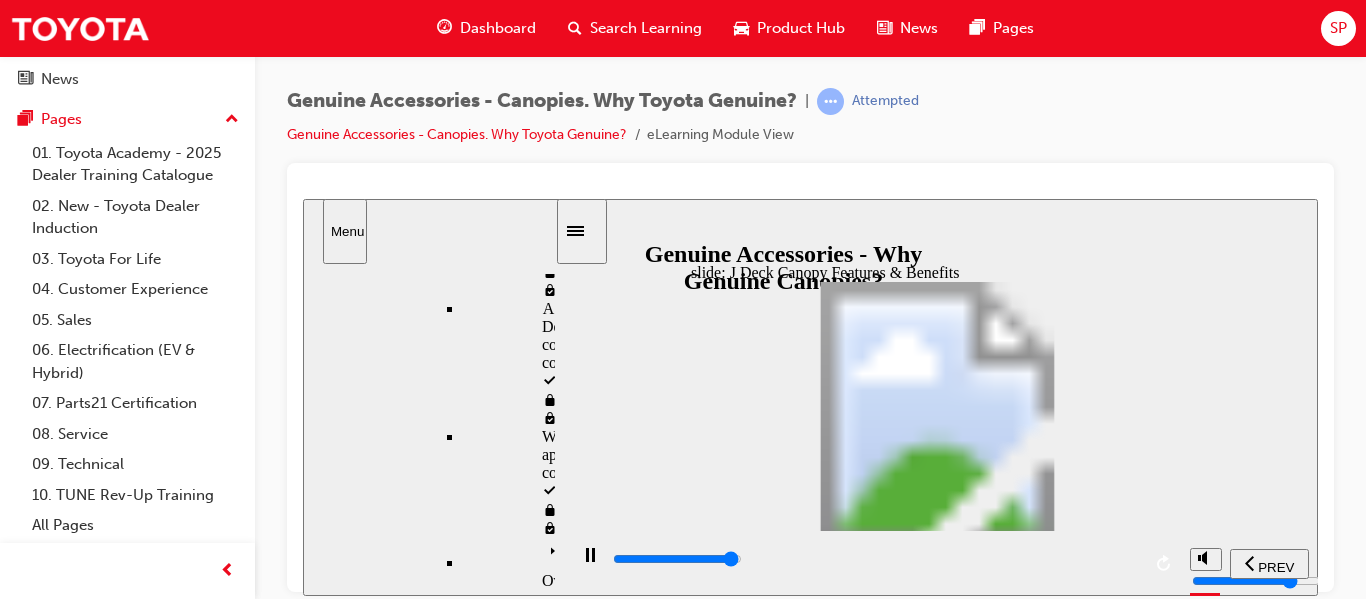 click 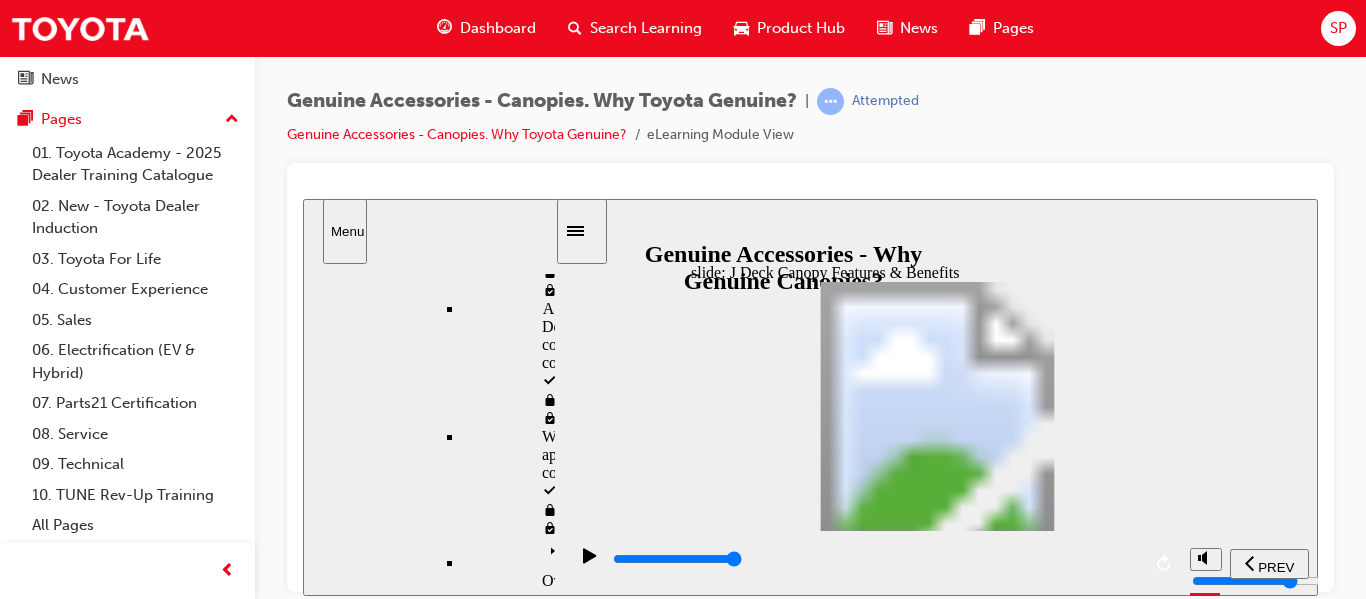 click 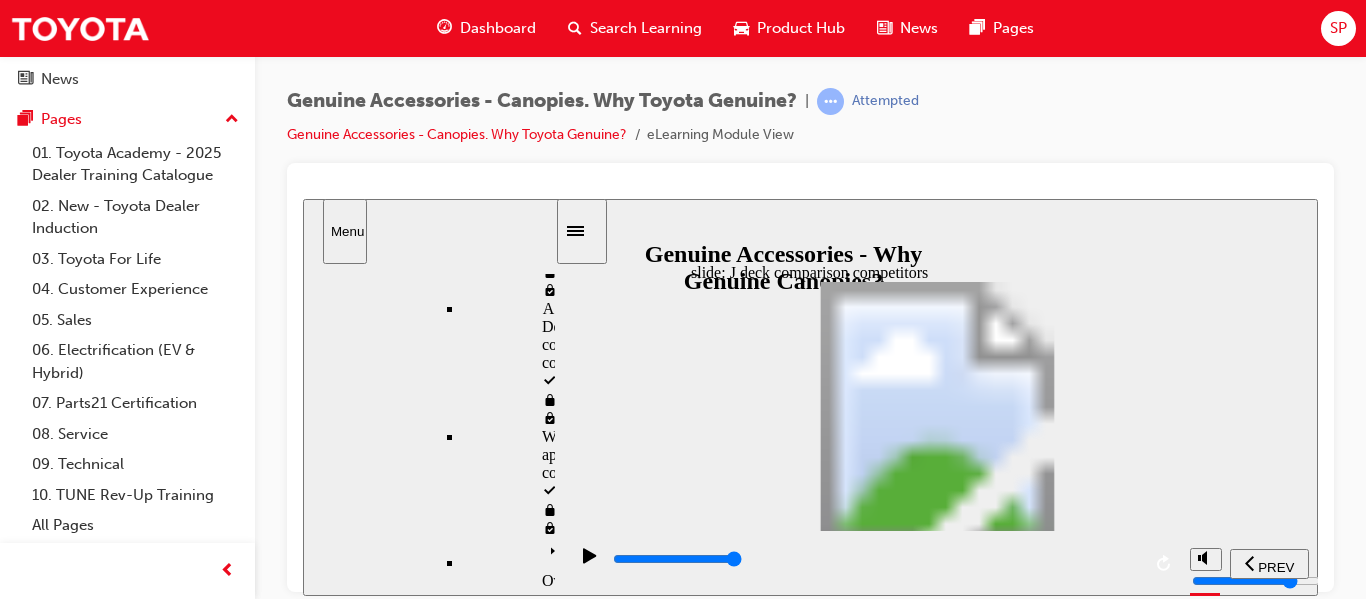 click 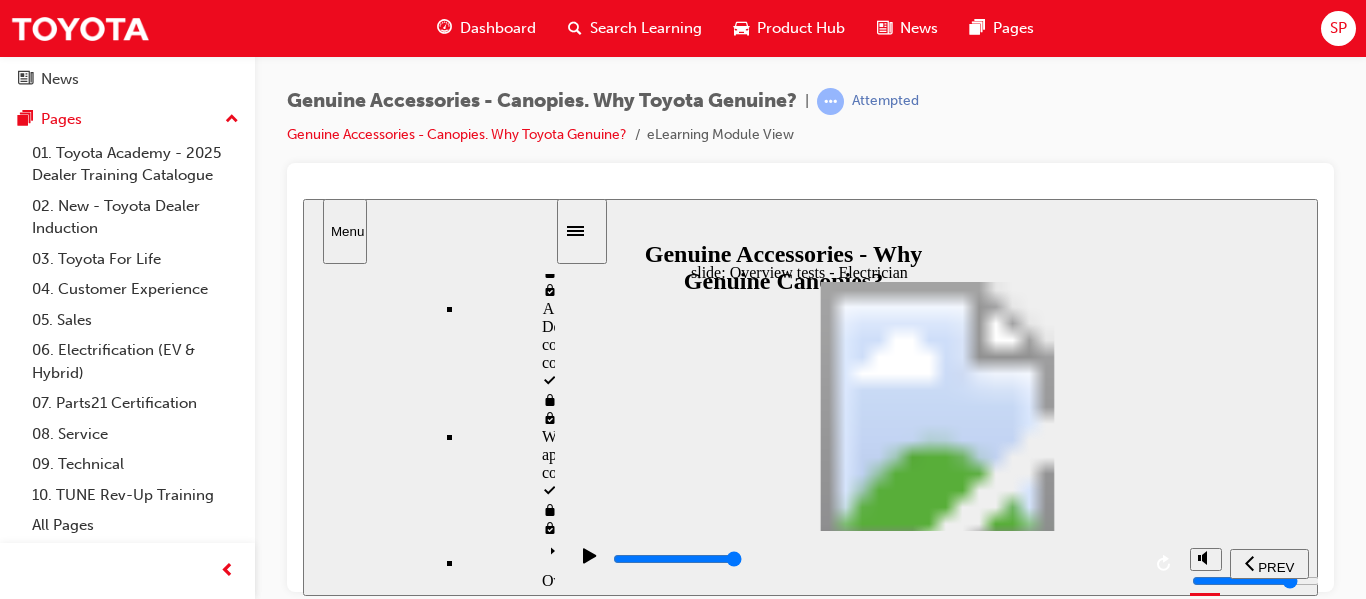 scroll, scrollTop: 1095, scrollLeft: 0, axis: vertical 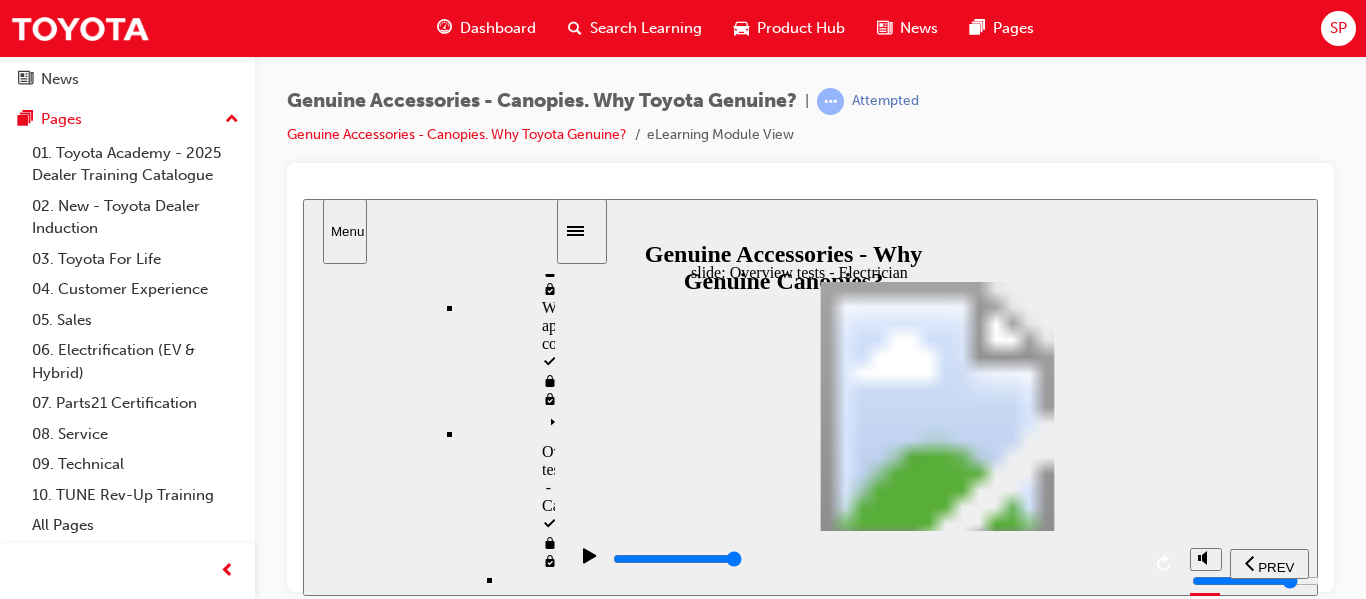 click 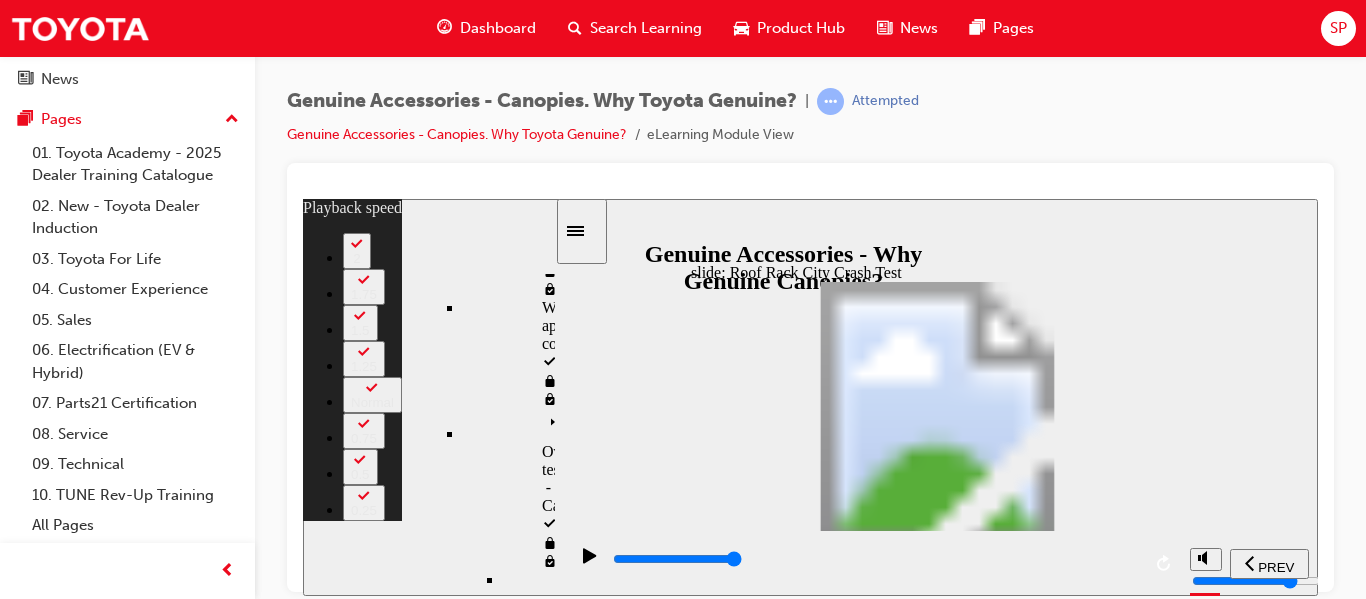 click 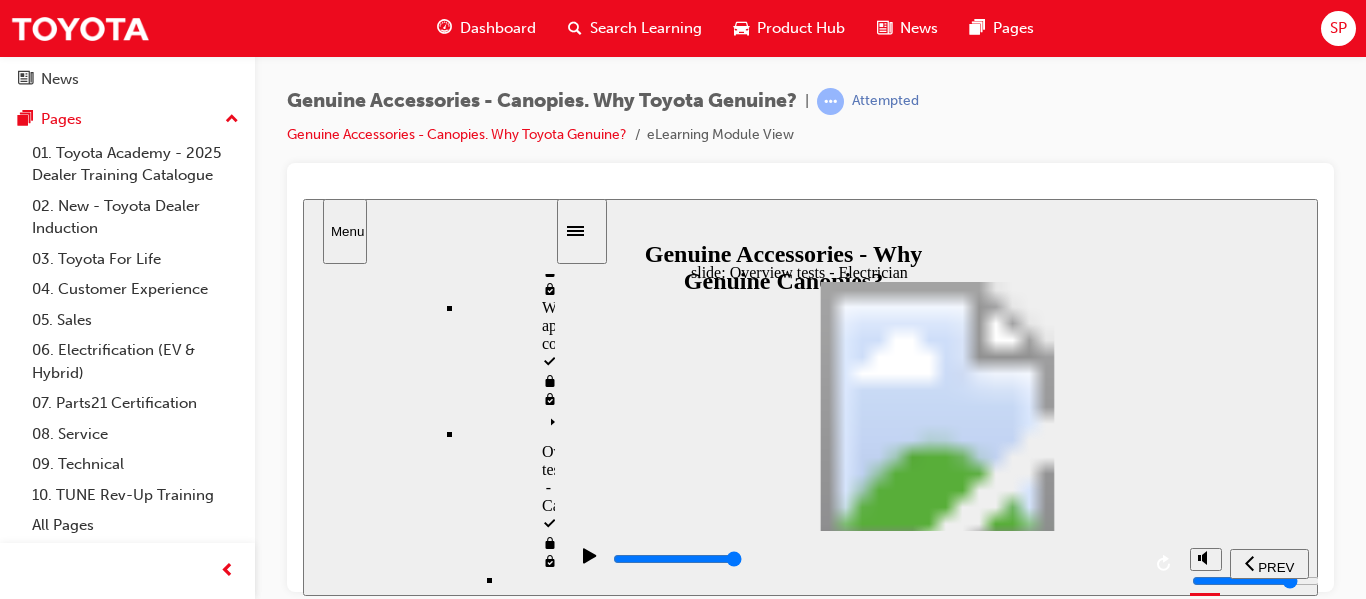 click 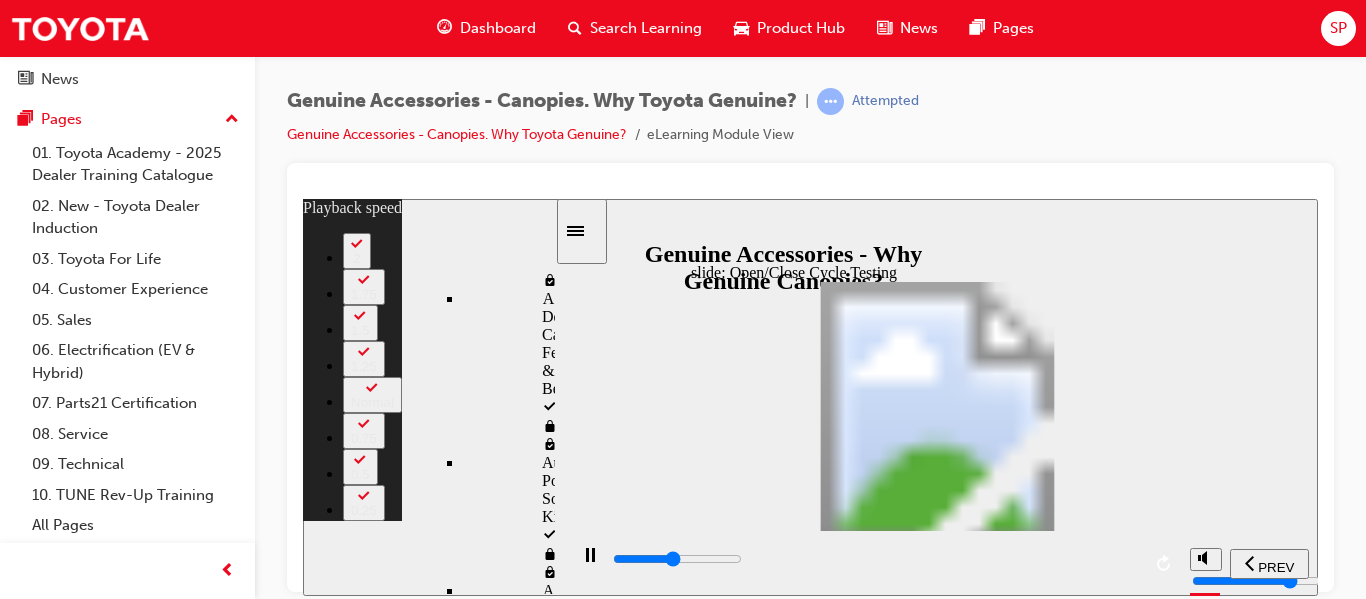 scroll, scrollTop: 695, scrollLeft: 0, axis: vertical 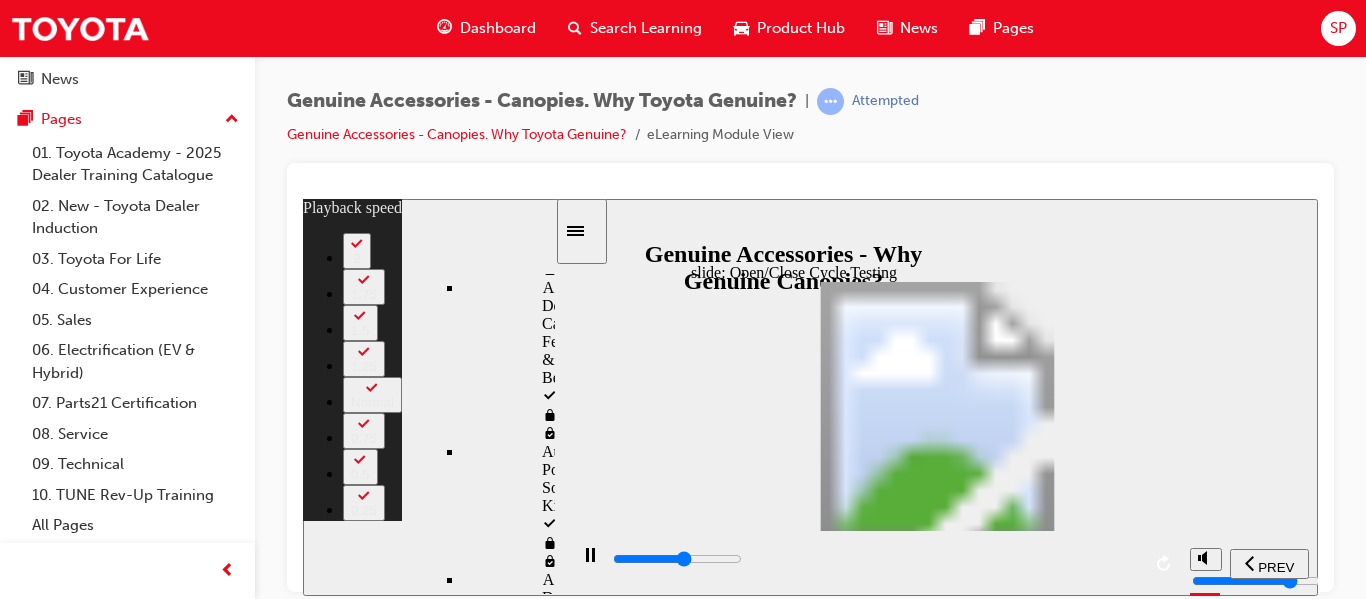 click on "Ingress Protection Testing locked" at bounding box center [630, 2226] 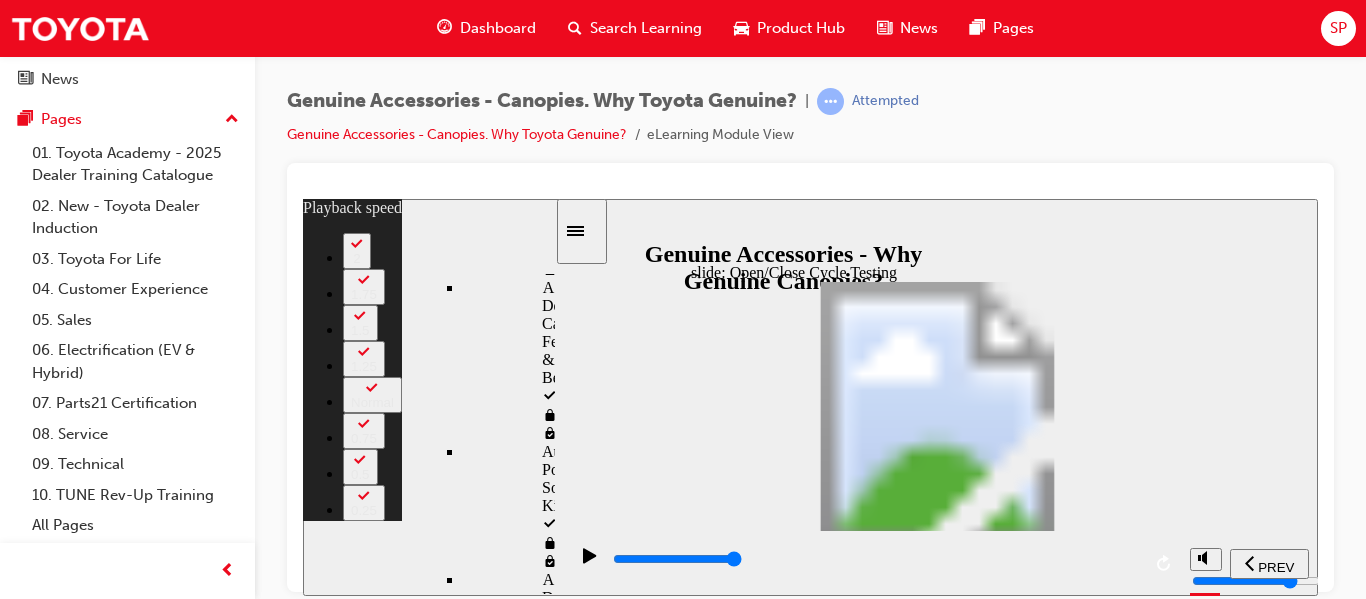 click 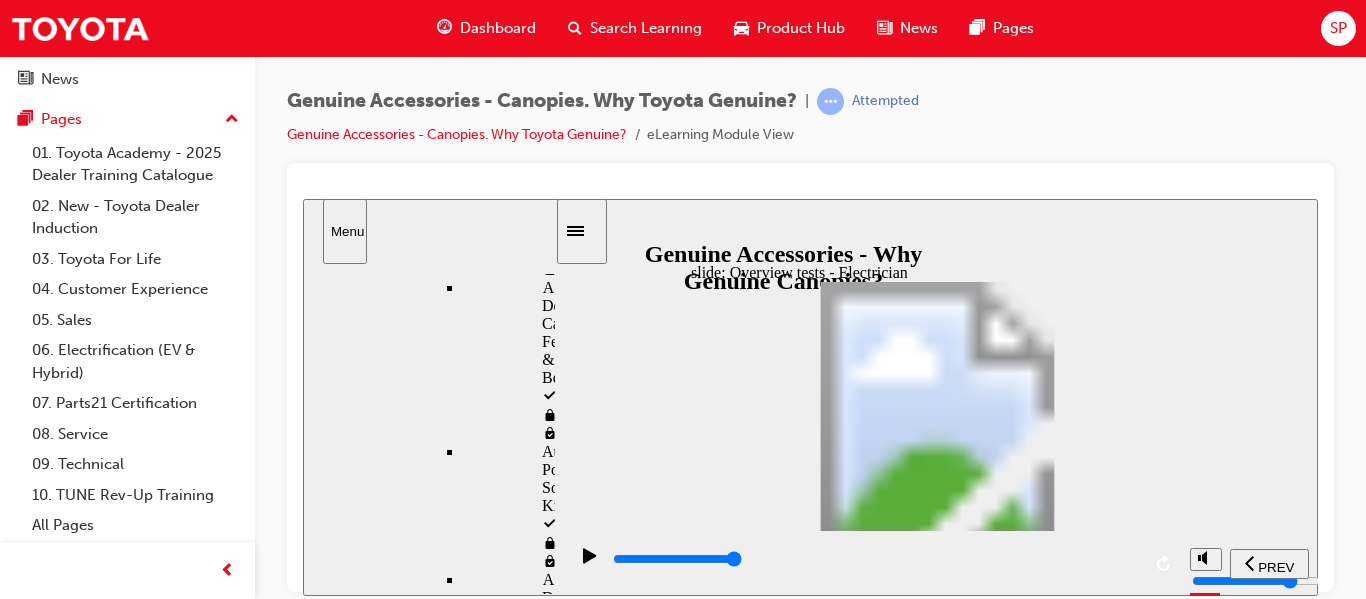 click 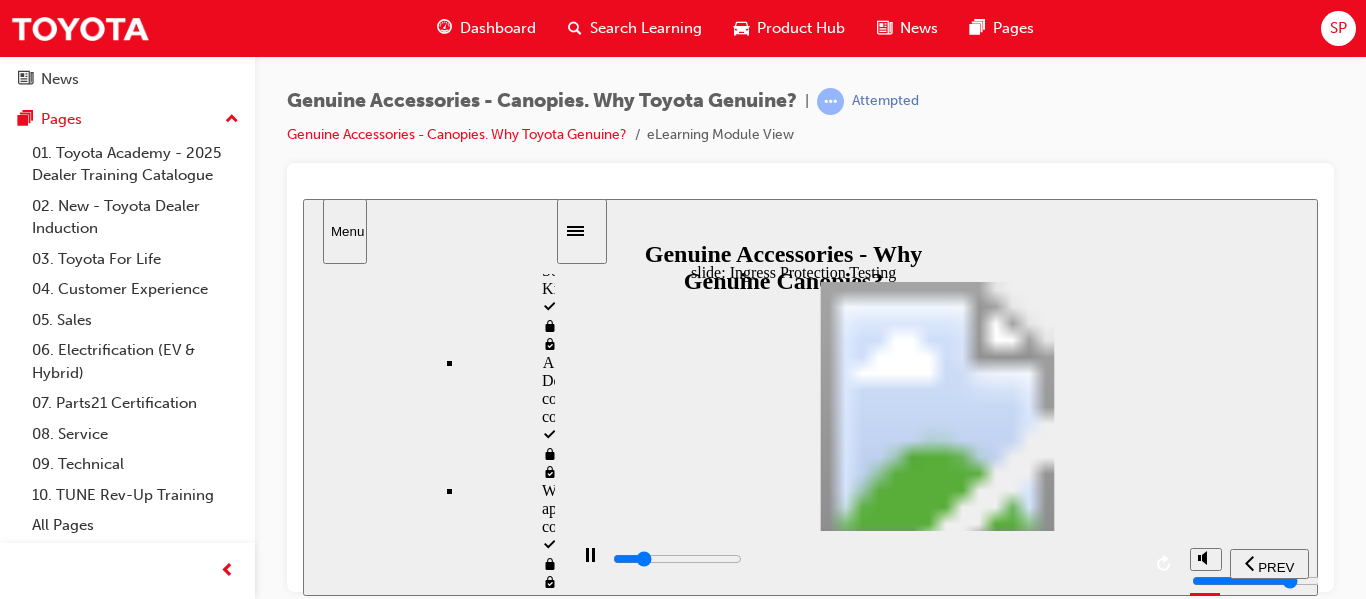 scroll, scrollTop: 1095, scrollLeft: 0, axis: vertical 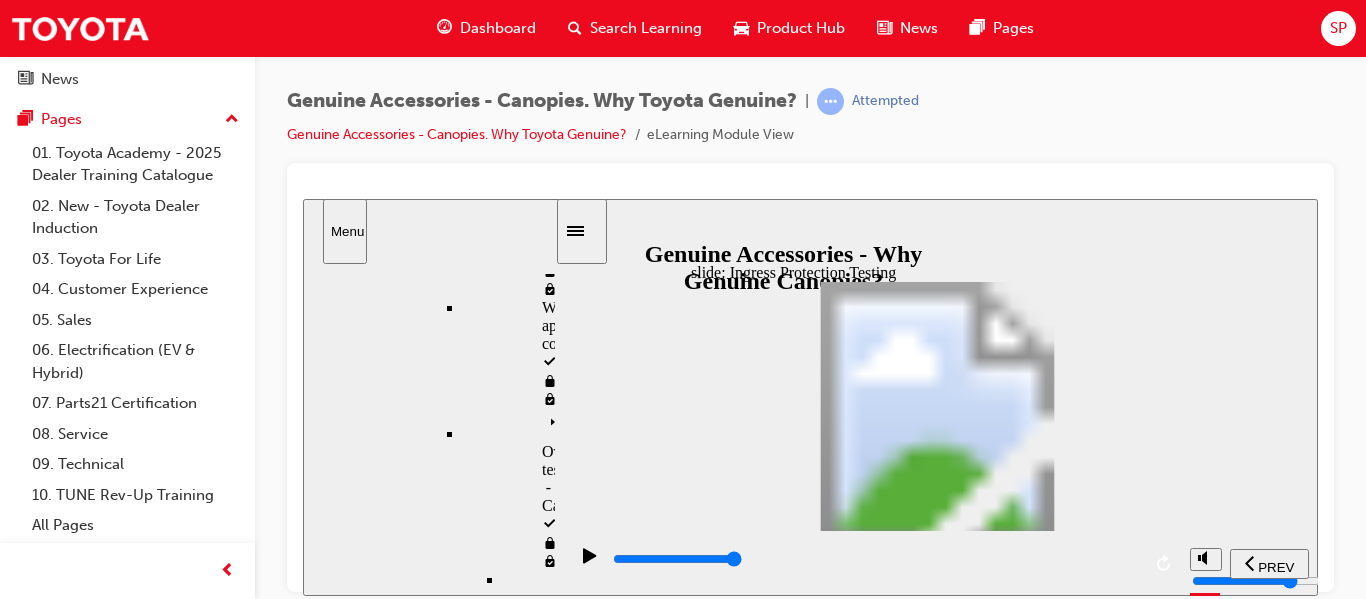 click 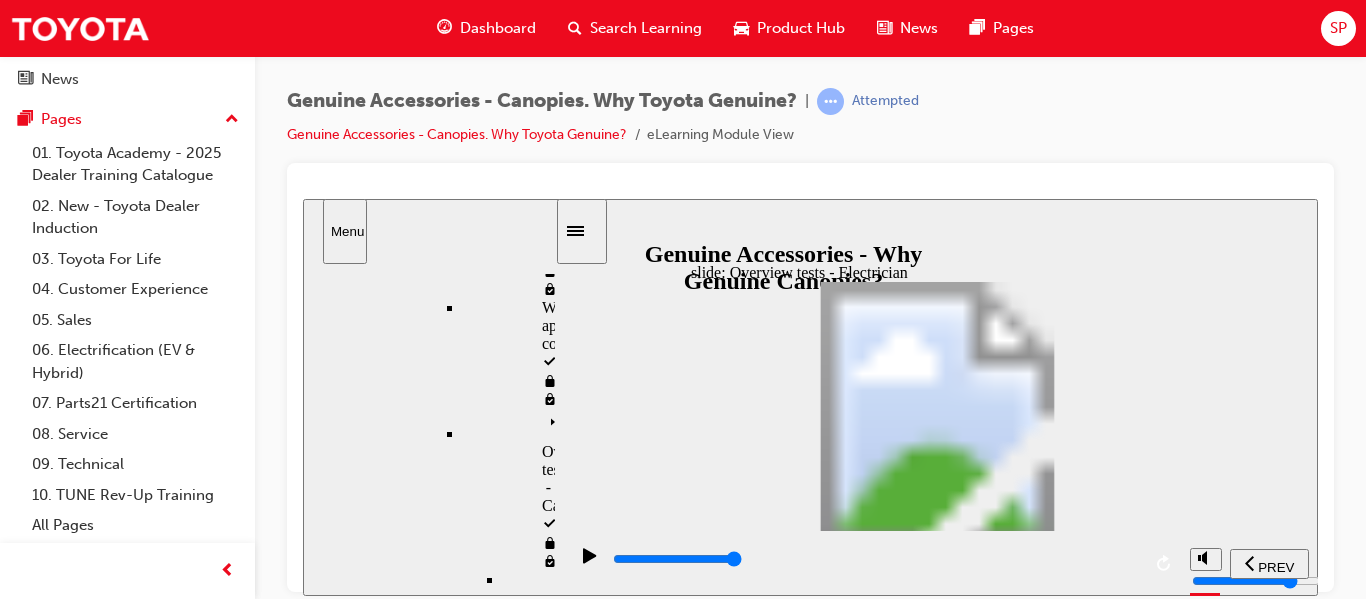 click 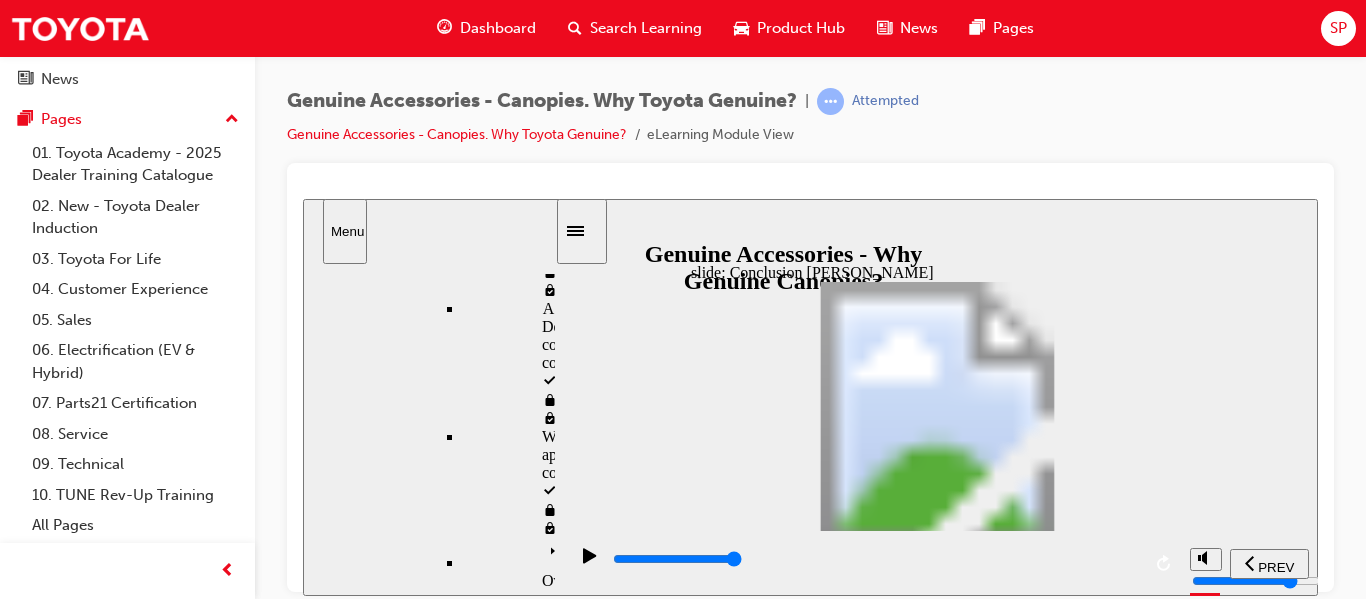 click 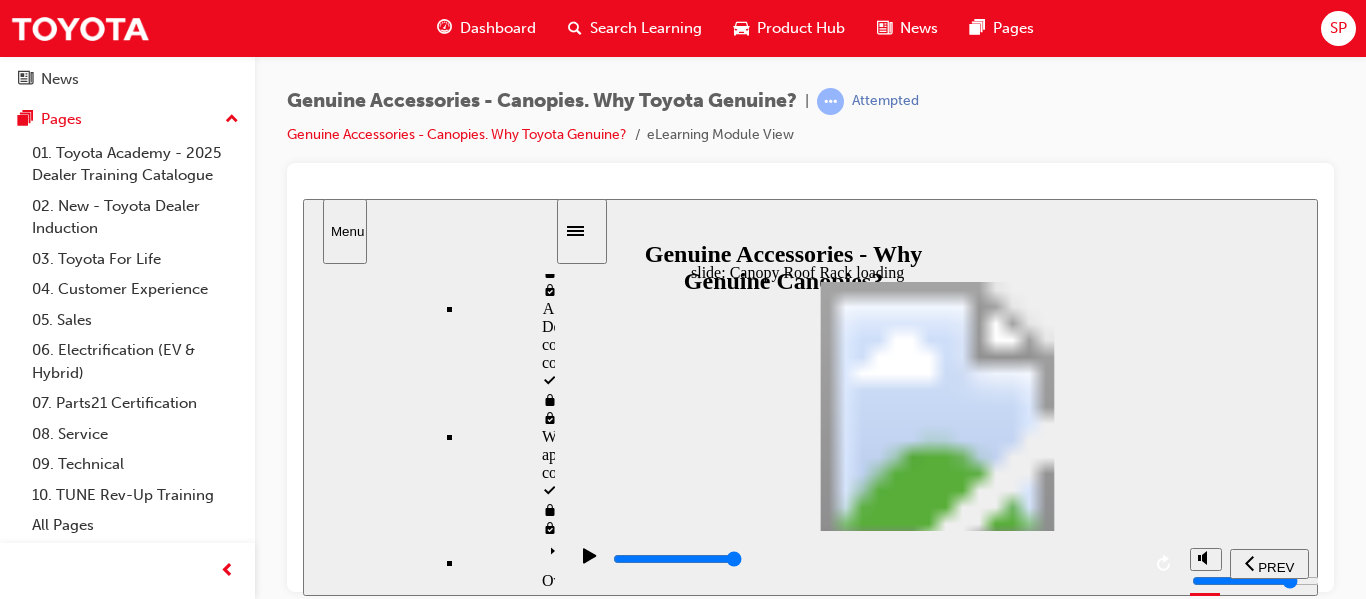 click 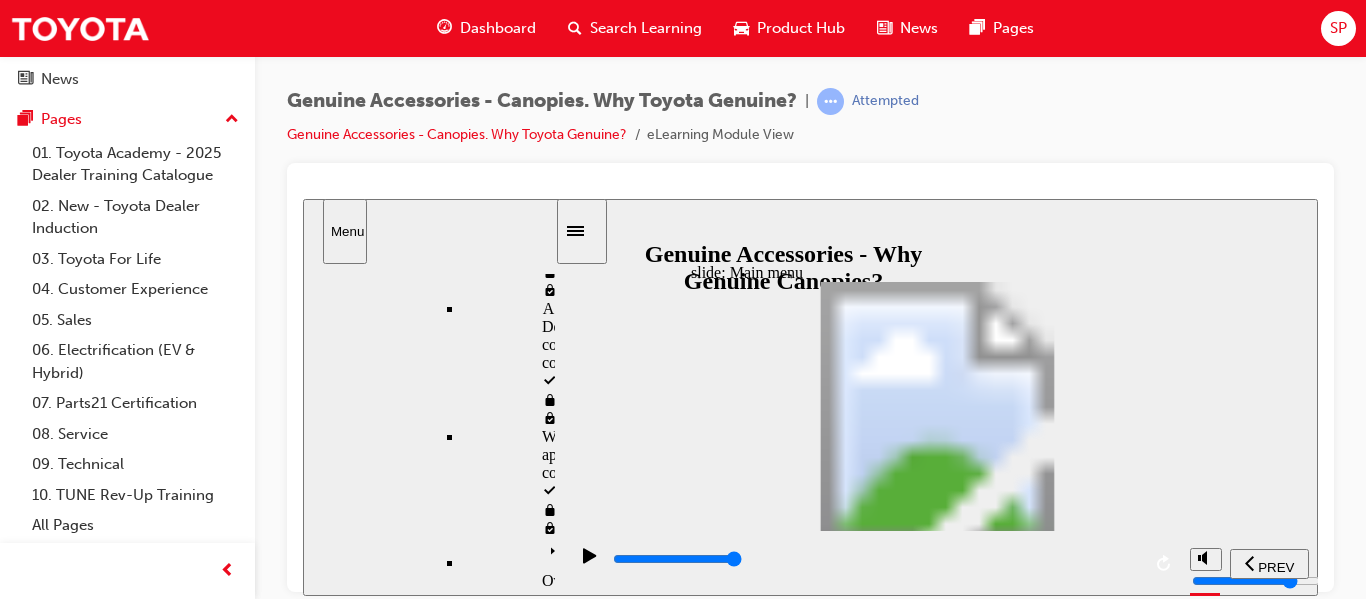 scroll, scrollTop: 701, scrollLeft: 0, axis: vertical 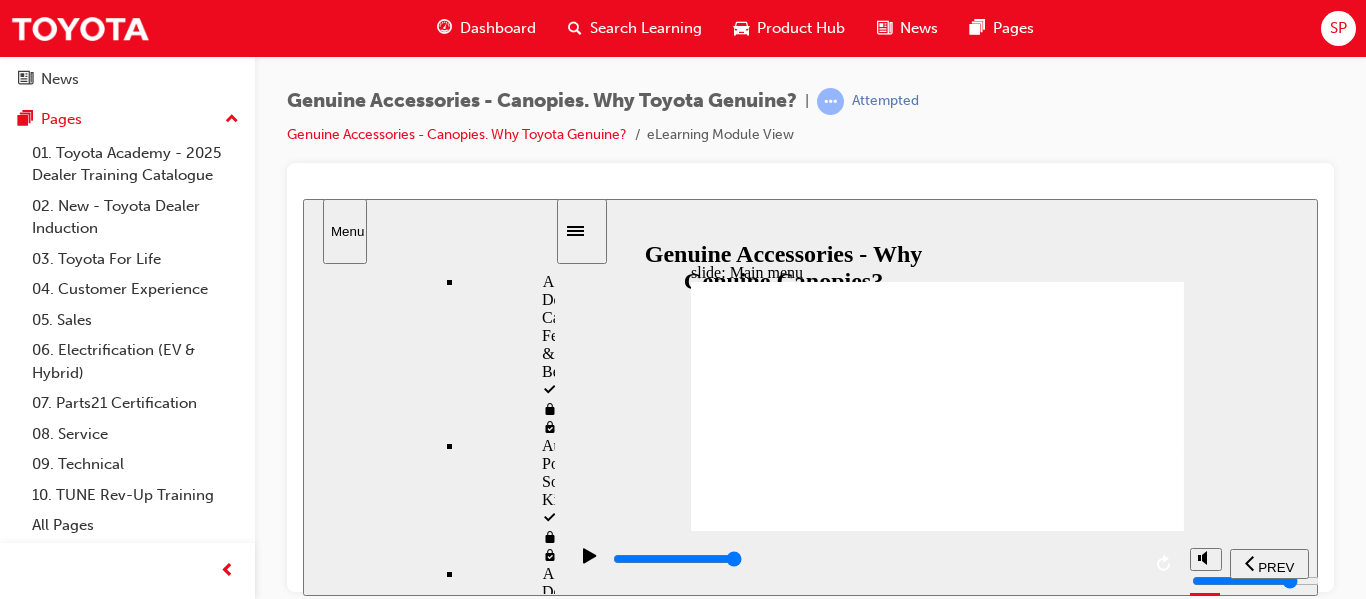 click 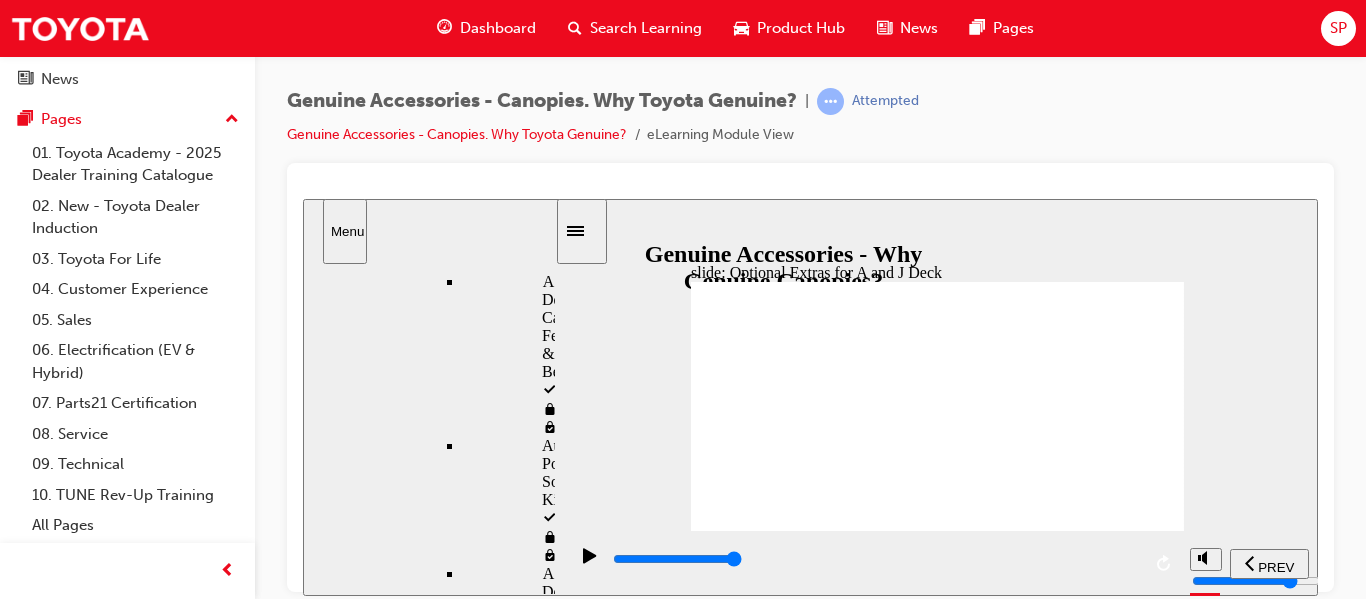scroll, scrollTop: 171, scrollLeft: 0, axis: vertical 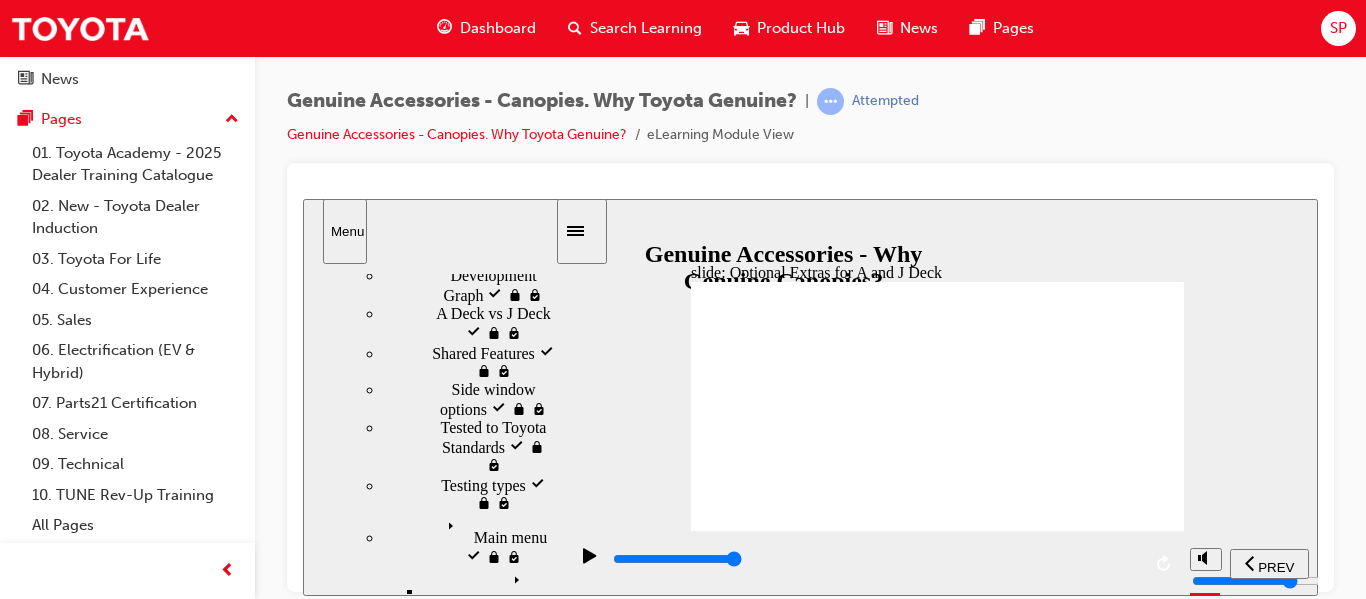 click 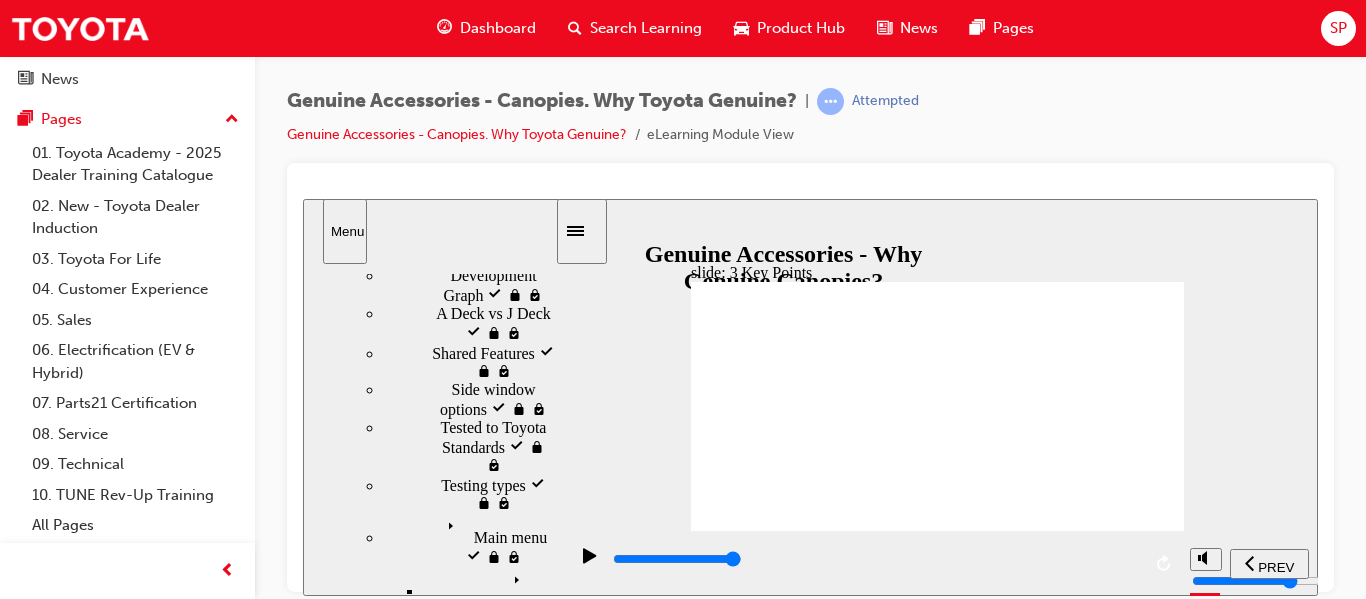 click 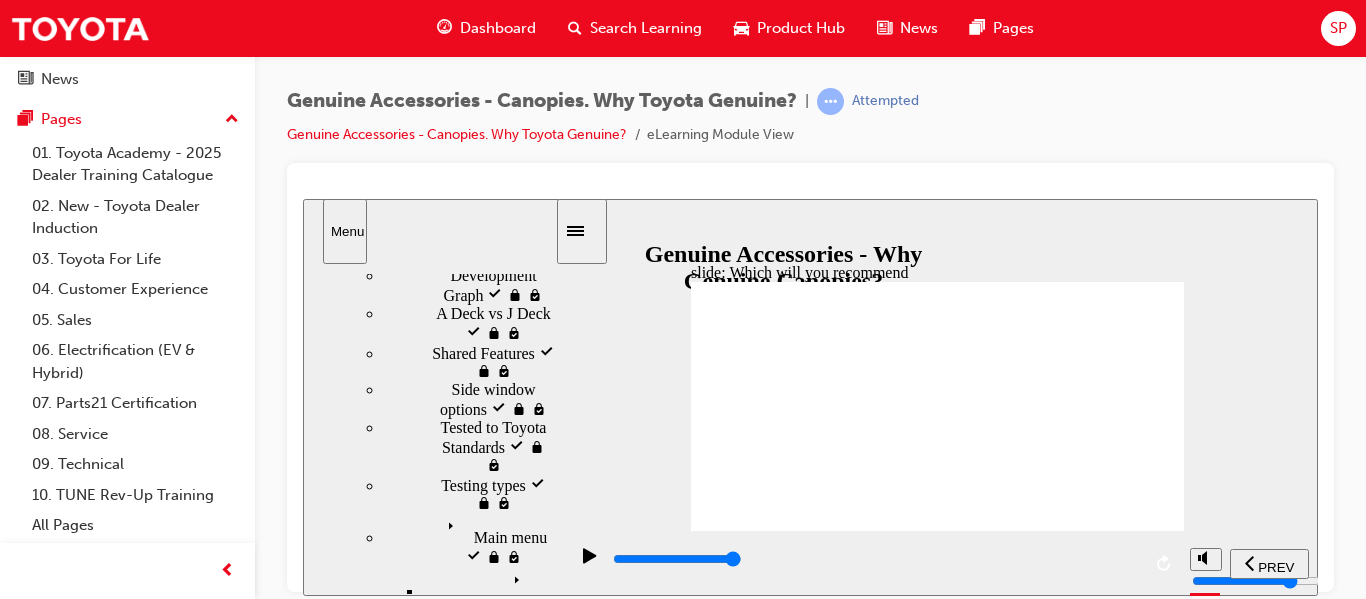 scroll, scrollTop: 129, scrollLeft: 0, axis: vertical 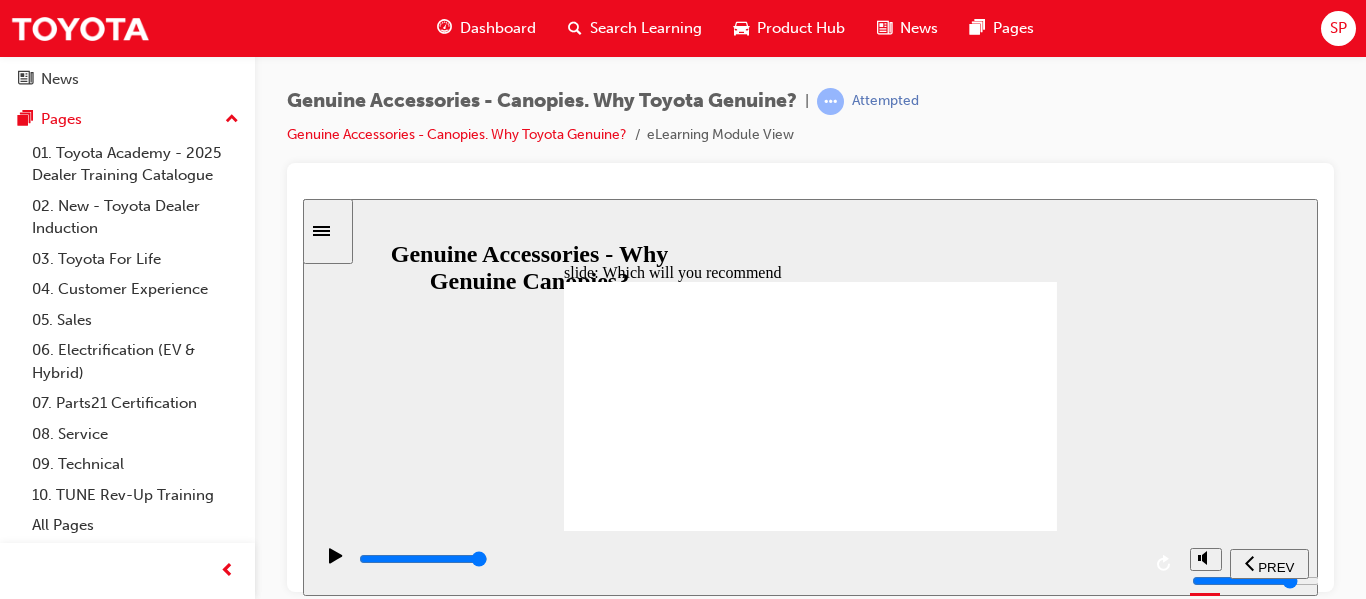 click on "slide: Which will you recommend
So…  which Canopy  will you recommend to  your  Guests  in the future? Oval 3 Oval 2 Toyota  Genuine  of course! Toyota  Genuine  of course! So…  which Canopy  will you recommend to   your  Guests  in the uture? Back to top
PREV NEXT
SUBMIT
Menu
Introduction visited
Introduction" at bounding box center (810, 396) 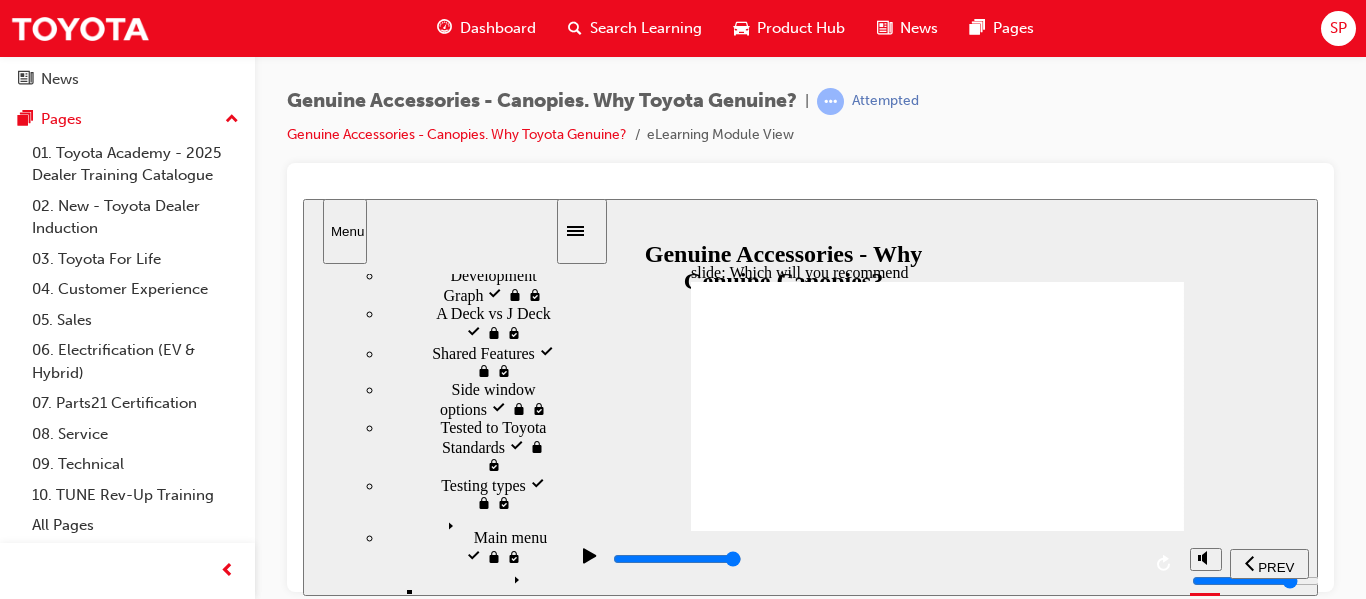 drag, startPoint x: 882, startPoint y: 306, endPoint x: 909, endPoint y: 377, distance: 75.96052 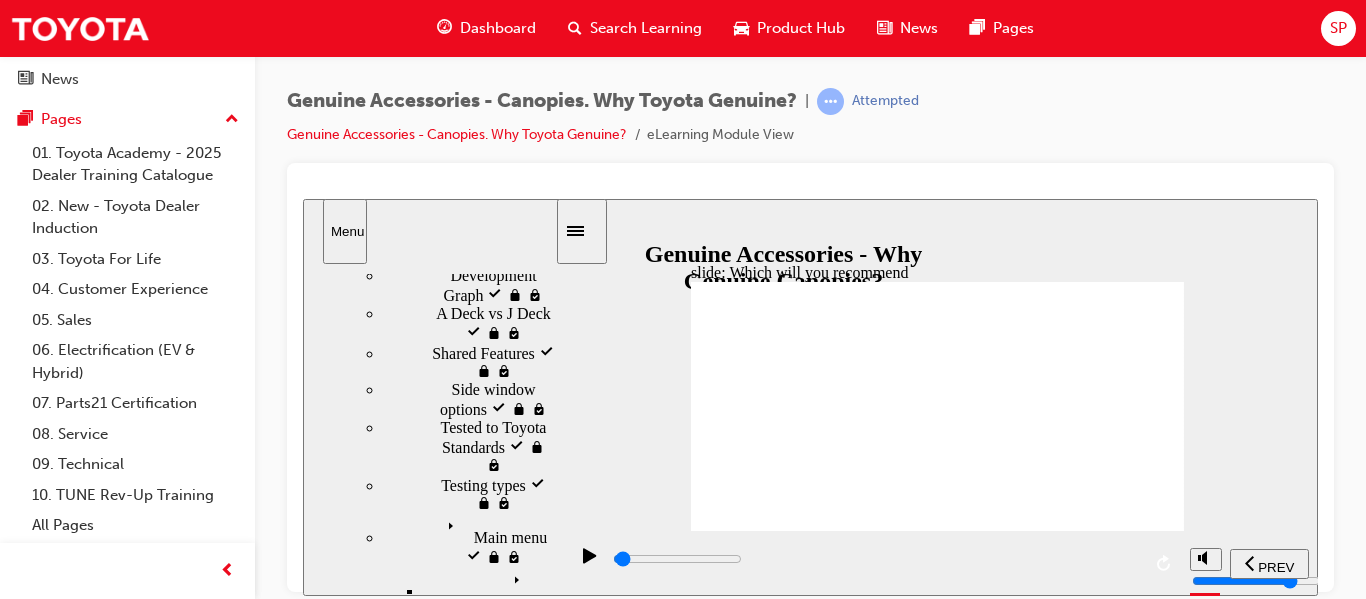 scroll, scrollTop: 41, scrollLeft: 0, axis: vertical 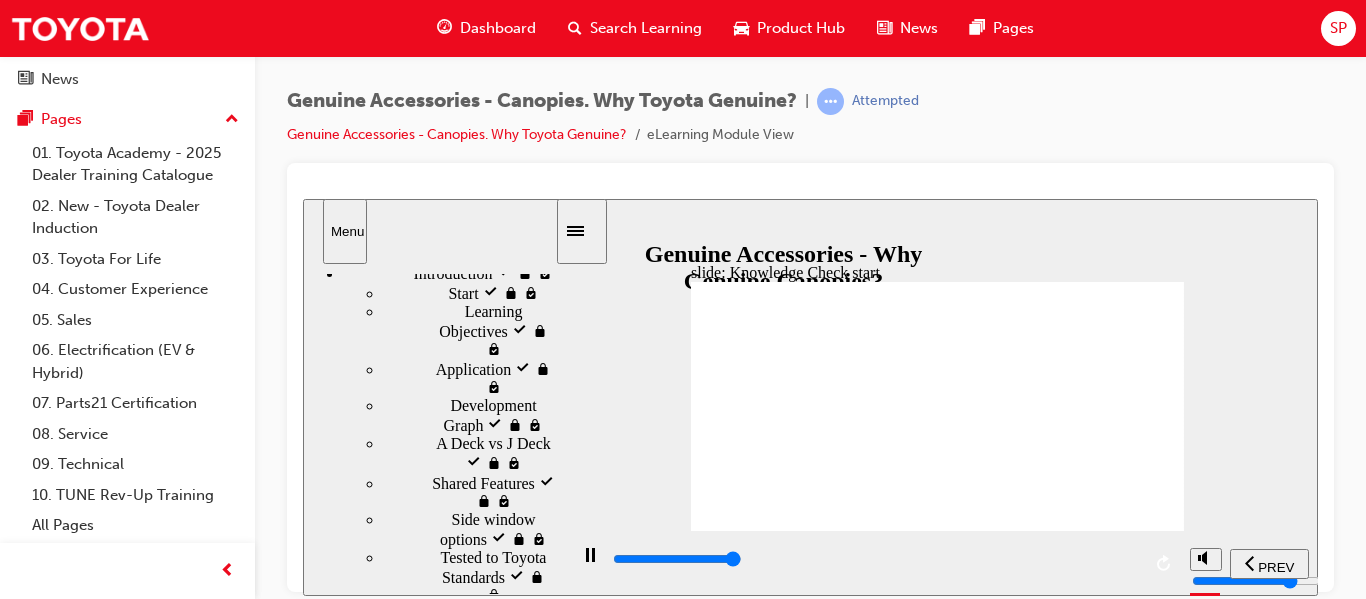 type on "10200" 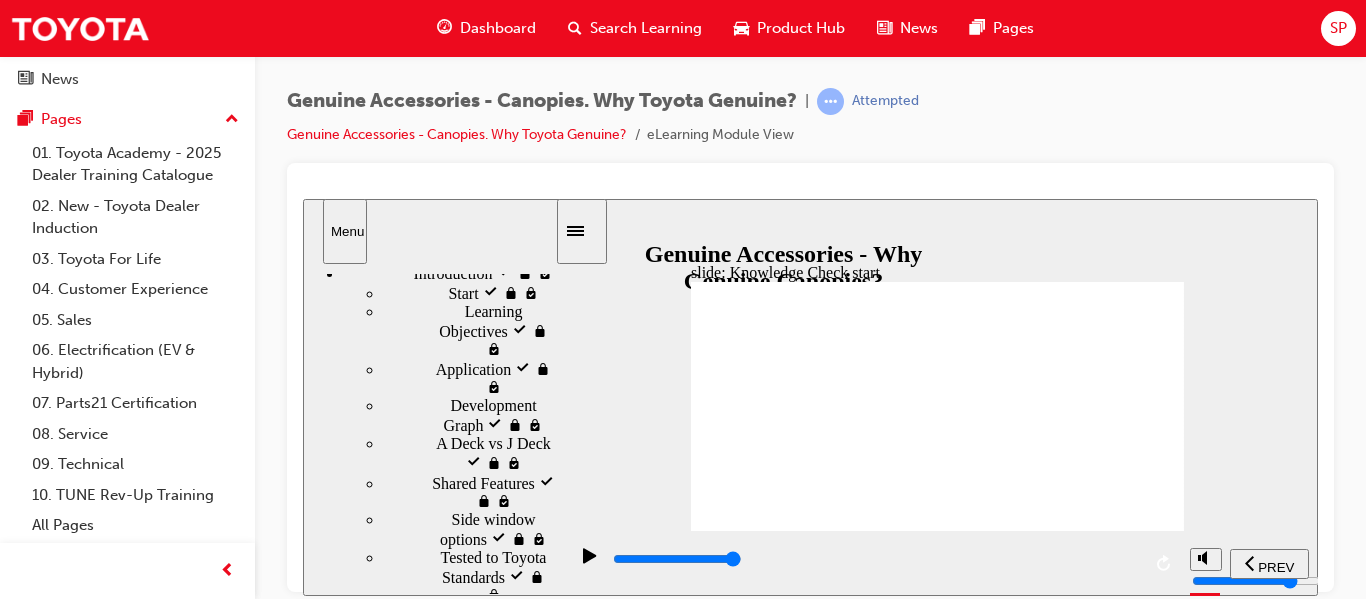 click 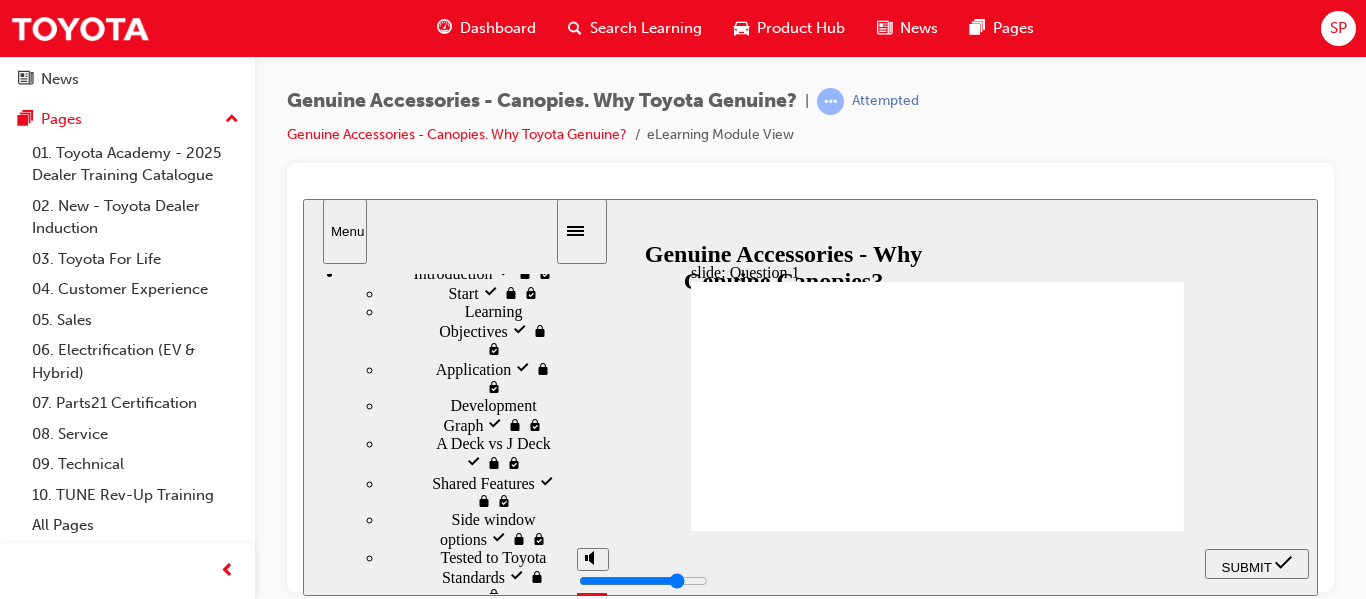 click 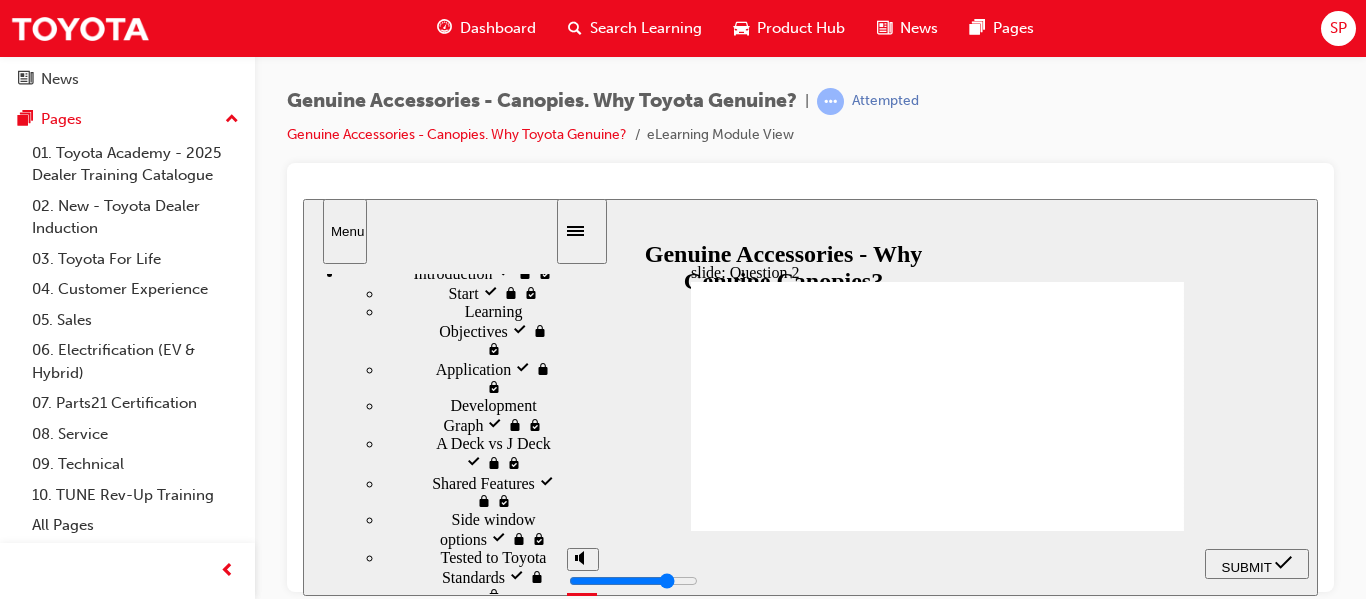 click 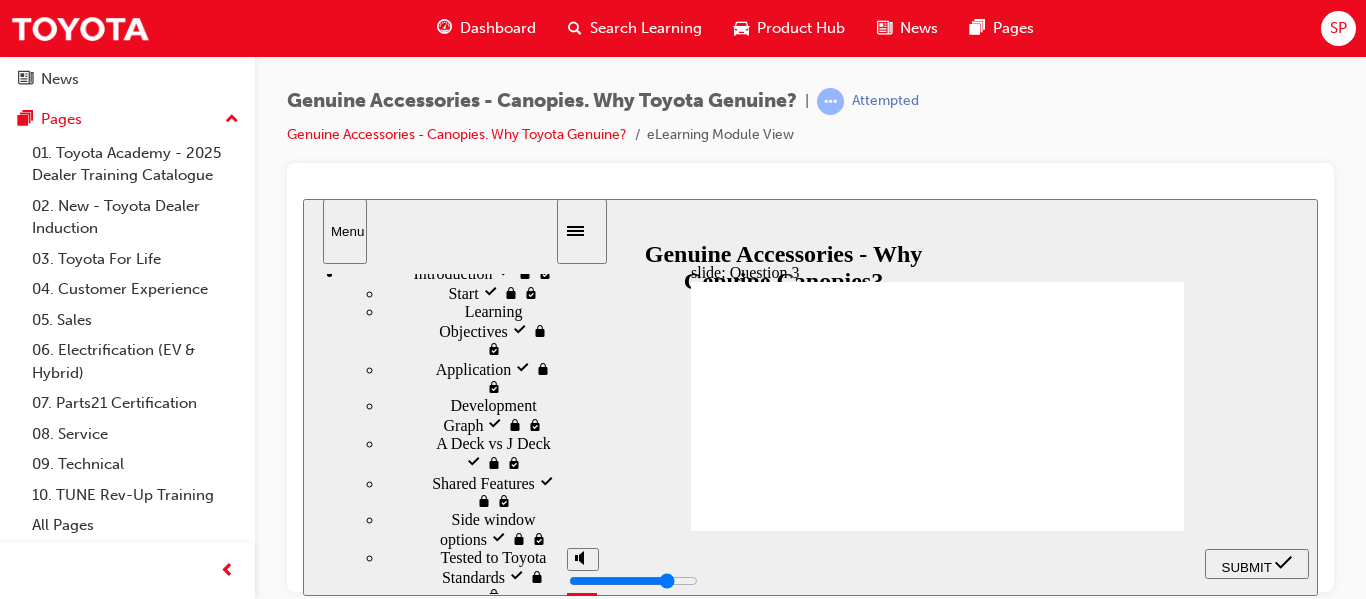 click 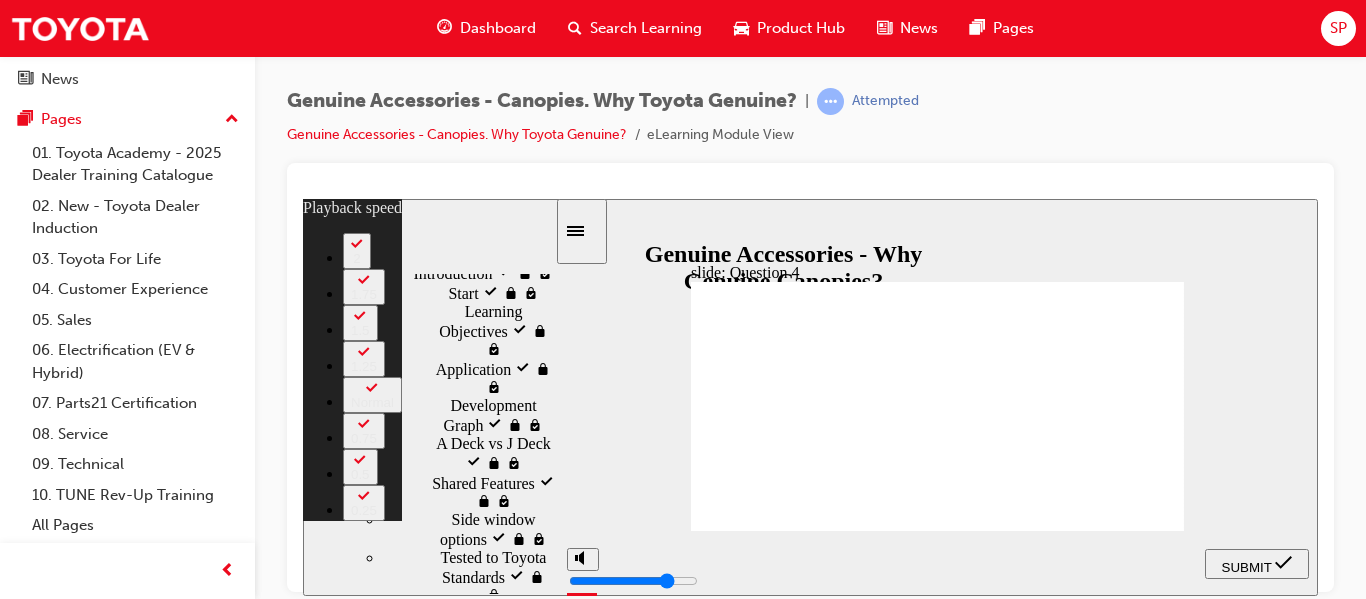 type on "15" 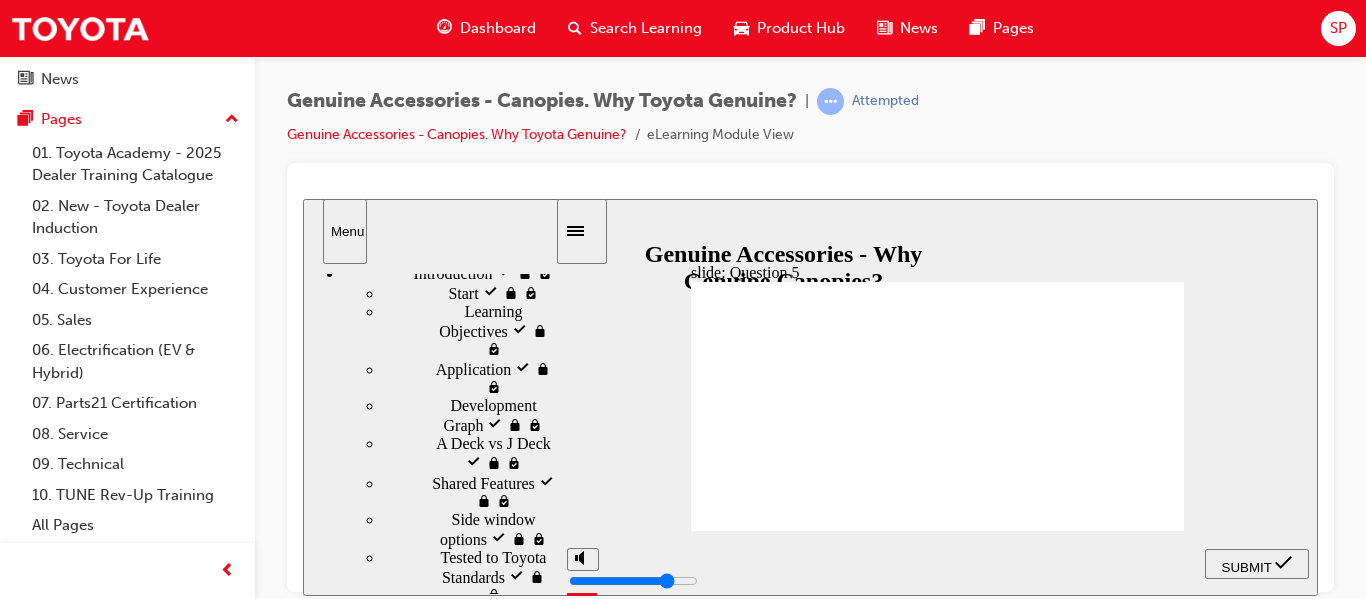 drag, startPoint x: 722, startPoint y: 437, endPoint x: 758, endPoint y: 452, distance: 39 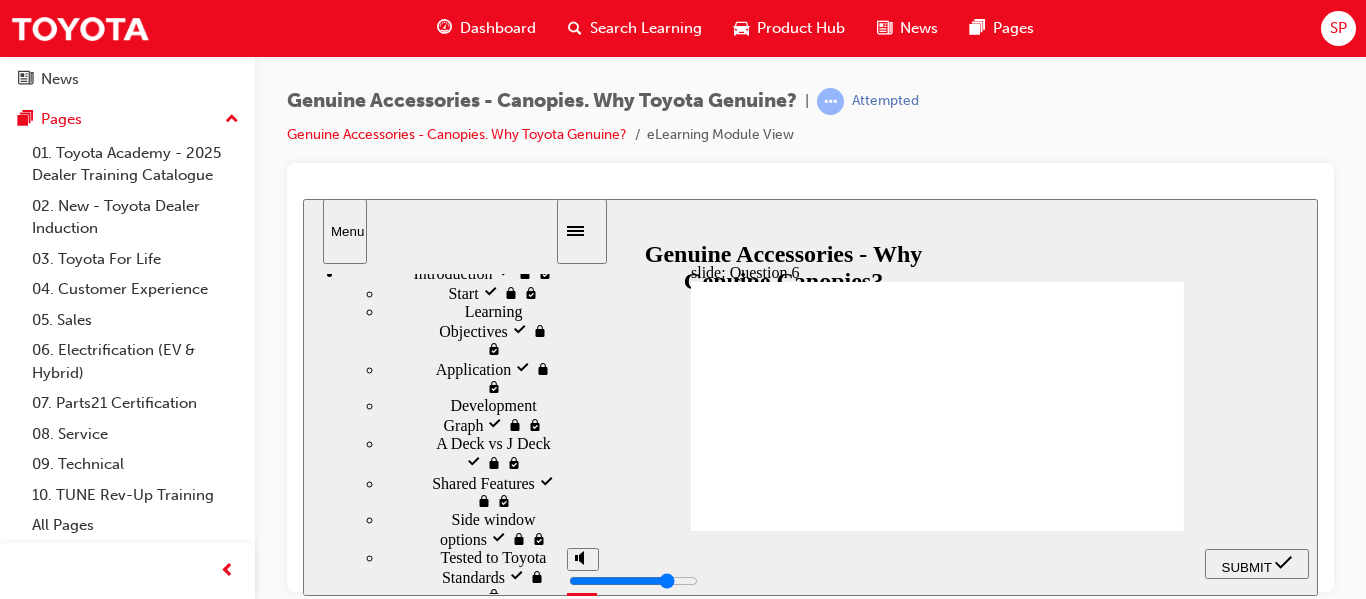 click 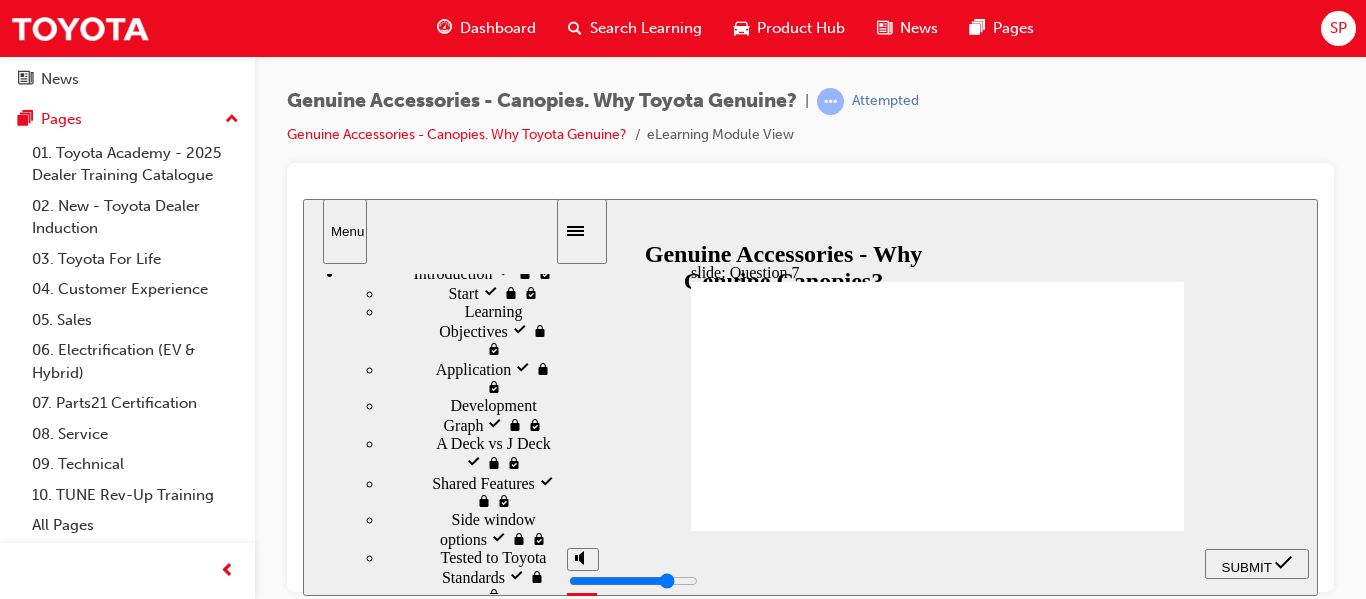 drag, startPoint x: 903, startPoint y: 437, endPoint x: 1022, endPoint y: 467, distance: 122.72327 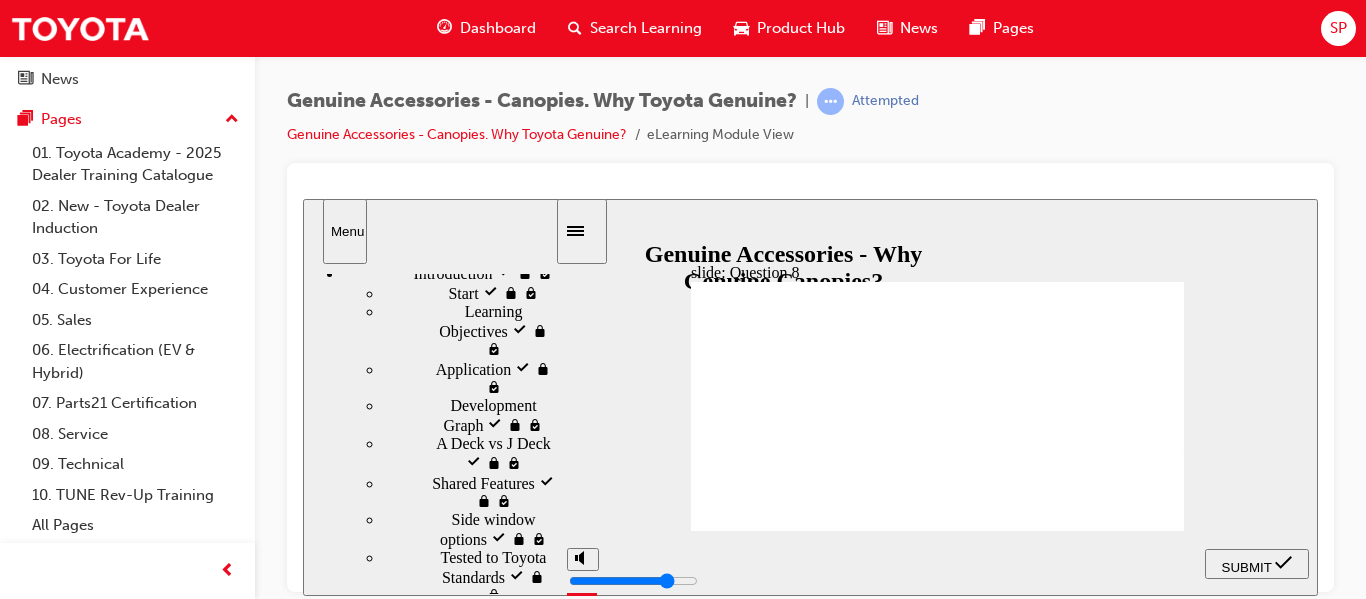 click 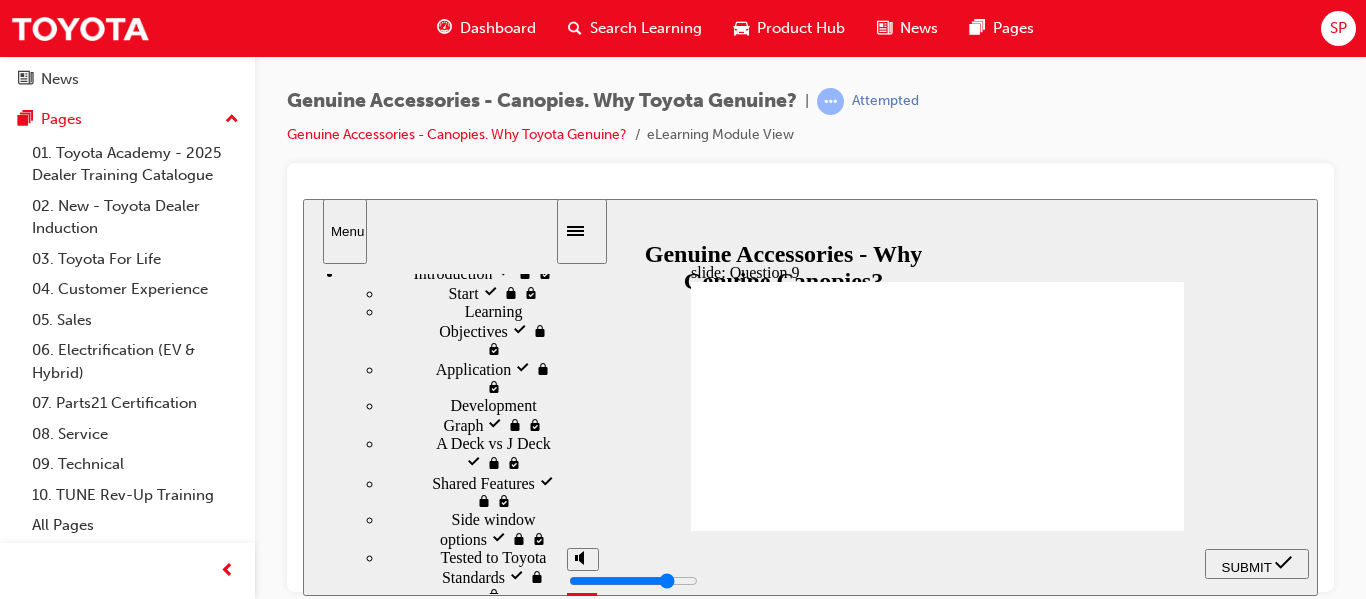 click 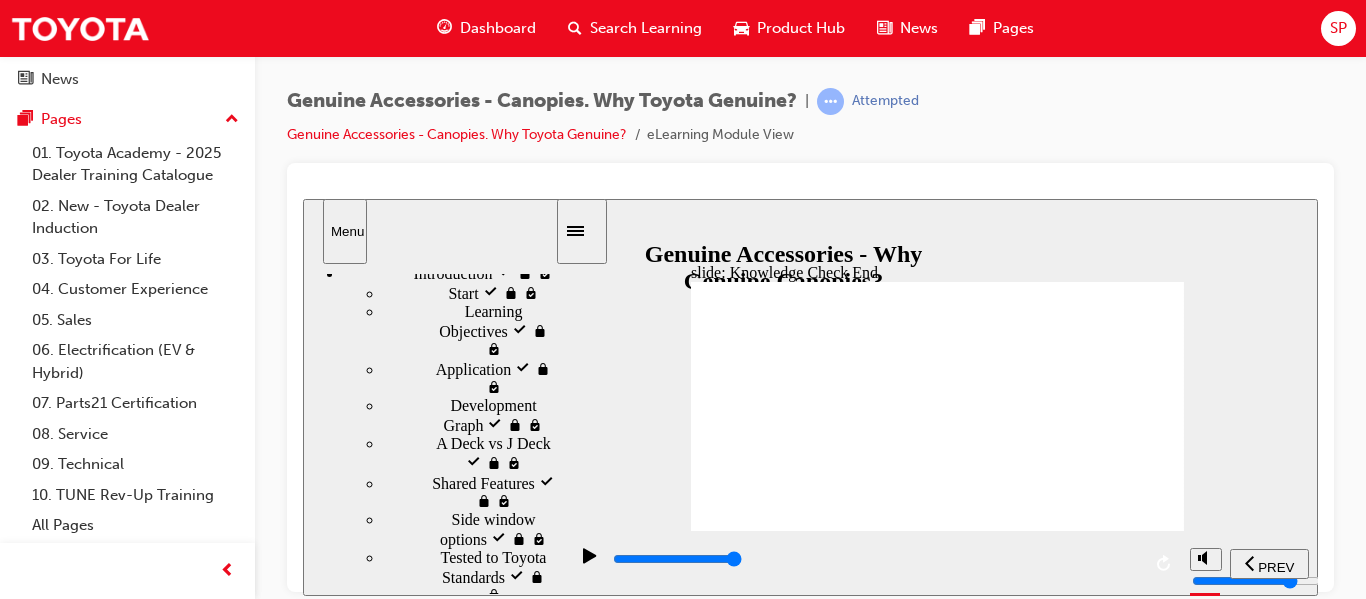 click 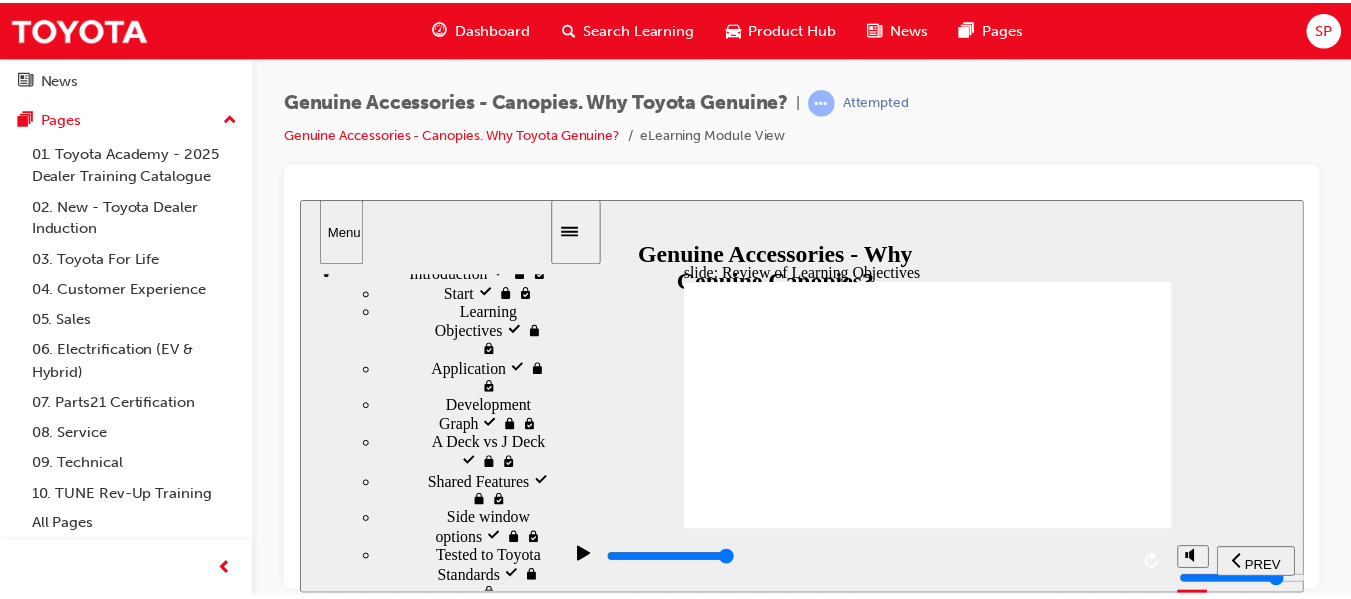 scroll, scrollTop: 0, scrollLeft: 0, axis: both 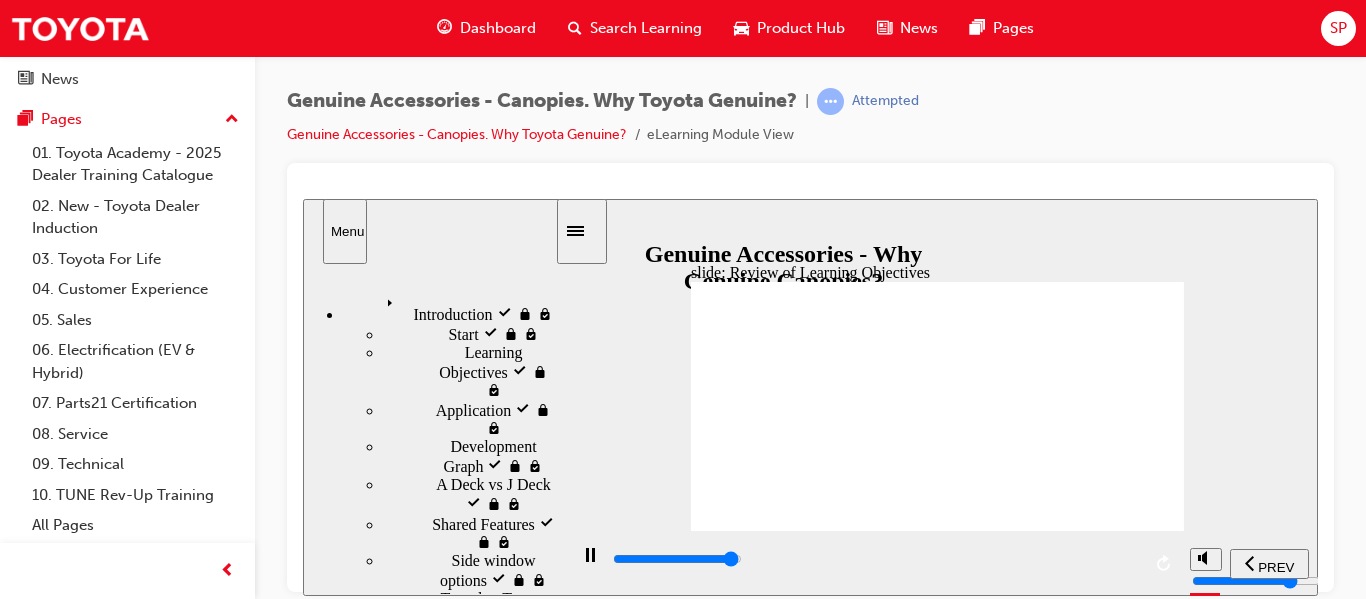 click 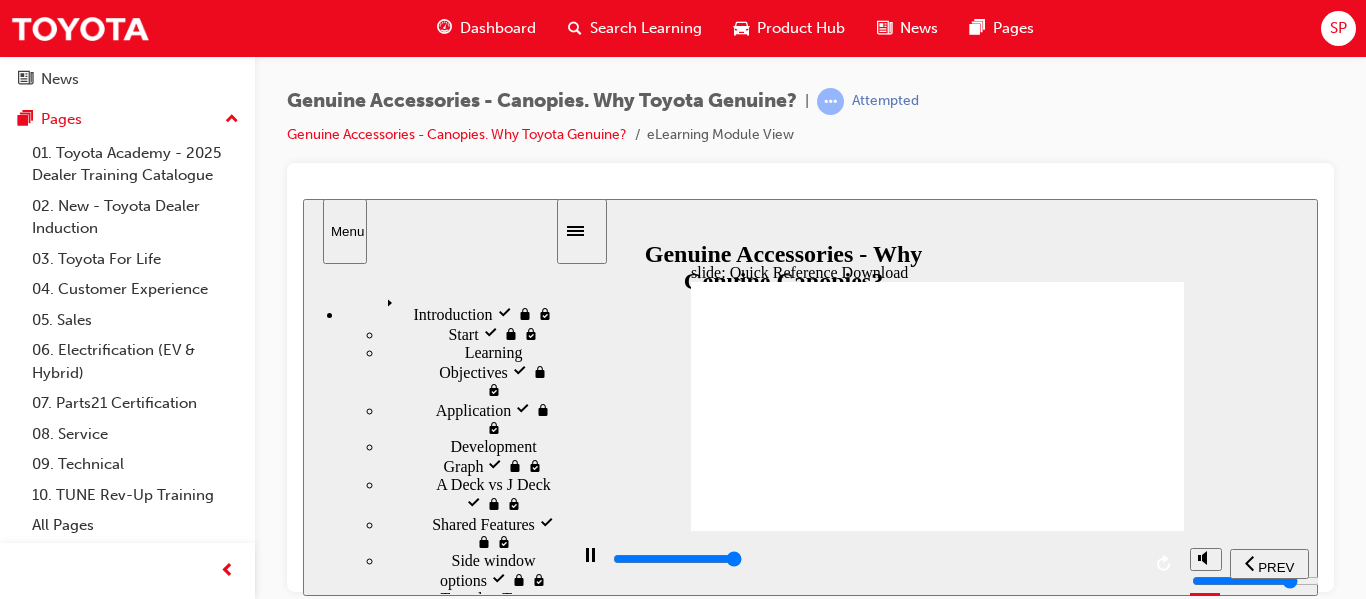 type on "11500" 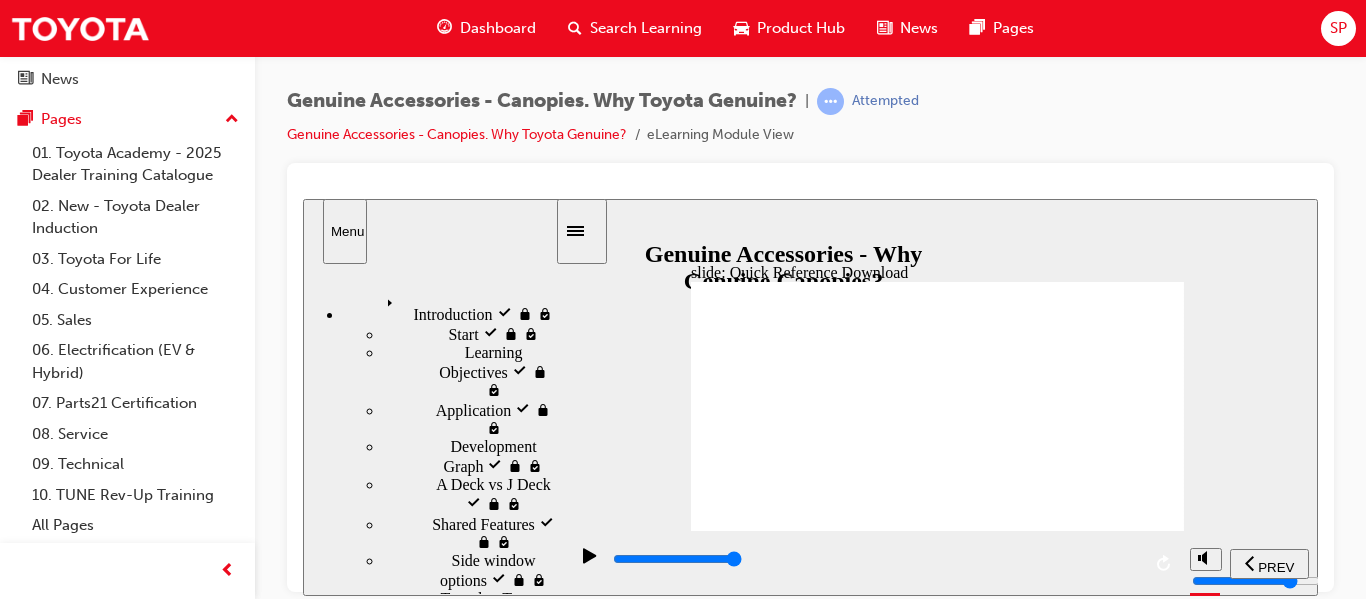 click 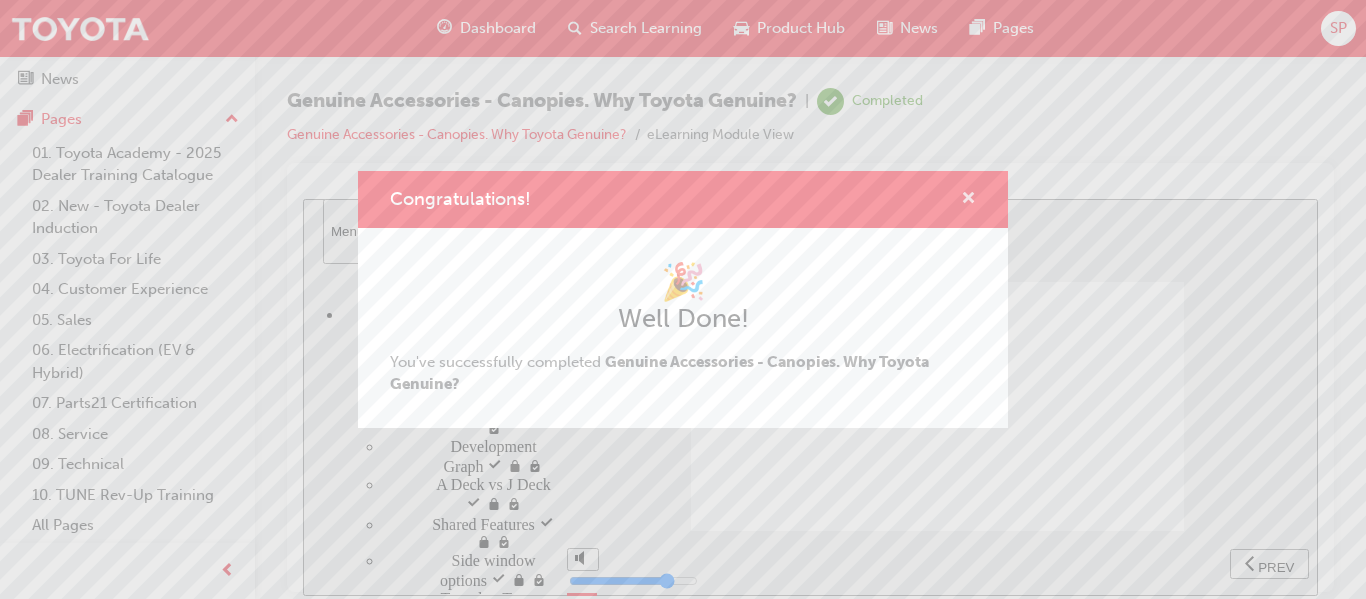 click at bounding box center [968, 200] 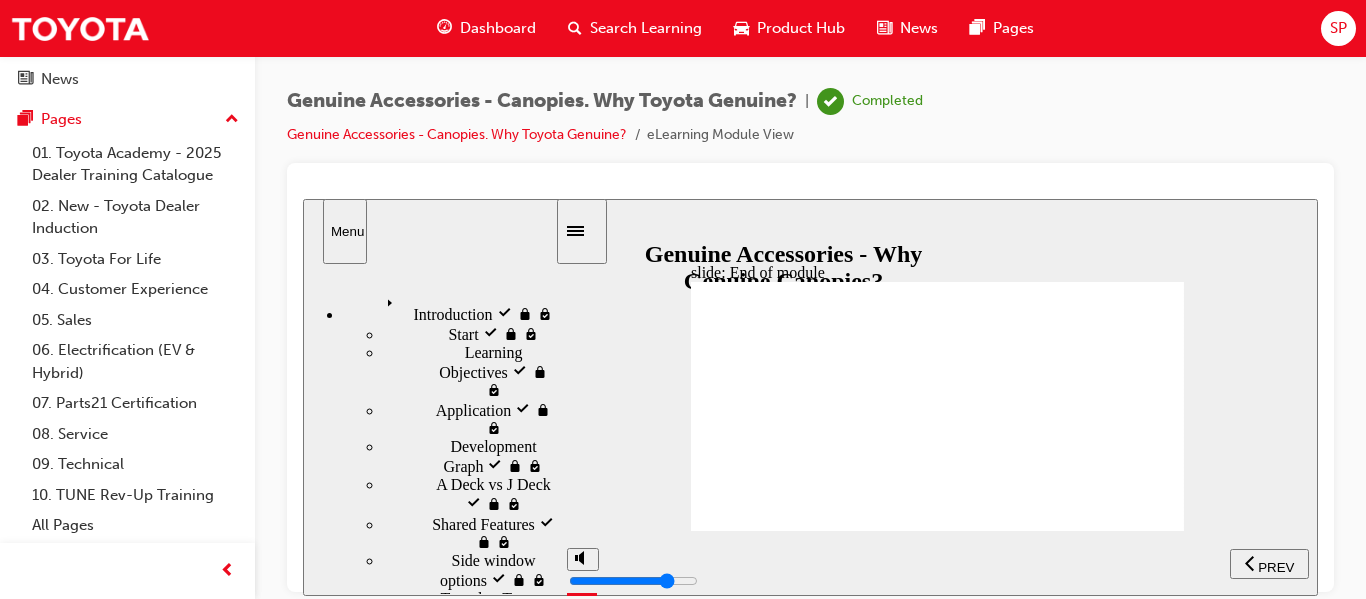 click on "Dashboard" at bounding box center (498, 28) 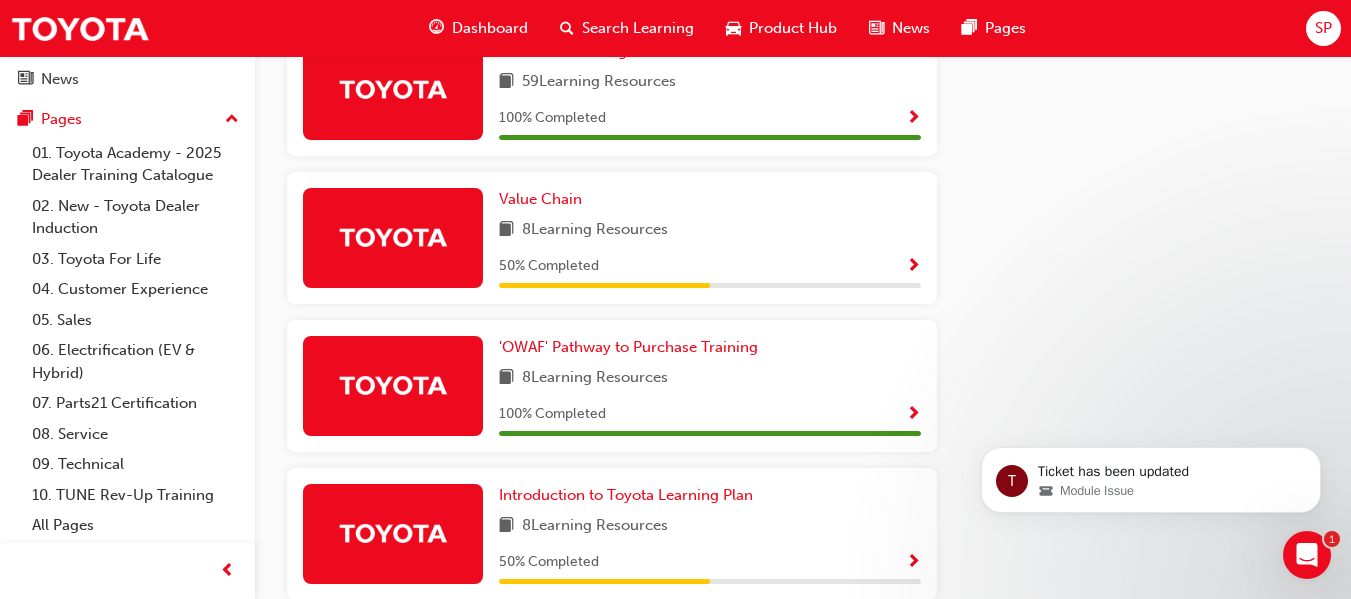 scroll, scrollTop: 1426, scrollLeft: 0, axis: vertical 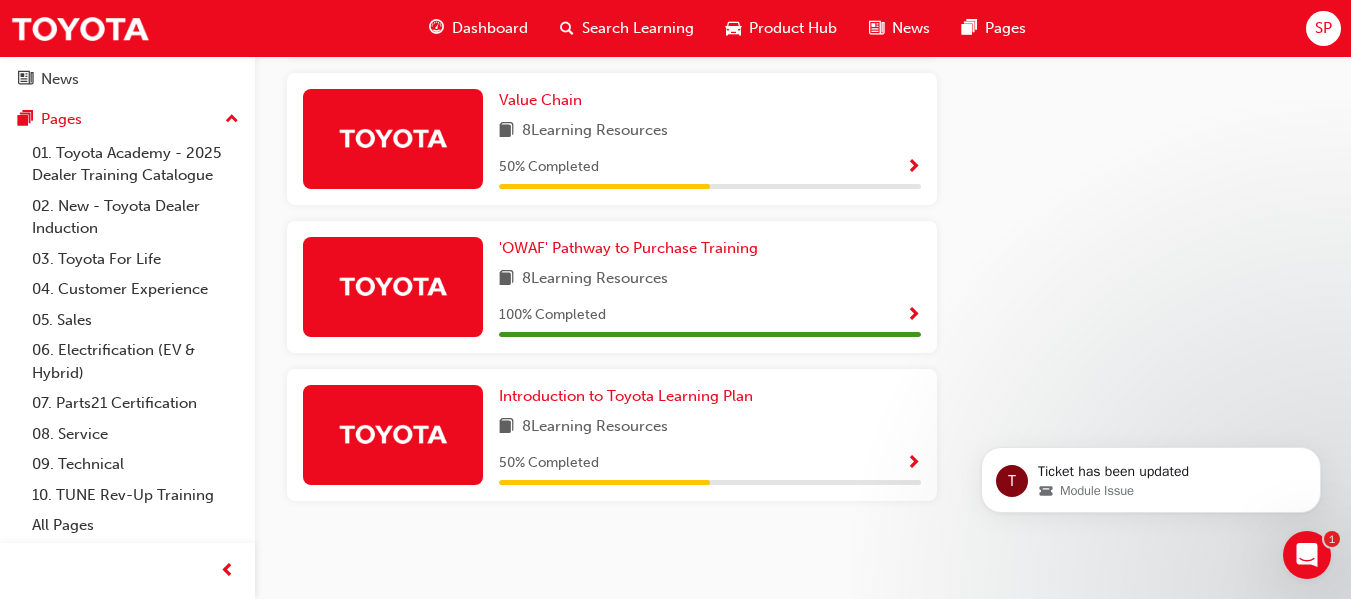 click at bounding box center (913, 168) 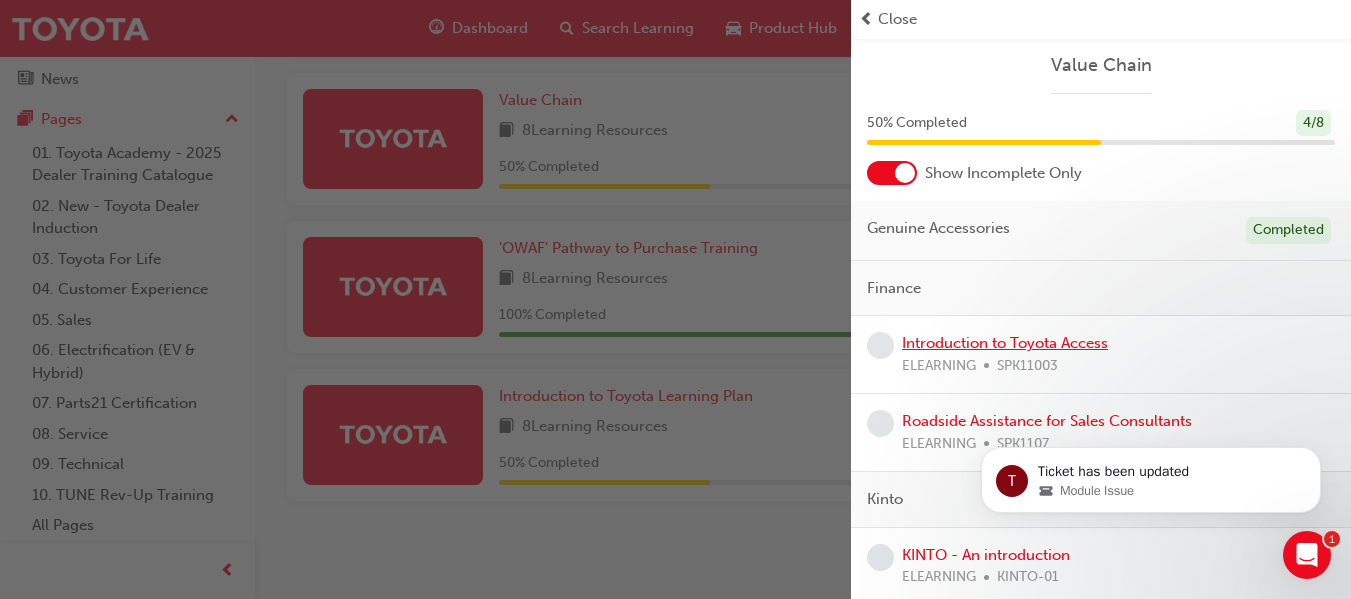 click on "Introduction to Toyota Access" at bounding box center (1005, 343) 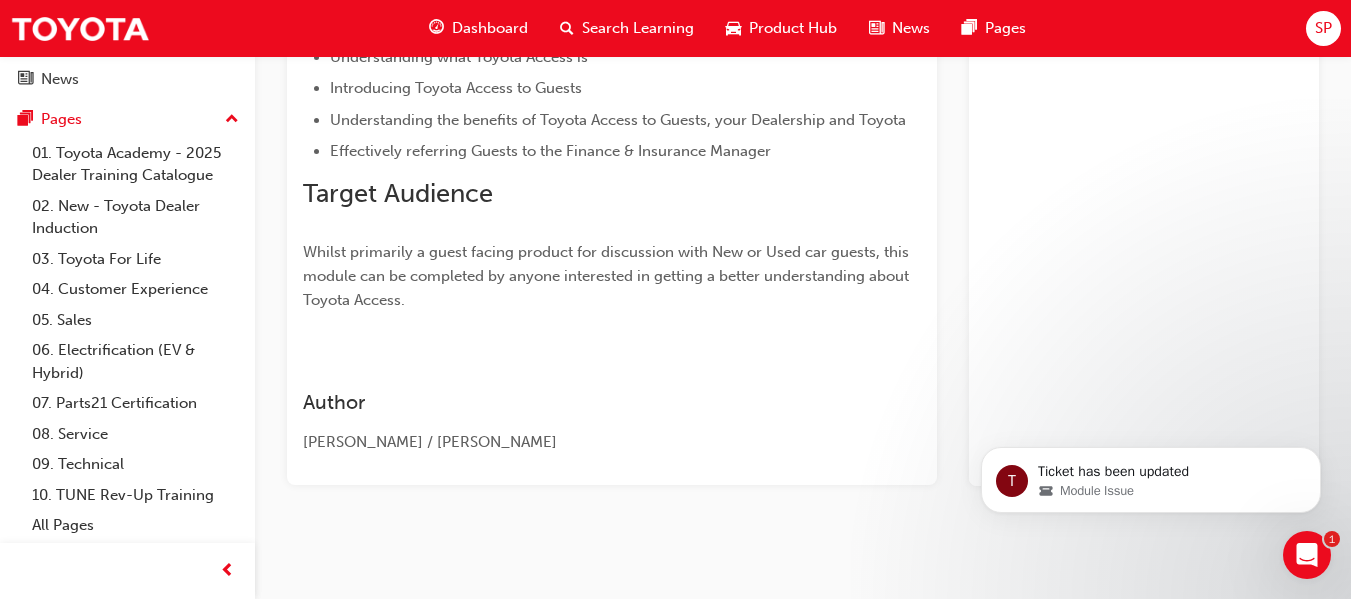 scroll, scrollTop: 413, scrollLeft: 0, axis: vertical 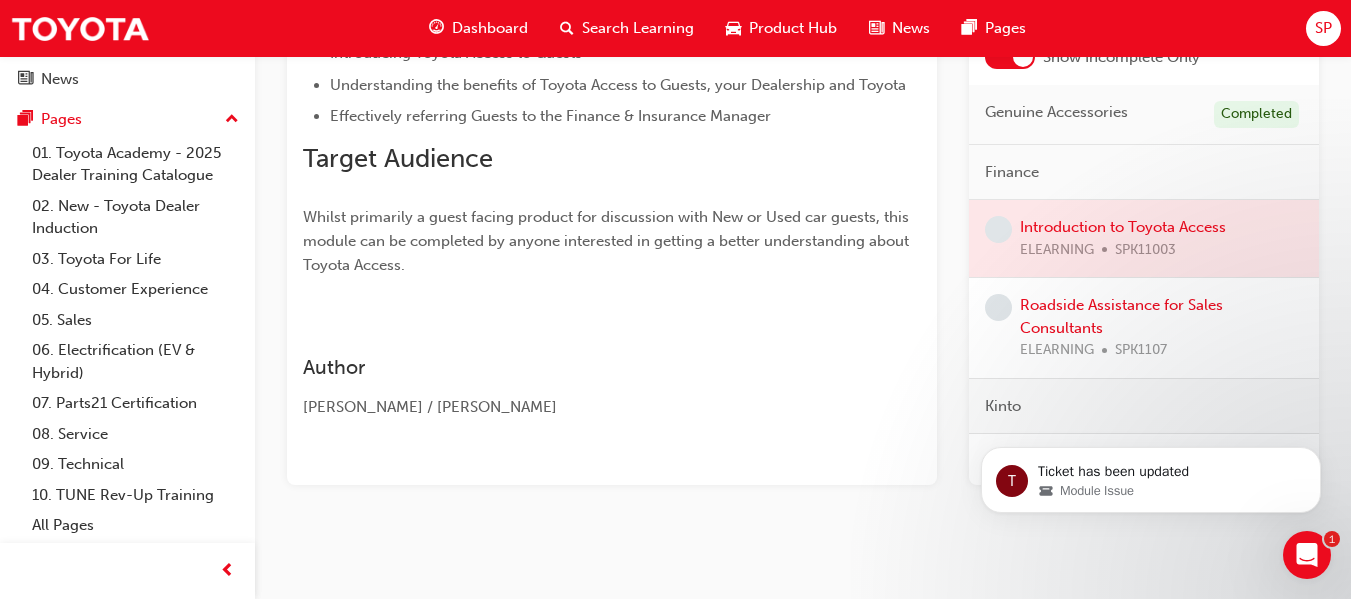click 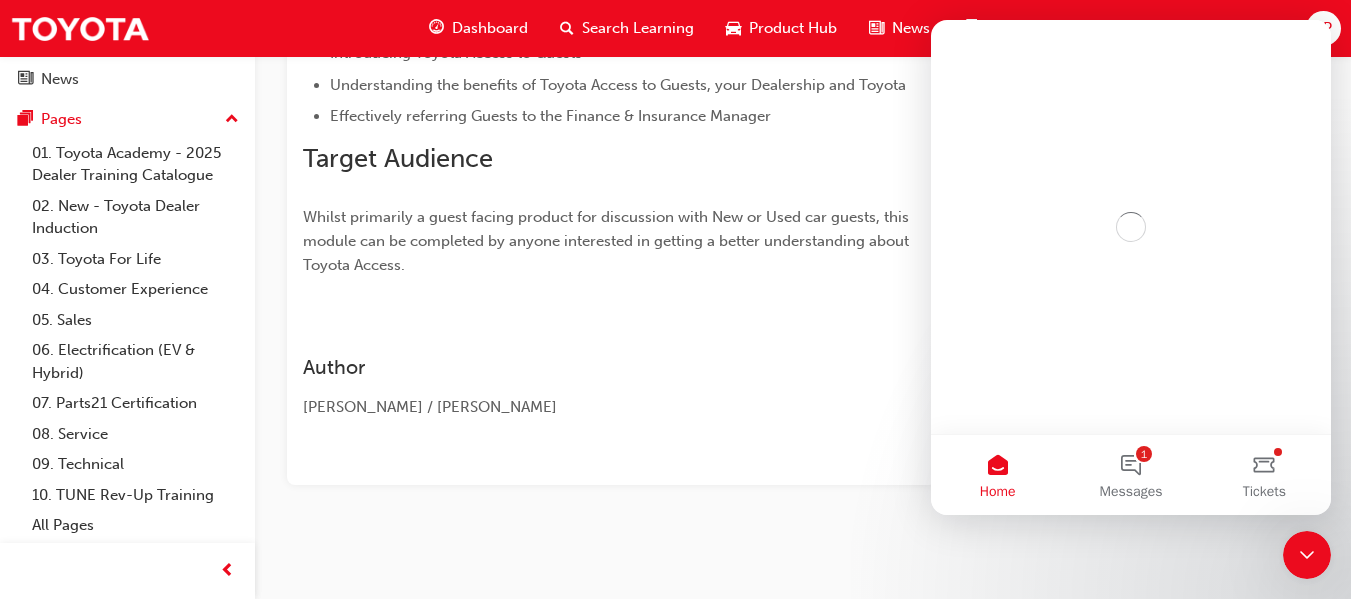 scroll, scrollTop: 0, scrollLeft: 0, axis: both 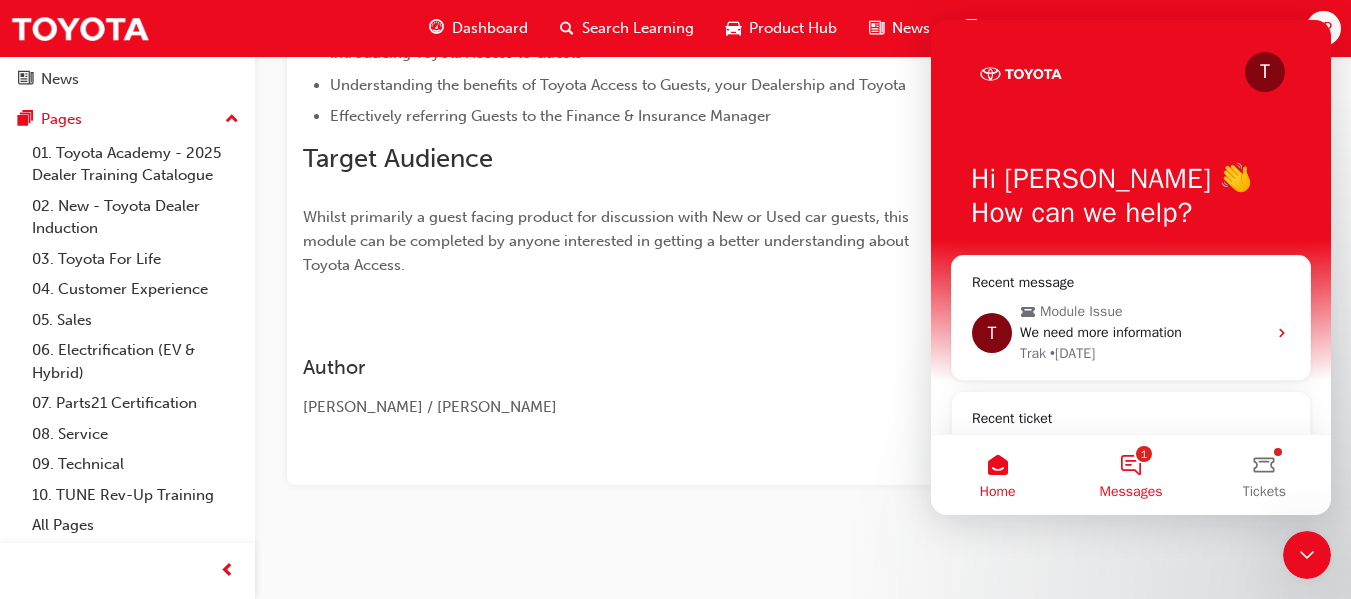 click on "1 Messages" at bounding box center [1130, 475] 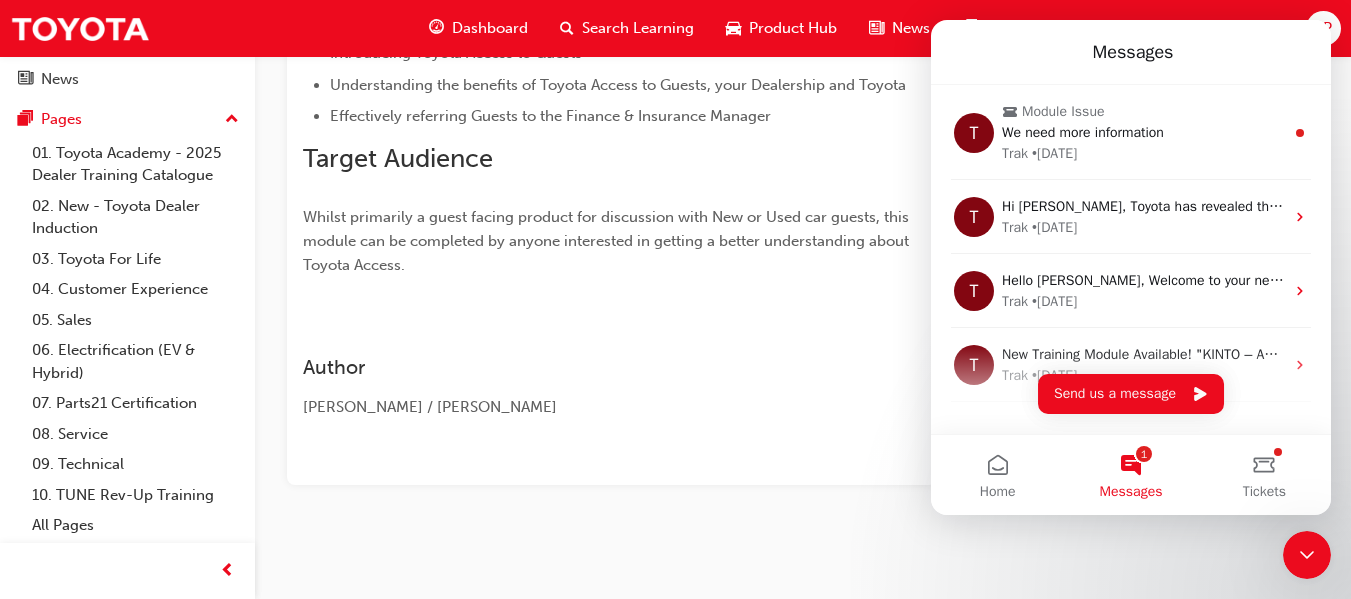 click on "Introduction to Toyota Access eLearning Stream:   Sales 15 mins 0 SPK11003 Overview In a joint partnership between Toyota Finance Australia (TFA) and TMCA, the following module has been developed to provide dealership staff with an introduction to Toyota Access. Learning Outcomes Understanding what Toyota Access is Introducing Toyota Access to Guests Understanding the benefits of Toyota Access to Guests, your Dealership and Toyota Effectively referring Guests to the Finance & Insurance Manager Target Audience Whilst primarily a guest facing product for discussion with New or Used car guests, this module can be completed by anyone interested in getting a better understanding about Toyota Access. Author Hamdi Hussien / Ken Valenton Learning Plan No recorded learning Value Chain 50 % Completed 4 / 8 Show Incomplete Only Genuine Accessories Completed Finance Introduction to Toyota Access ELEARNING SPK11003 Roadside Assistance for Sales Consultants ELEARNING SPK1107 Kinto KINTO - An introduction ELEARNING KINTO-01" at bounding box center (803, 112) 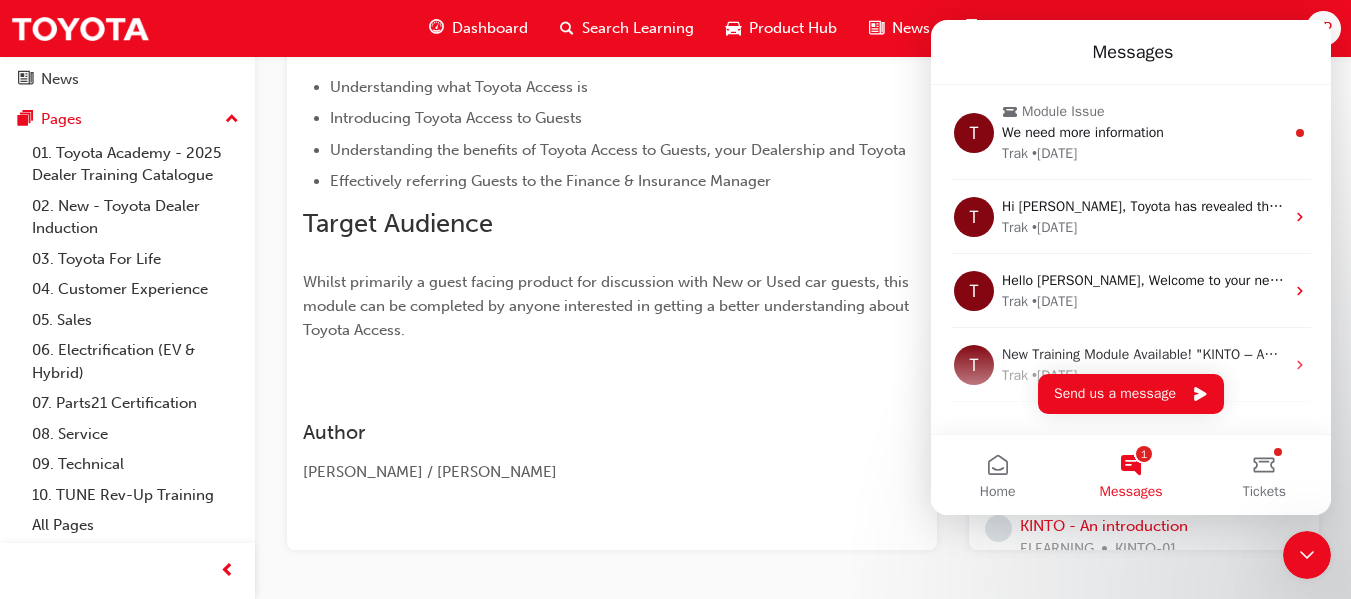 scroll, scrollTop: 313, scrollLeft: 0, axis: vertical 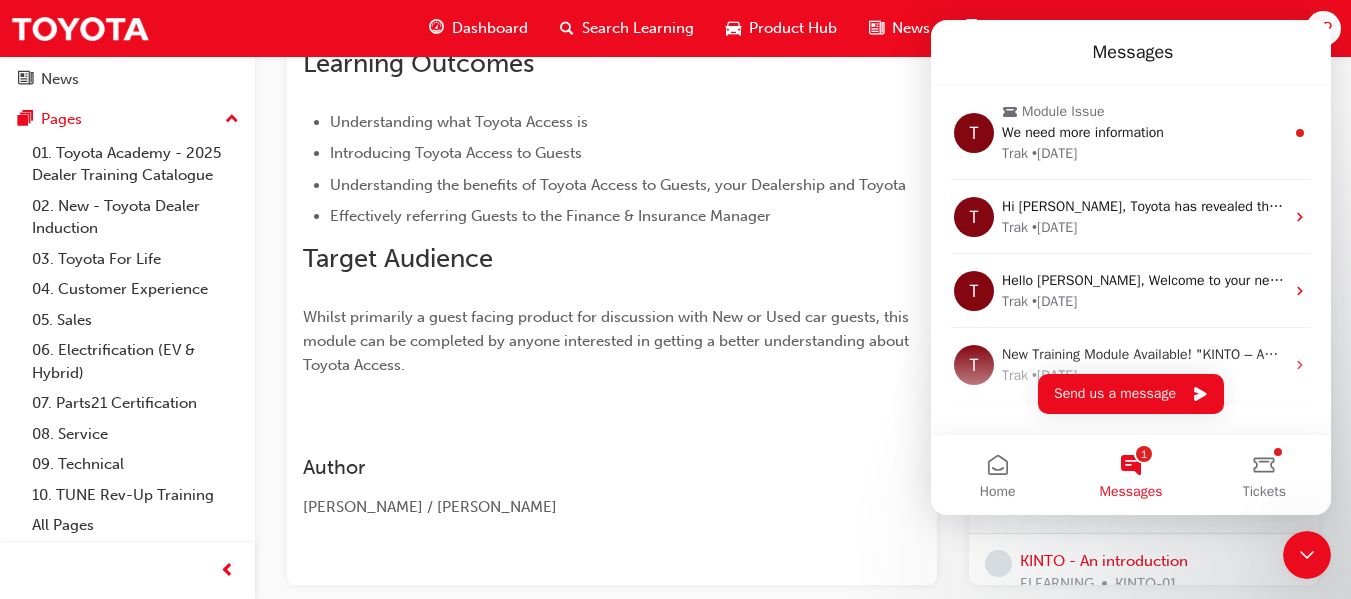 click at bounding box center (612, 400) 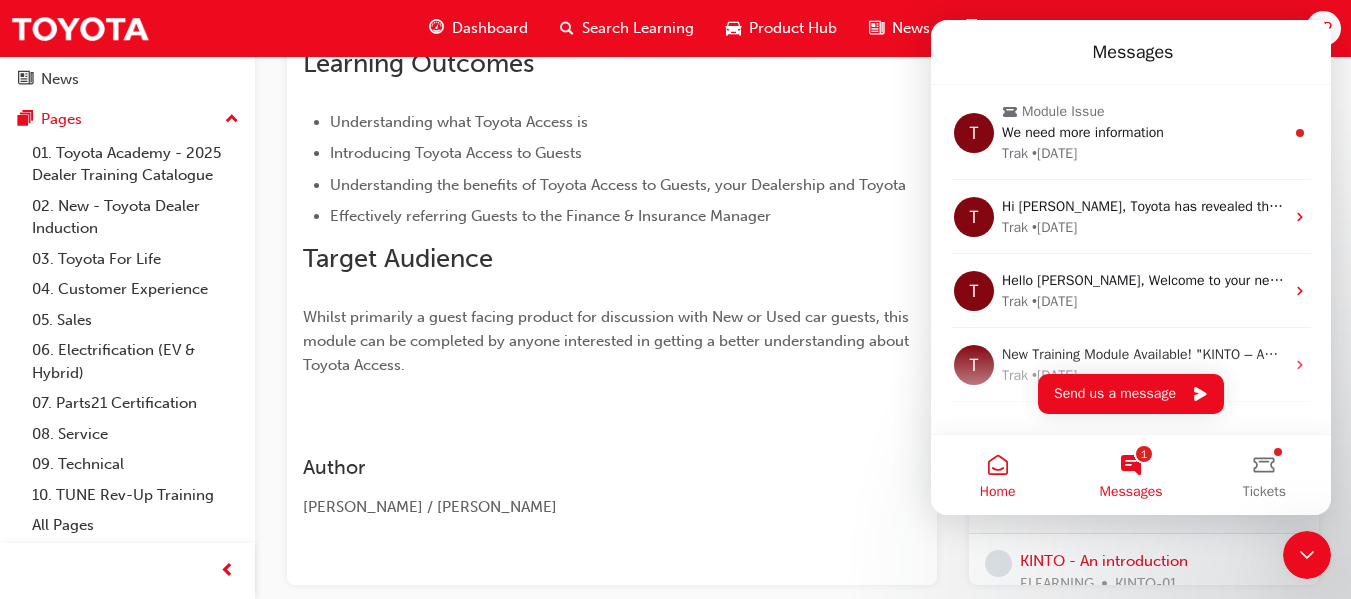 click on "Home" at bounding box center (997, 475) 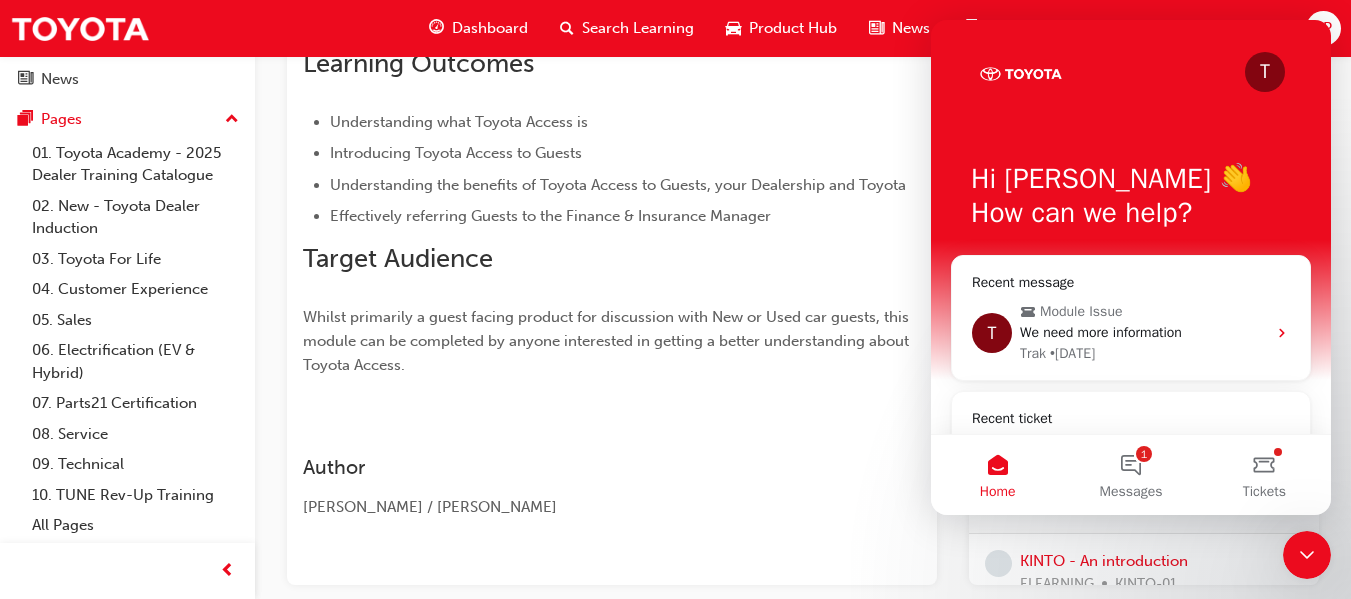 drag, startPoint x: 791, startPoint y: 141, endPoint x: 801, endPoint y: 223, distance: 82.607506 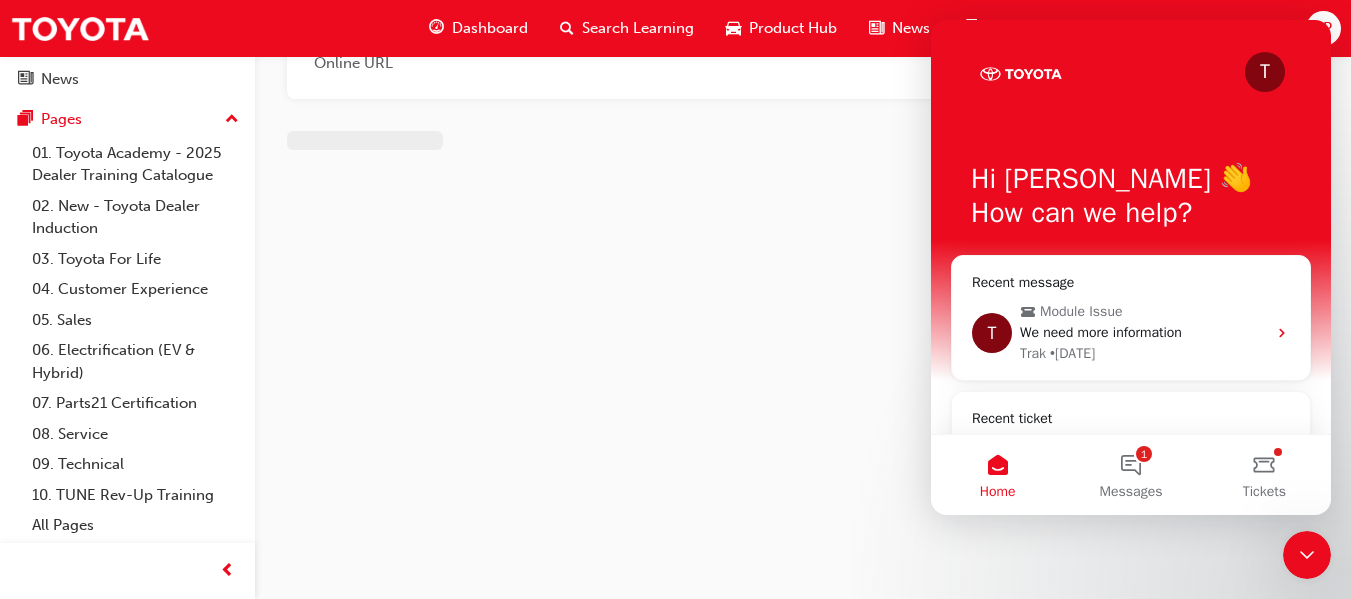 scroll, scrollTop: 313, scrollLeft: 0, axis: vertical 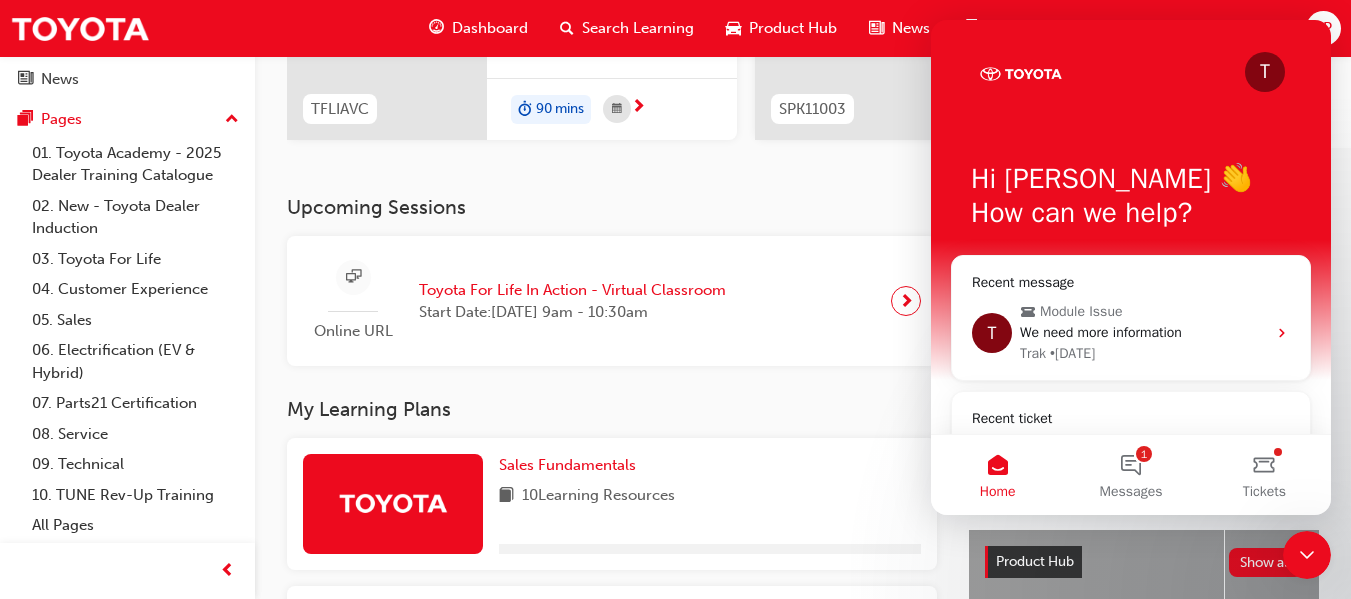 click on "Dashboard" at bounding box center (490, 28) 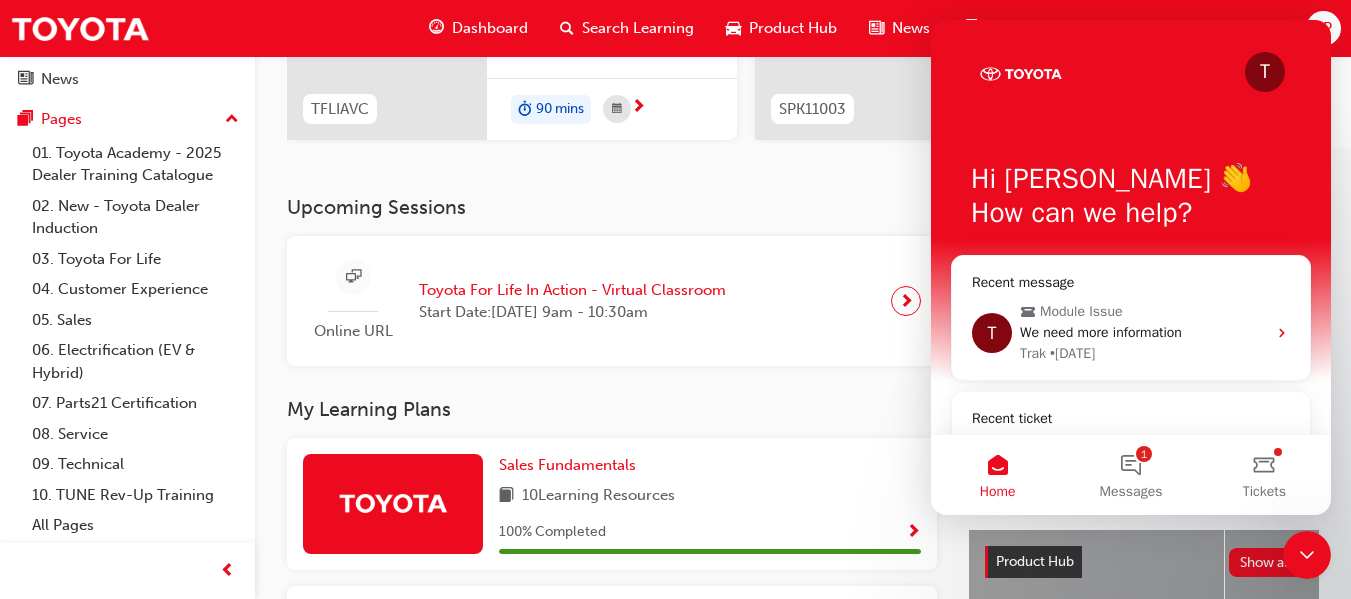 click on "T Hi Saverio 👋 How can we help? Recent message T Module Issue We need more information Trak •  3d ago Recent ticket Module Issue #4883 • Waiting on you Send us a message We'll be back online on Monday" at bounding box center [1131, 309] 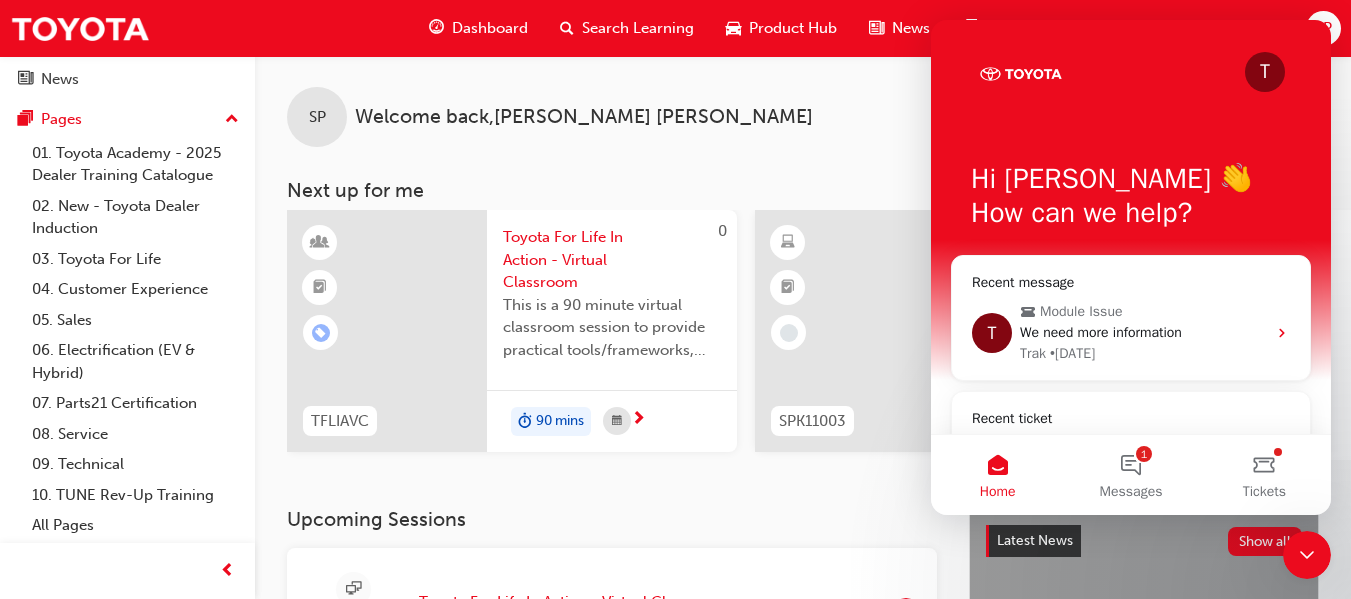 scroll, scrollTop: 0, scrollLeft: 0, axis: both 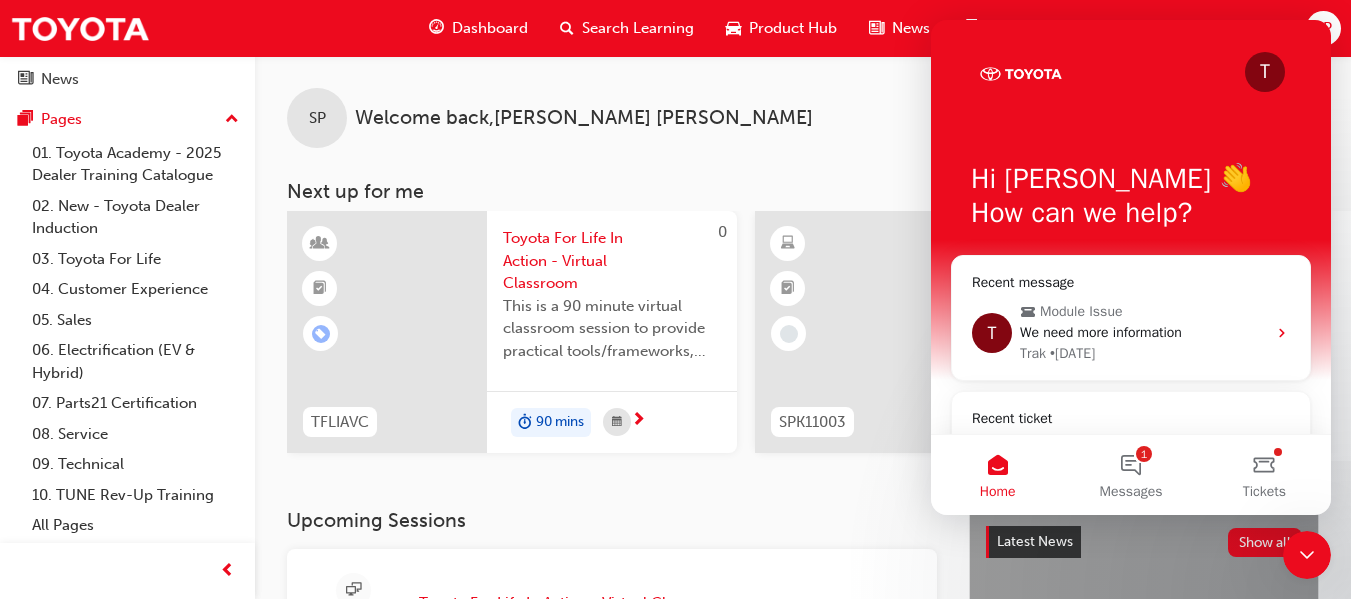 click on "SP Welcome back ,  Saverio   Pisacane" at bounding box center (803, 102) 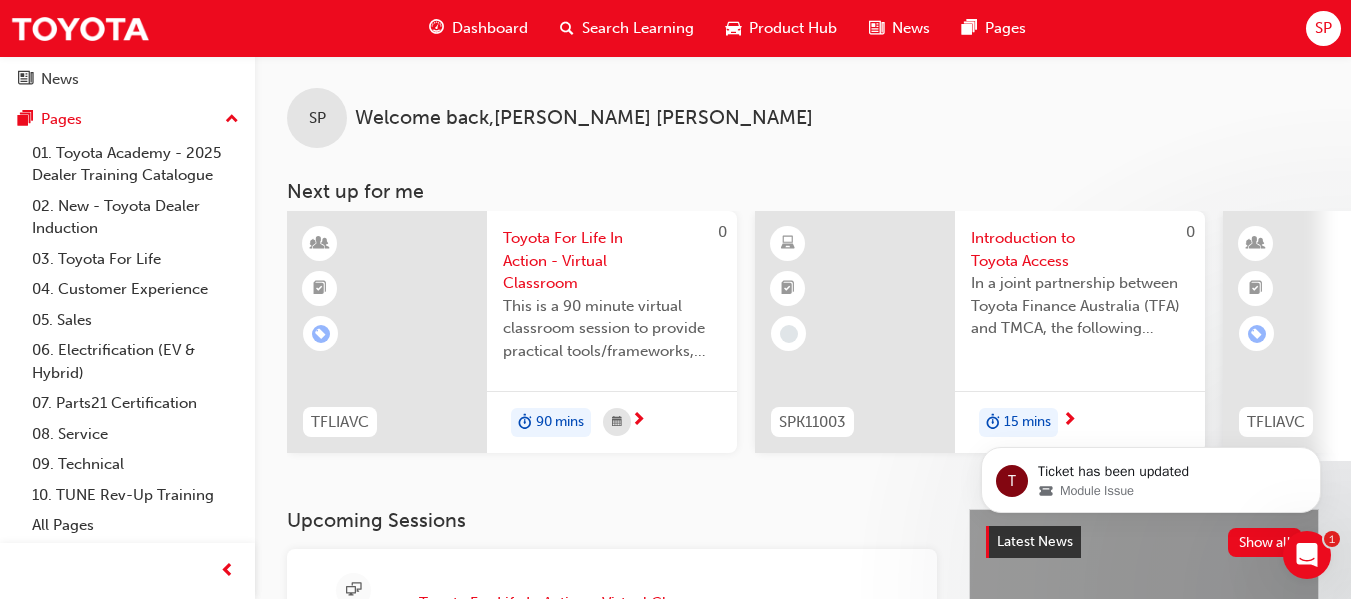 scroll, scrollTop: 0, scrollLeft: 0, axis: both 